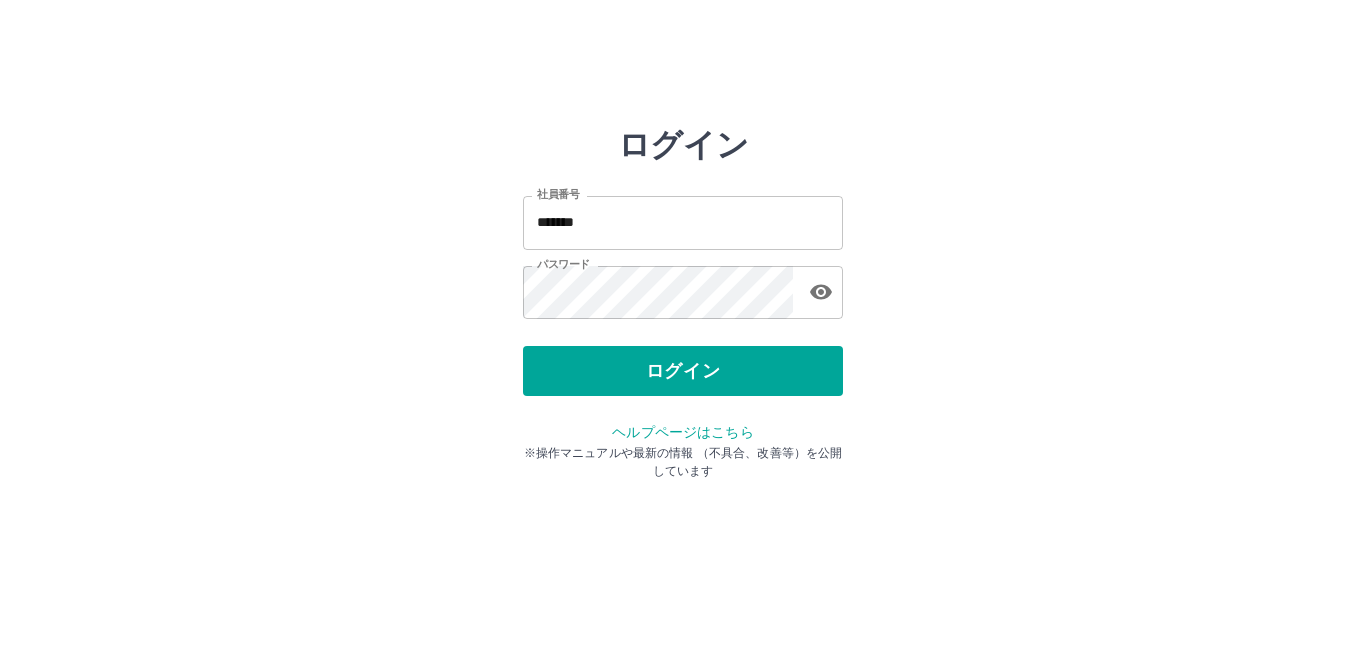 scroll, scrollTop: 0, scrollLeft: 0, axis: both 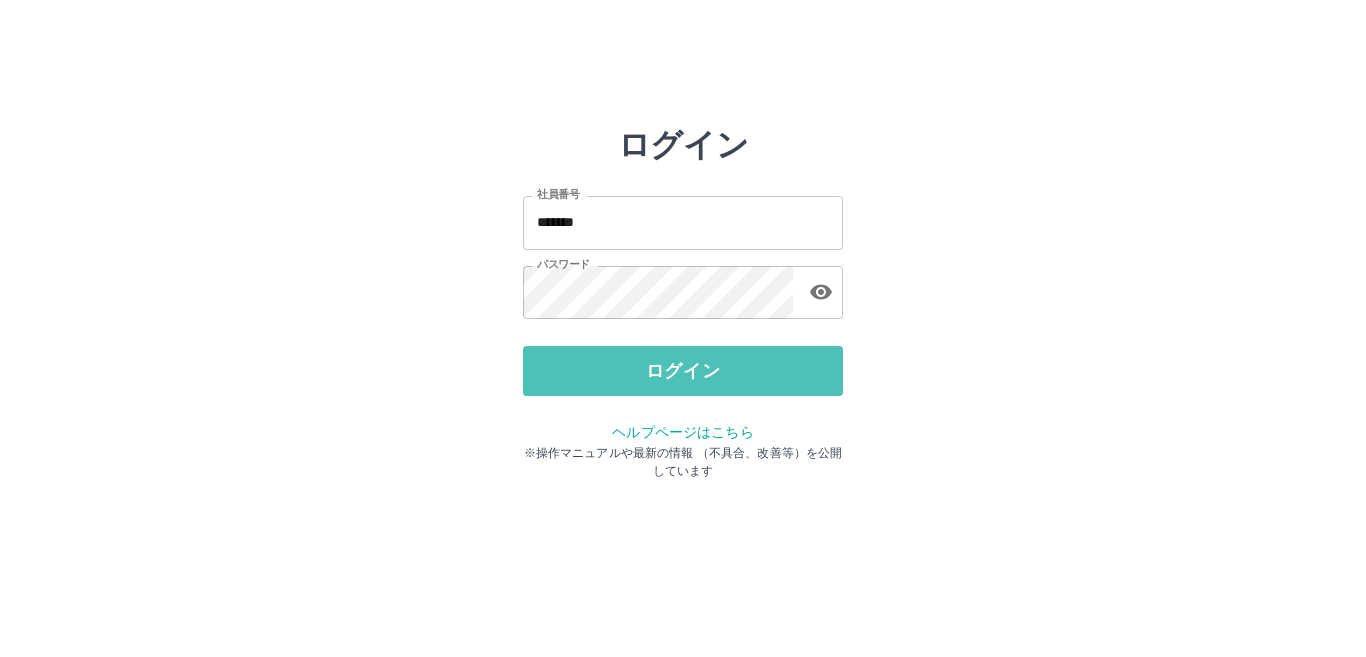 click on "ログイン" at bounding box center [683, 371] 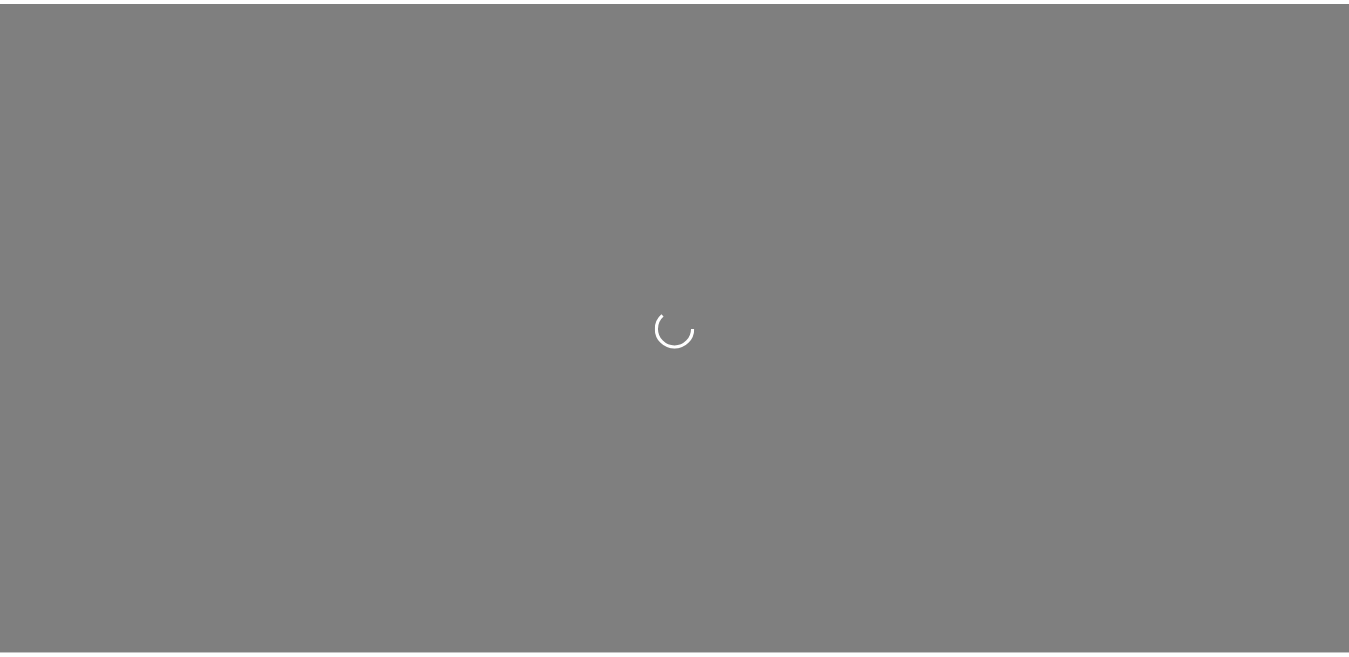 scroll, scrollTop: 0, scrollLeft: 0, axis: both 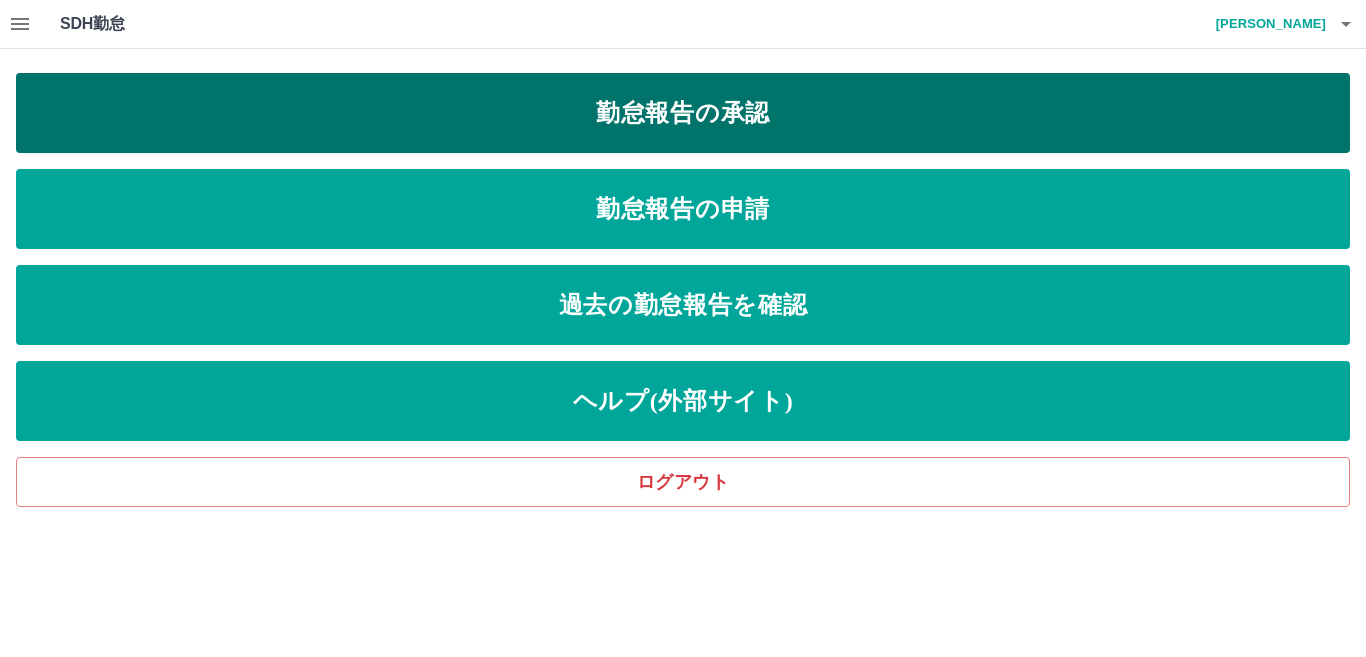 click on "勤怠報告の承認" at bounding box center [683, 113] 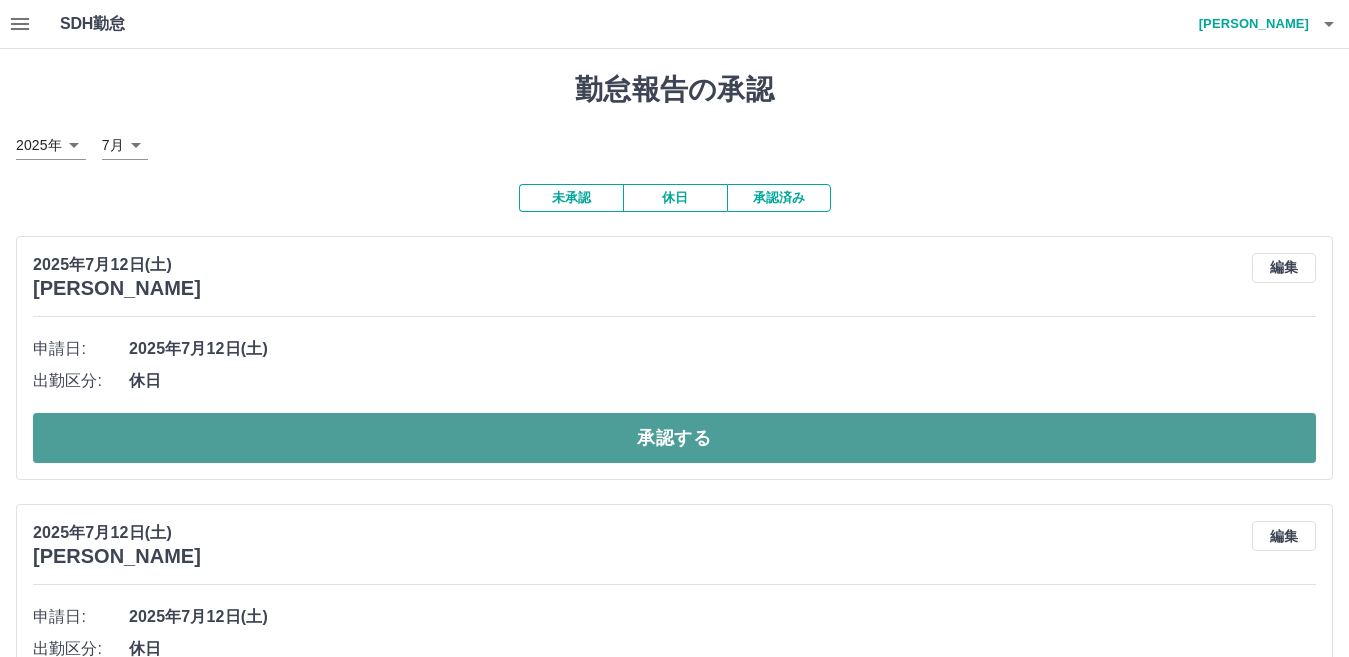 click on "承認する" at bounding box center [674, 438] 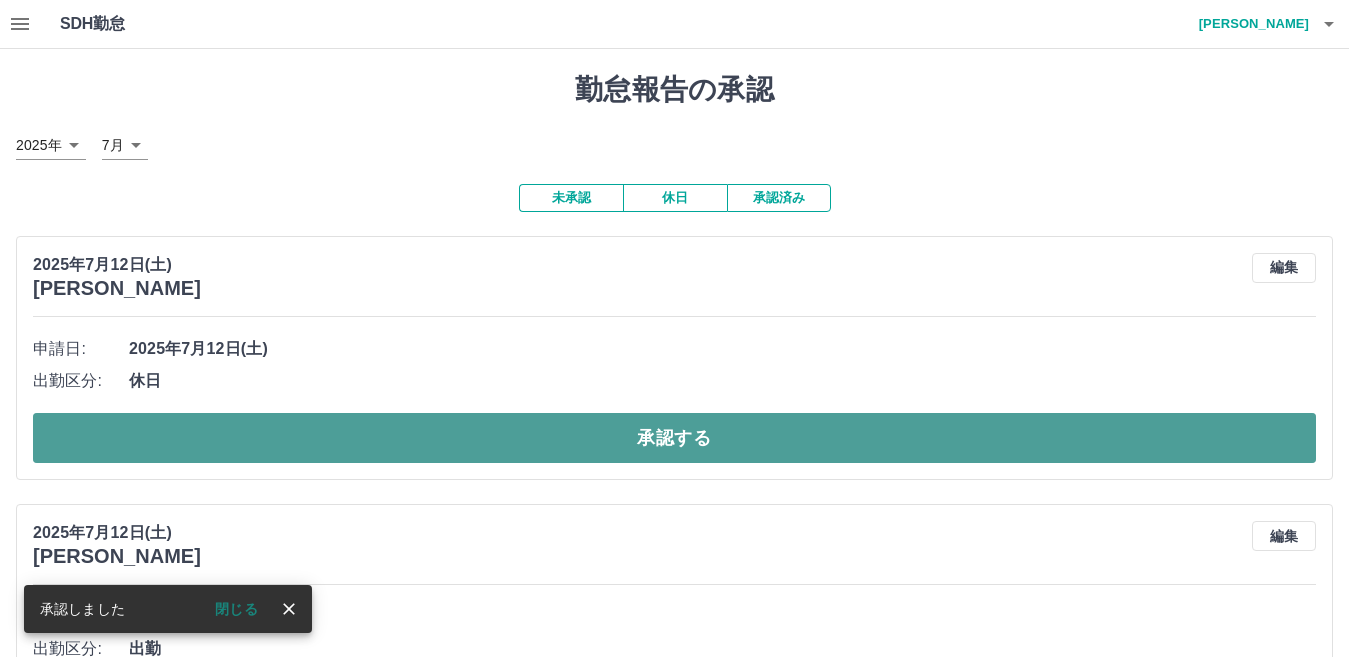 click on "承認する" at bounding box center (674, 438) 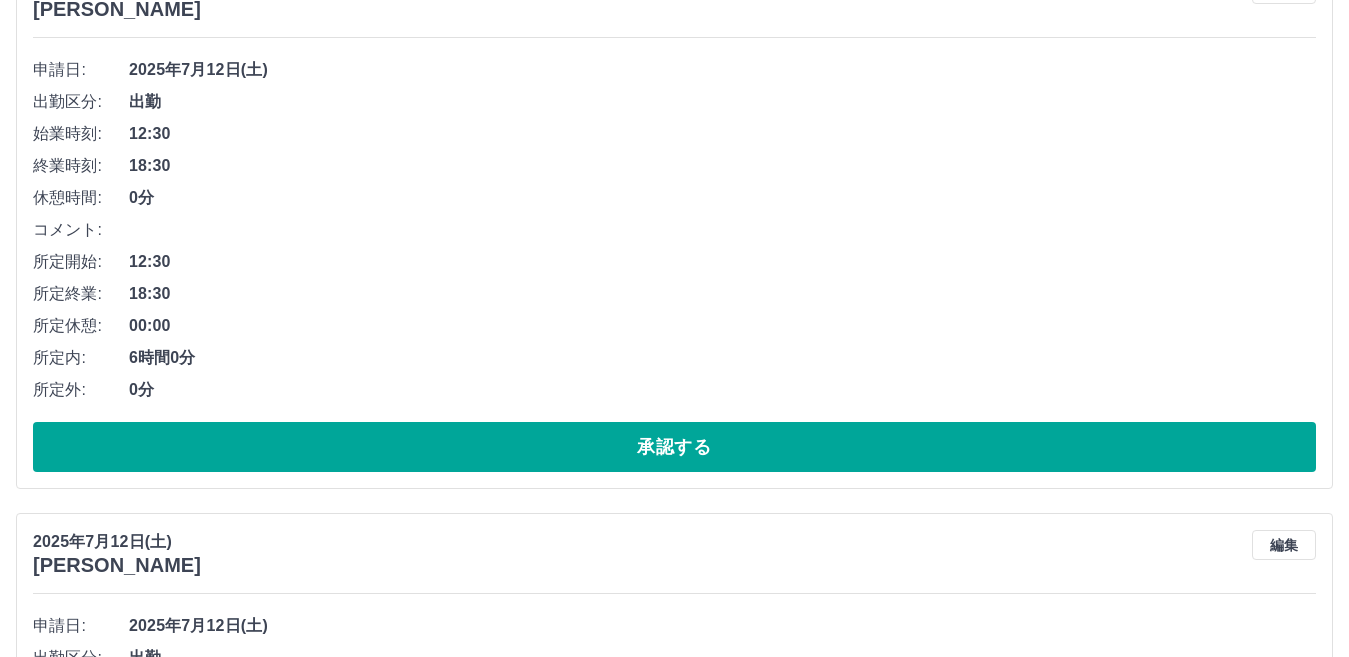 scroll, scrollTop: 300, scrollLeft: 0, axis: vertical 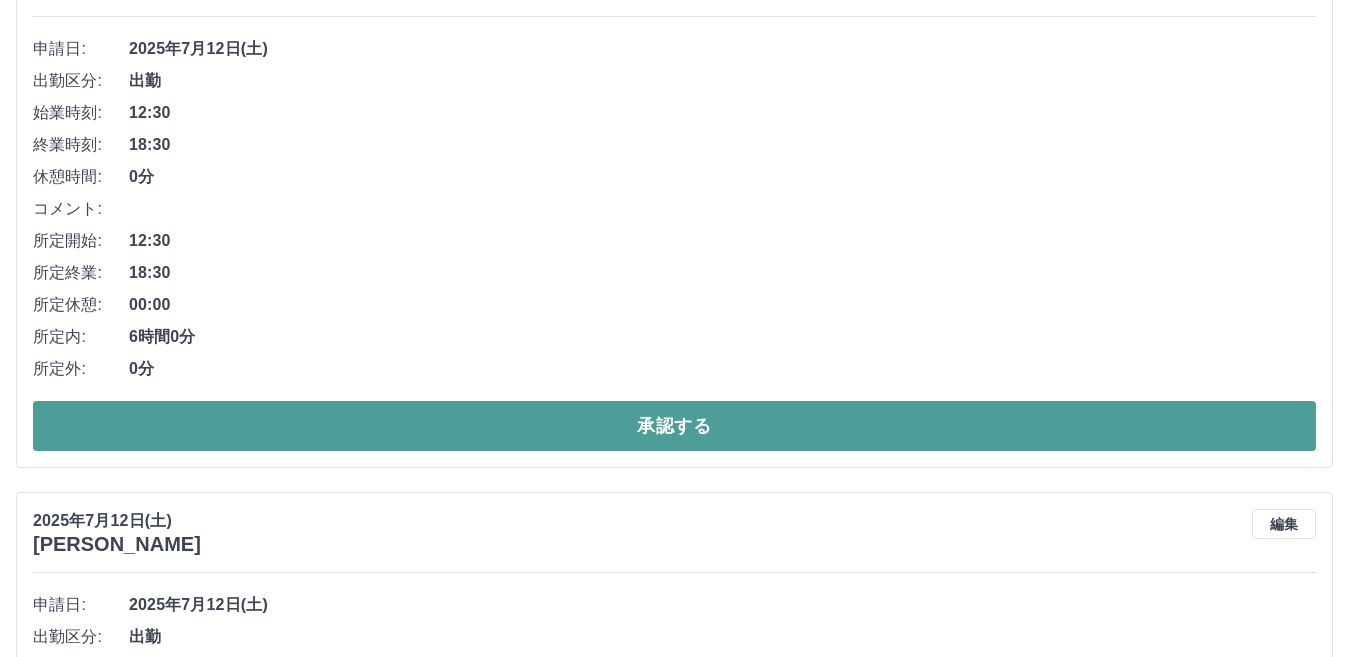 click on "承認する" at bounding box center (674, 426) 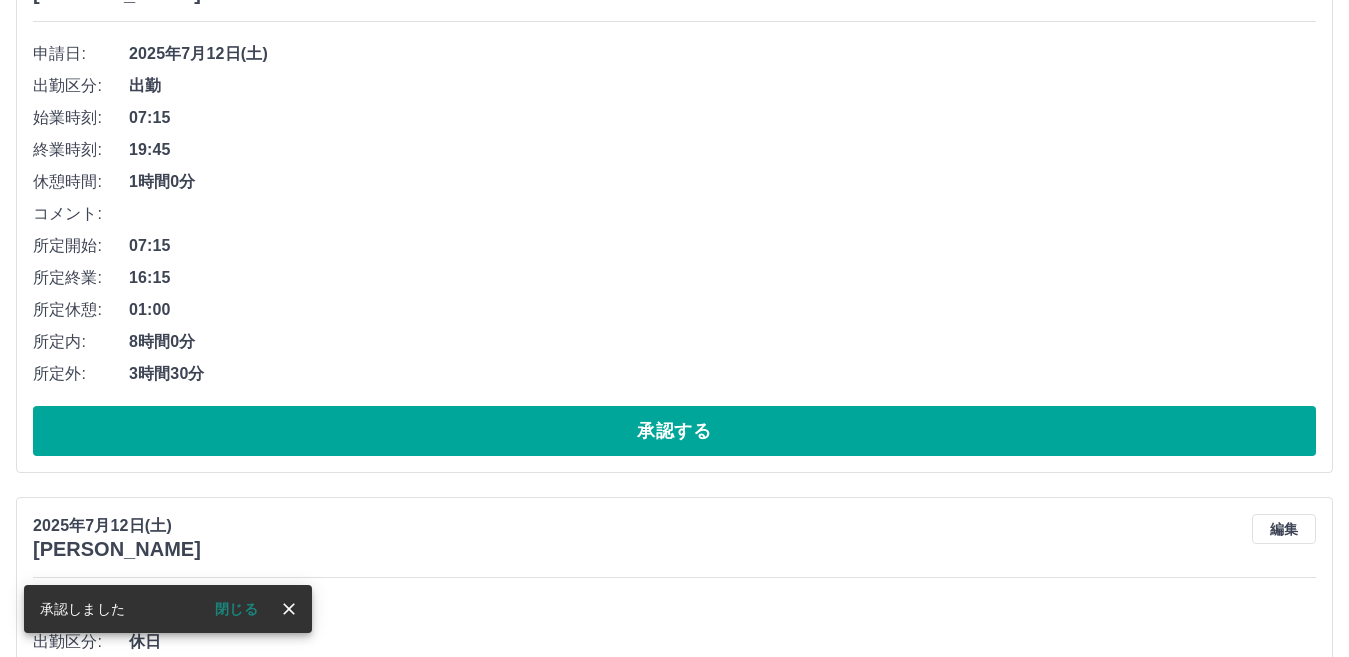 scroll, scrollTop: 300, scrollLeft: 0, axis: vertical 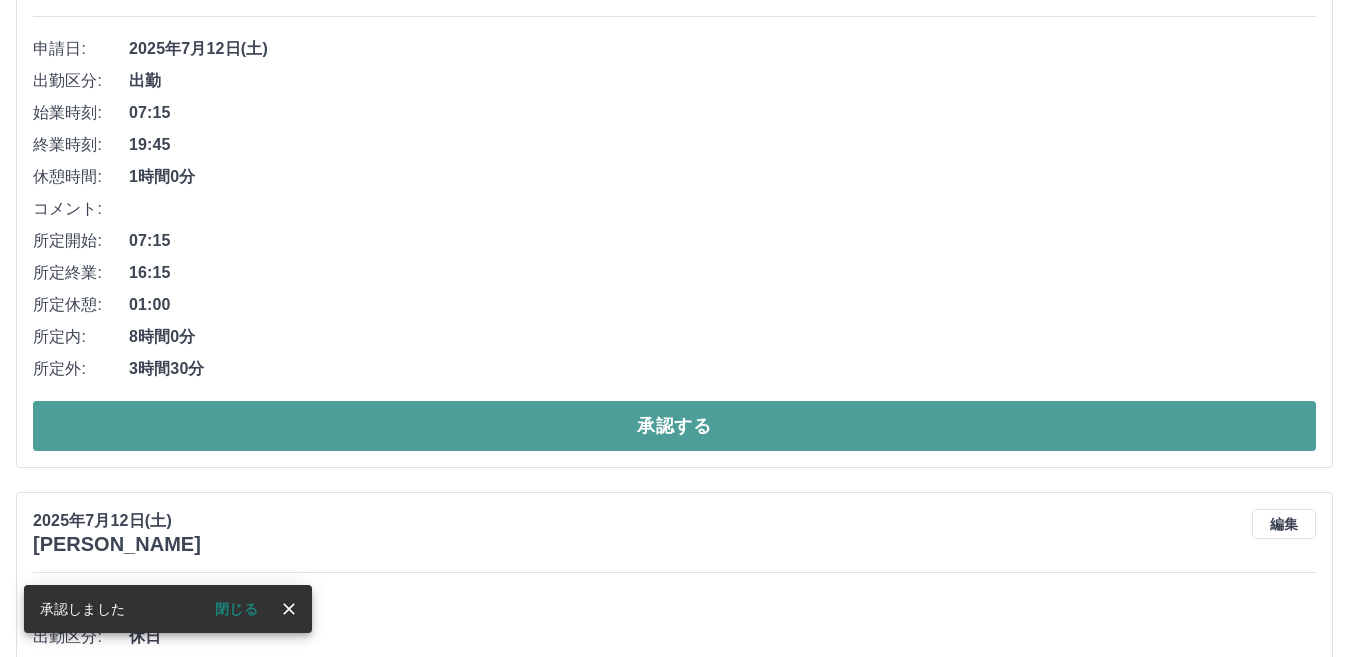 click on "承認する" at bounding box center (674, 426) 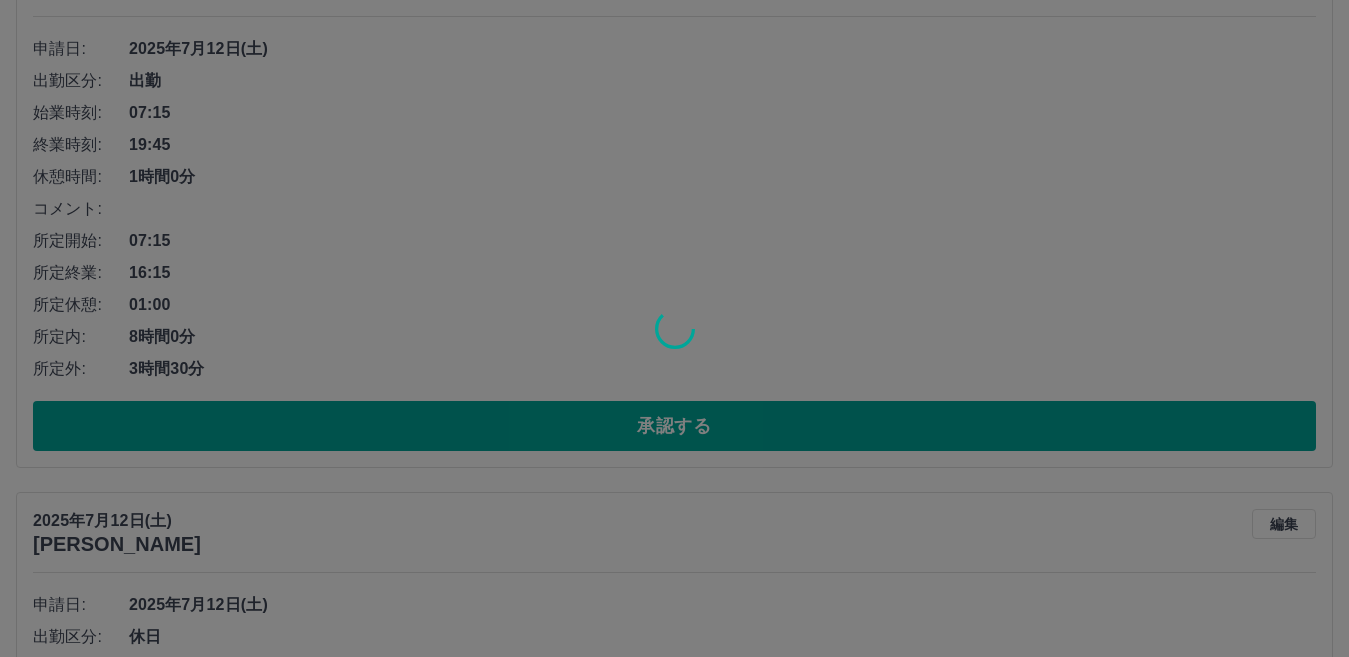 scroll, scrollTop: 0, scrollLeft: 0, axis: both 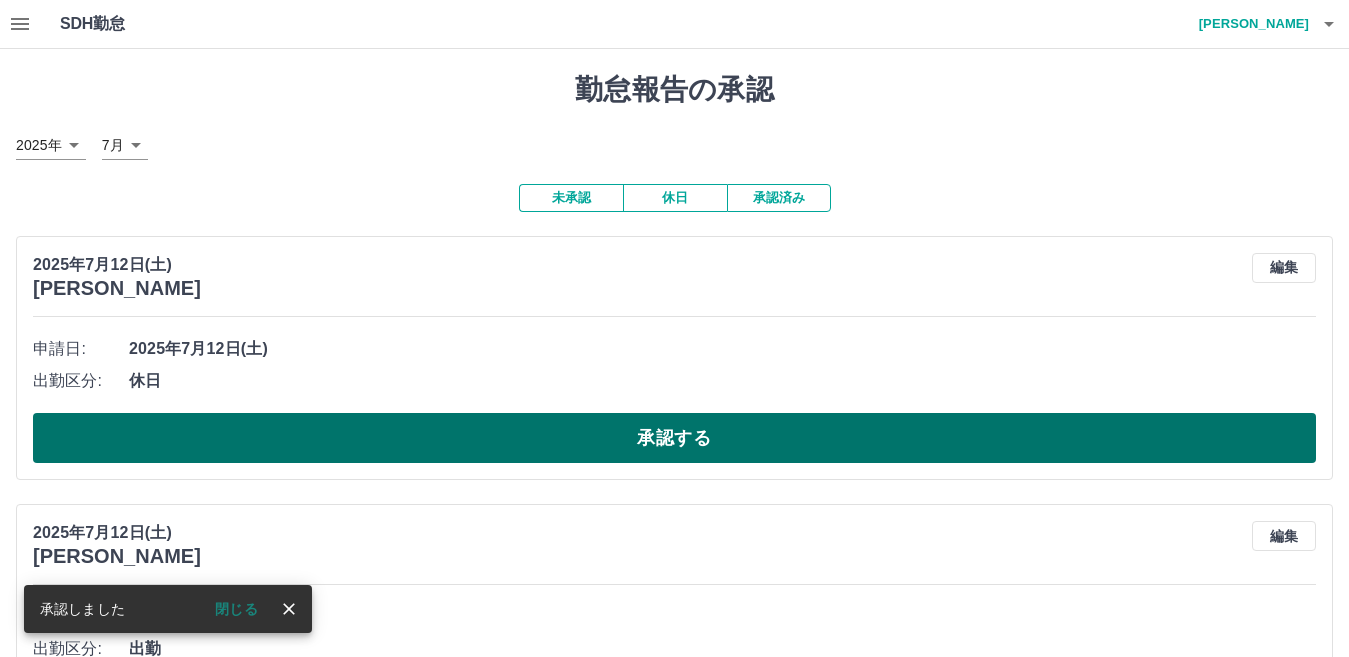 click on "承認する" at bounding box center [674, 438] 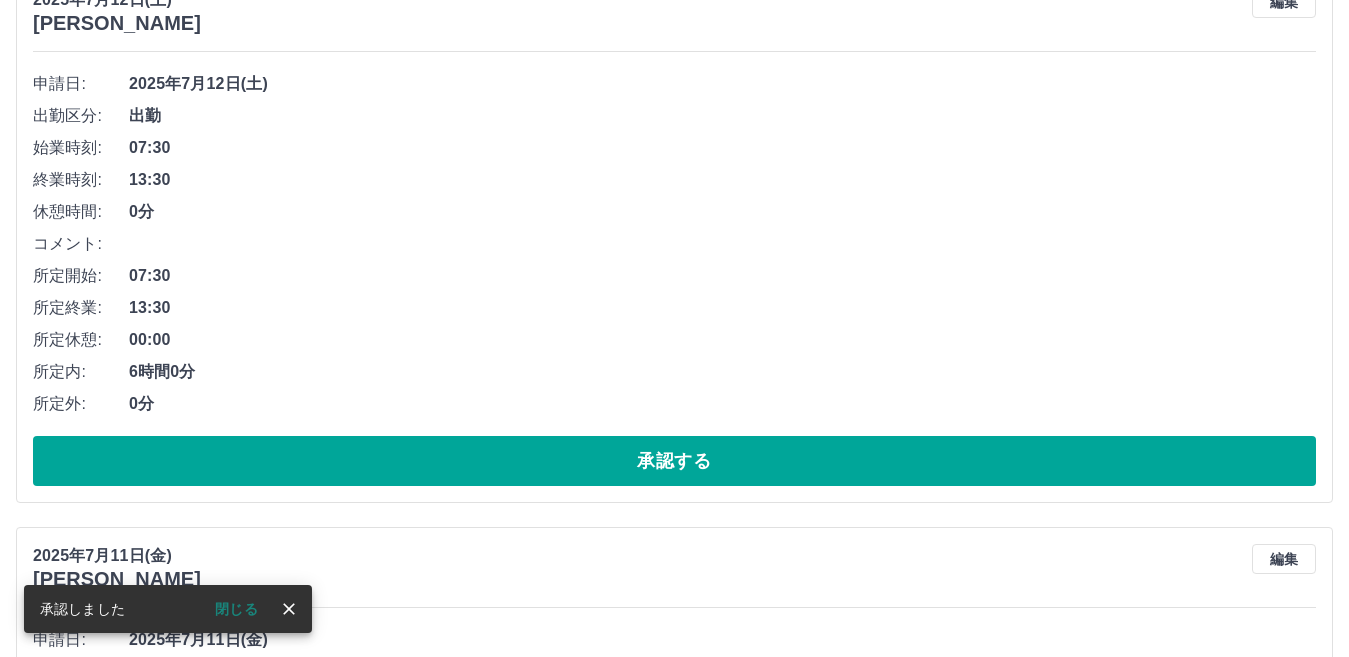 scroll, scrollTop: 300, scrollLeft: 0, axis: vertical 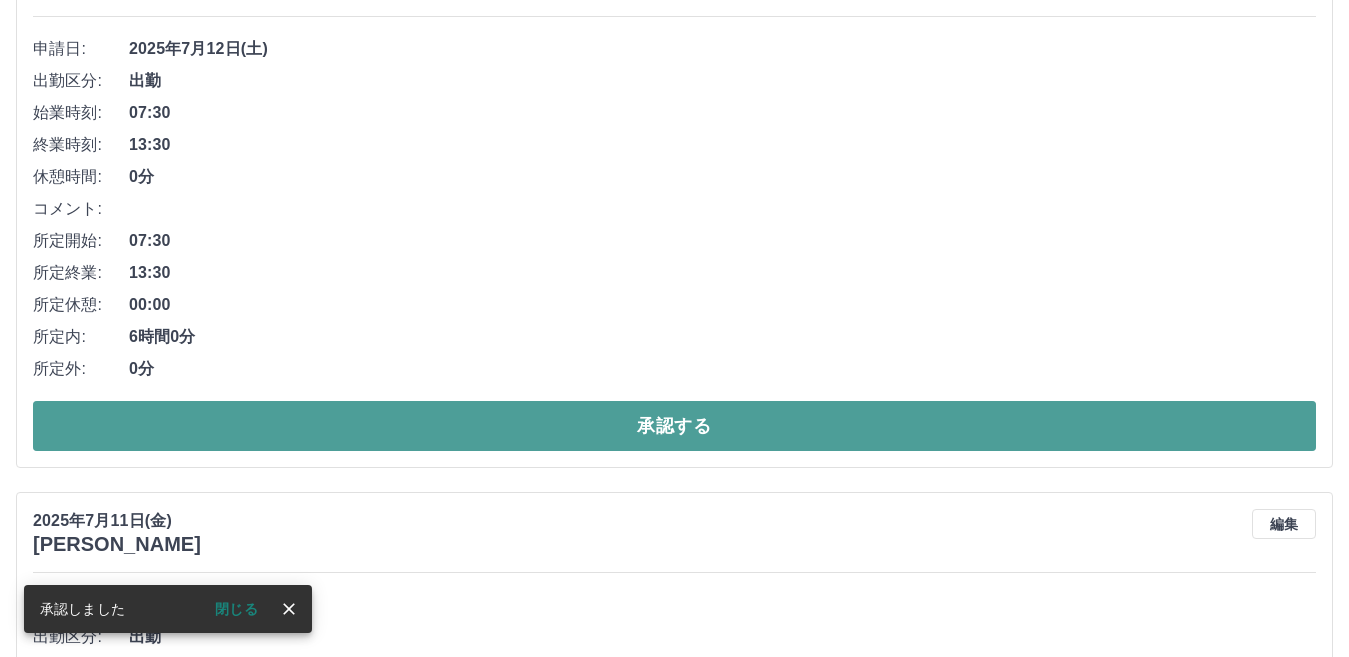 click on "承認する" at bounding box center [674, 426] 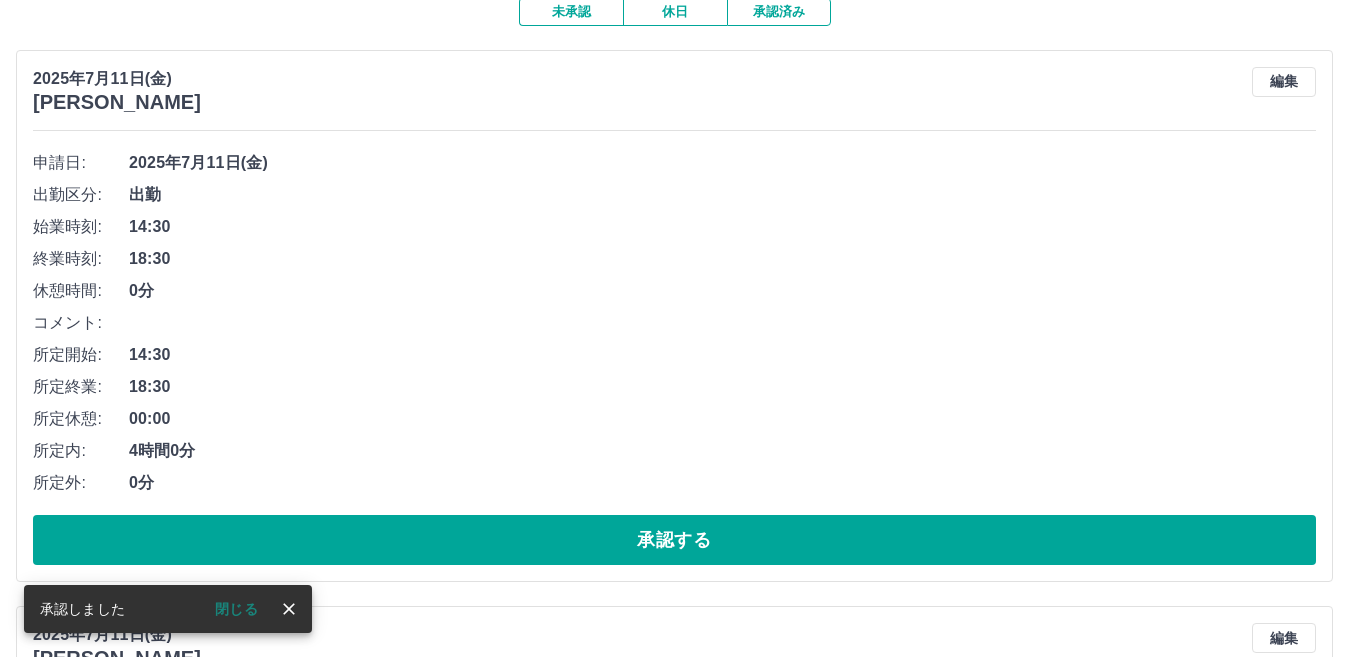 scroll, scrollTop: 200, scrollLeft: 0, axis: vertical 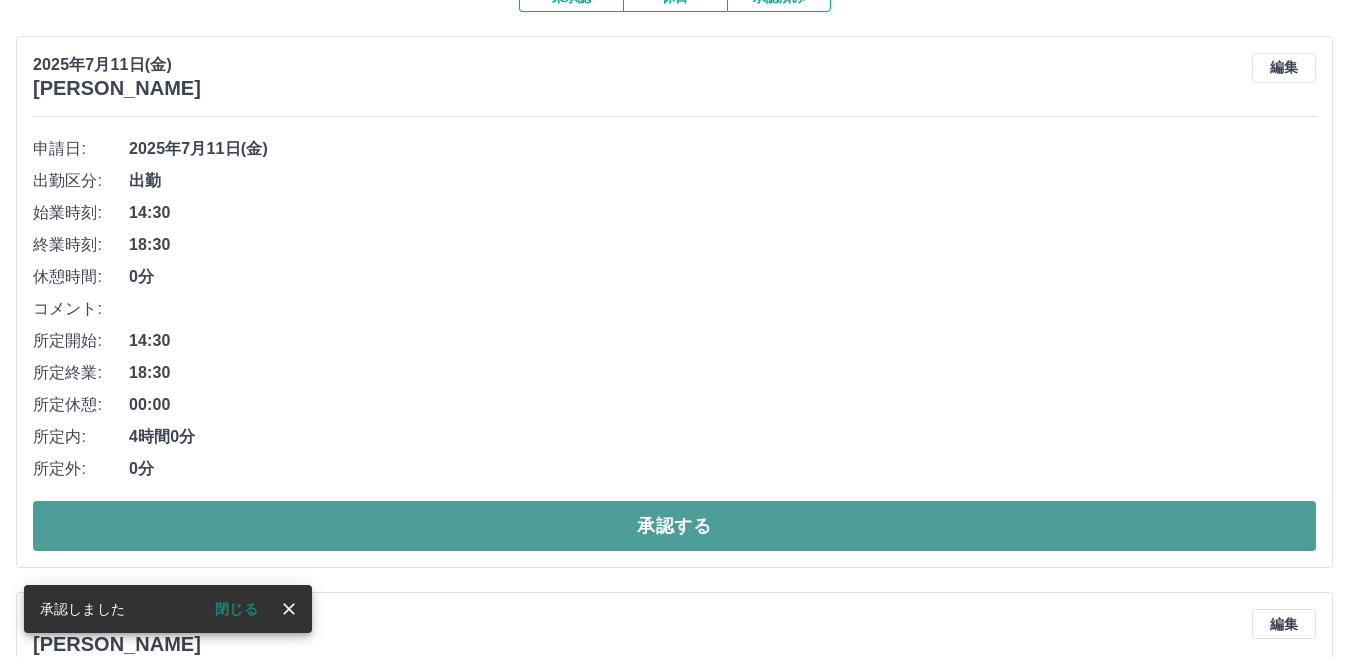 click on "承認する" at bounding box center (674, 526) 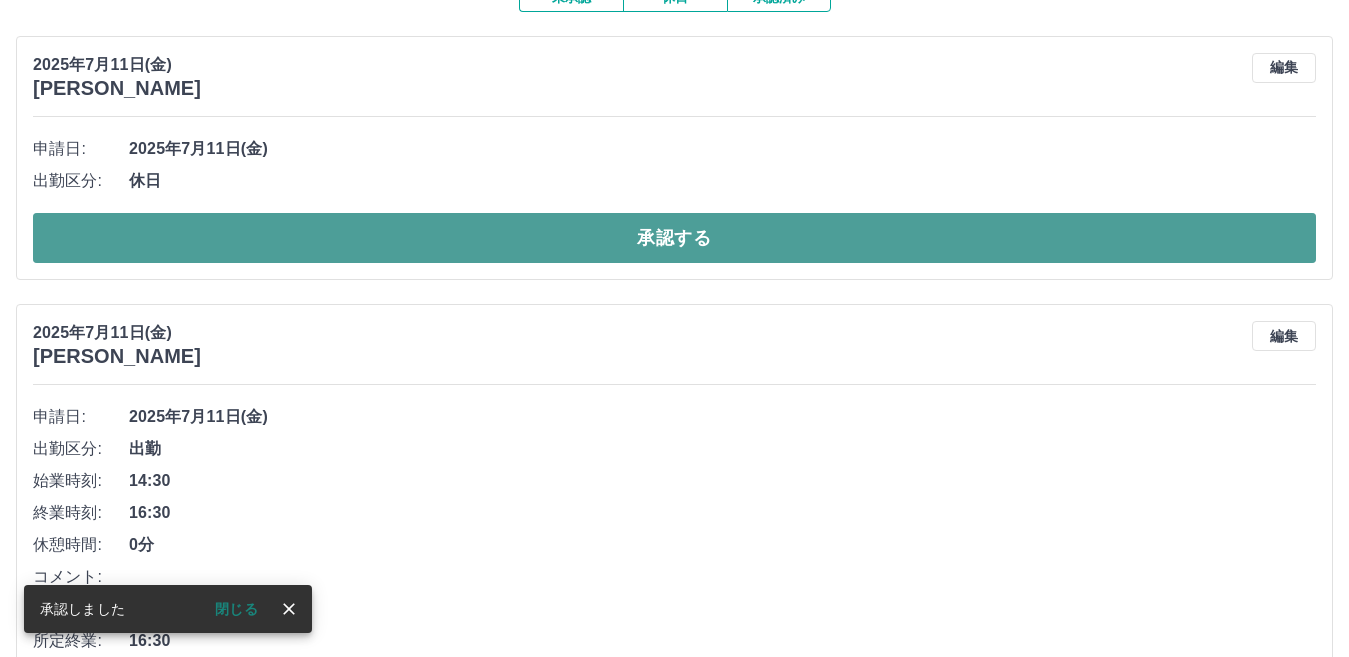 click on "承認する" at bounding box center (674, 238) 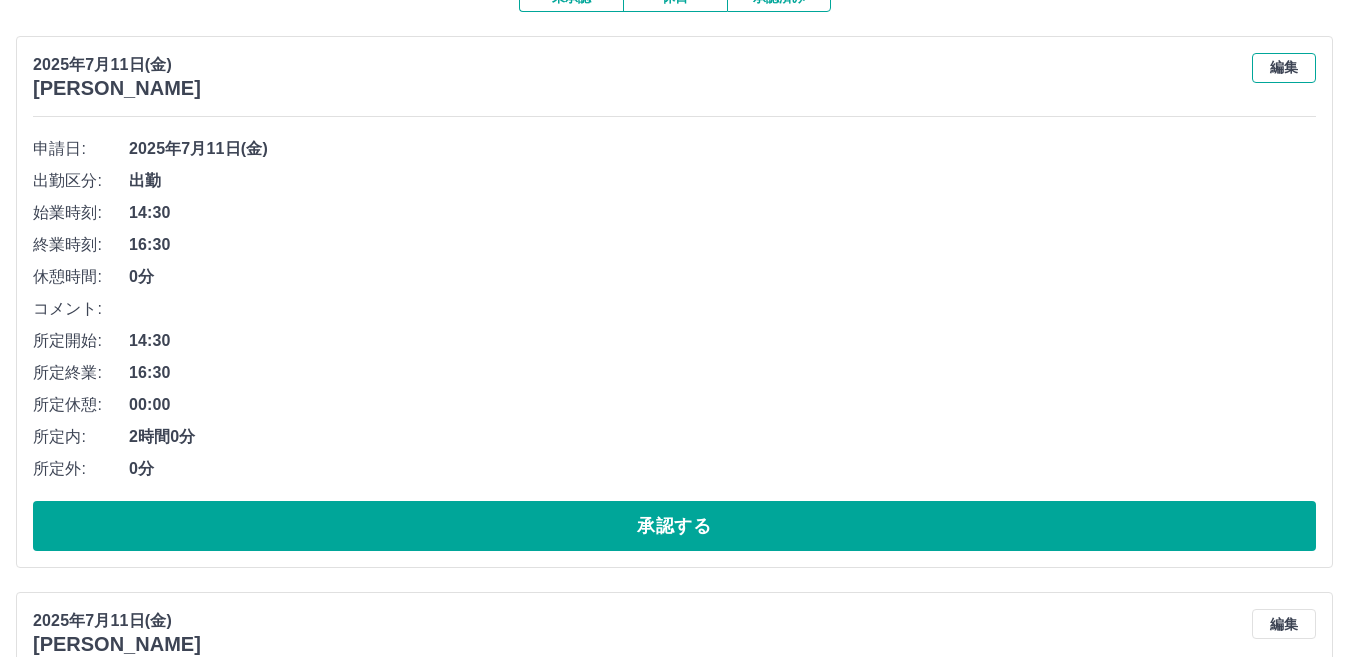 click on "編集" at bounding box center [1284, 68] 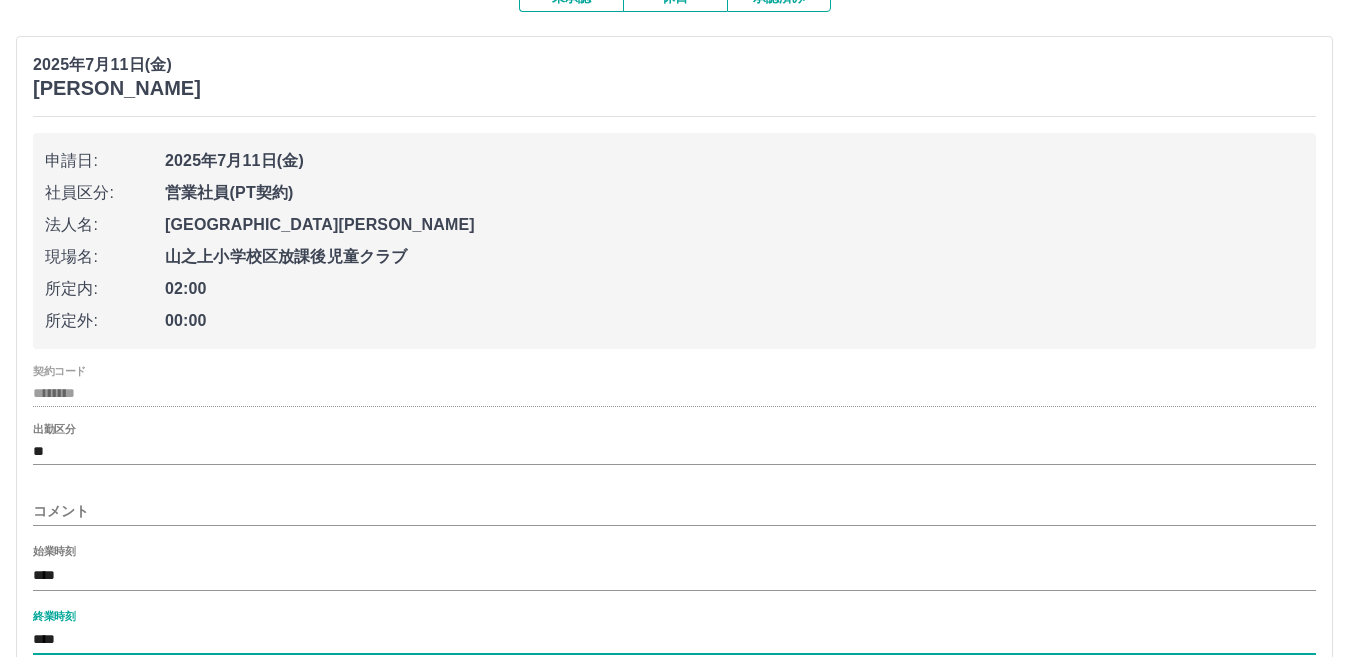 click on "****" at bounding box center [674, 640] 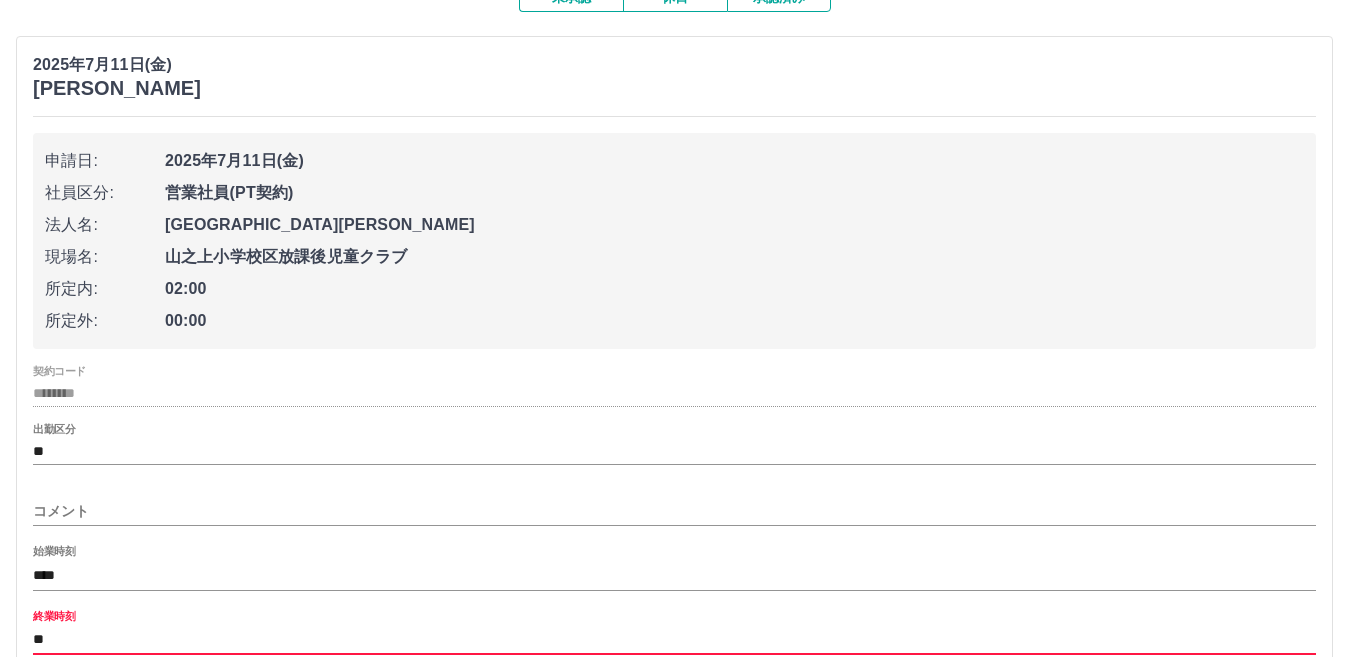 type on "*" 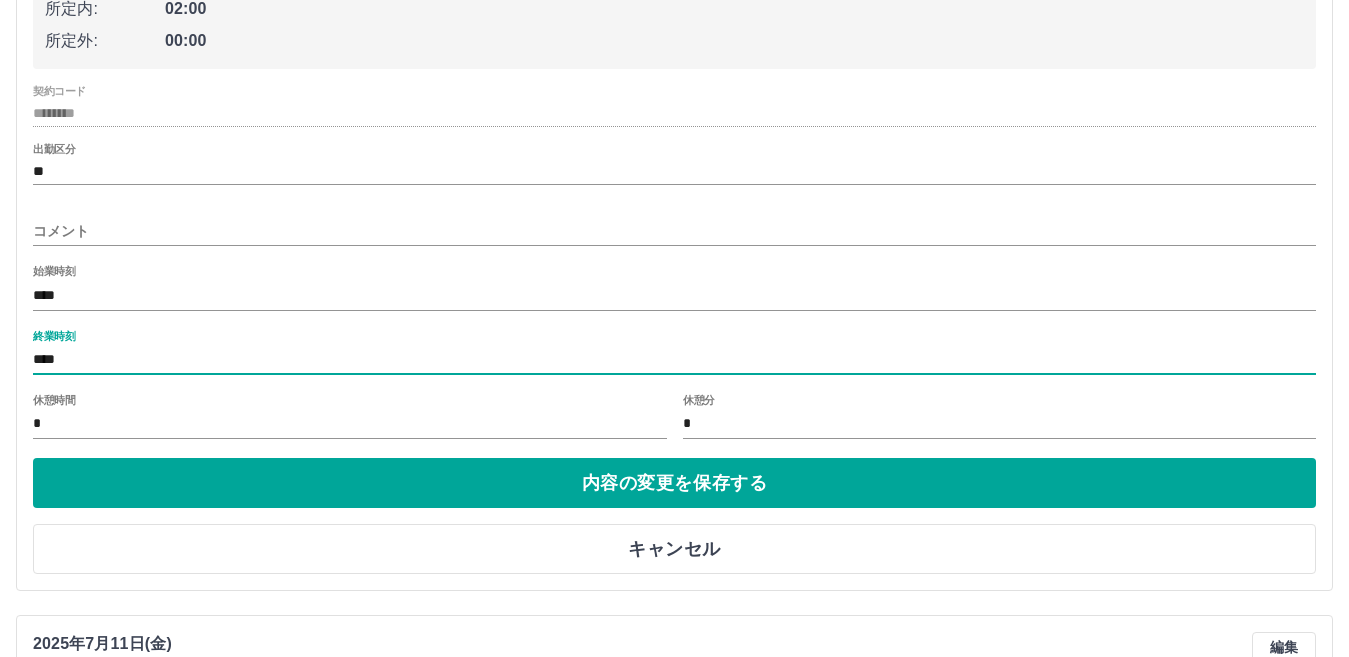 scroll, scrollTop: 500, scrollLeft: 0, axis: vertical 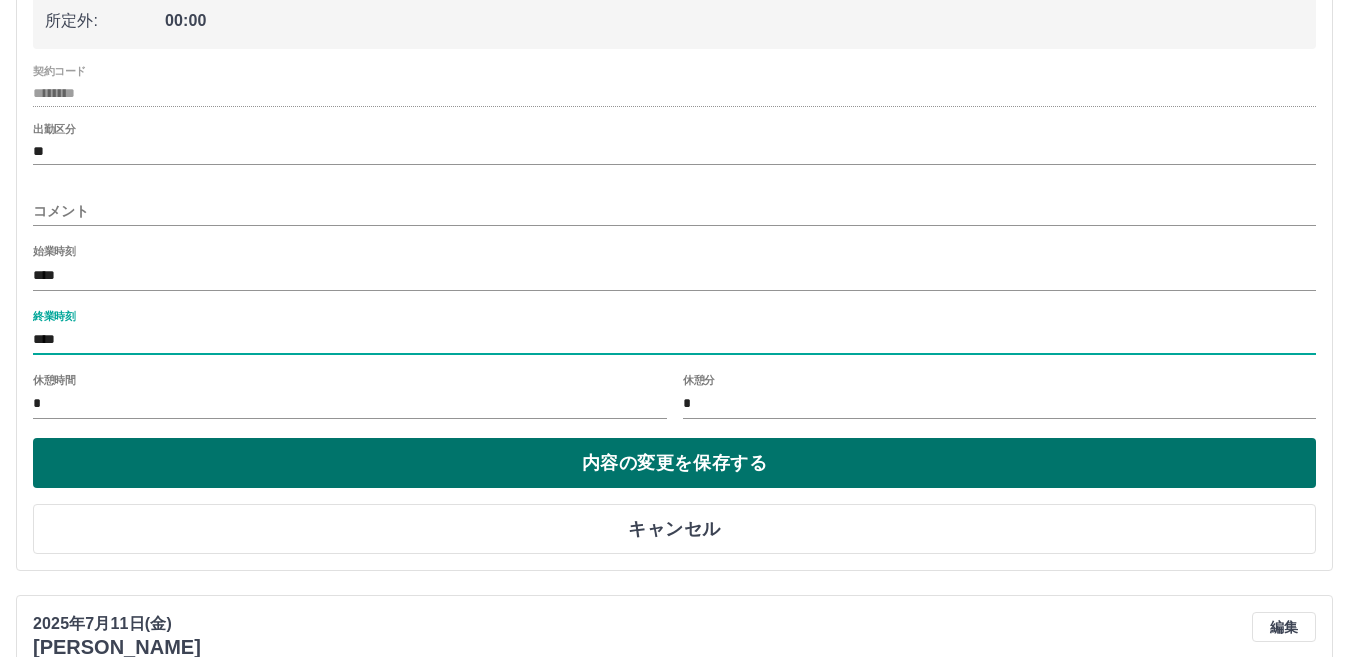 type on "****" 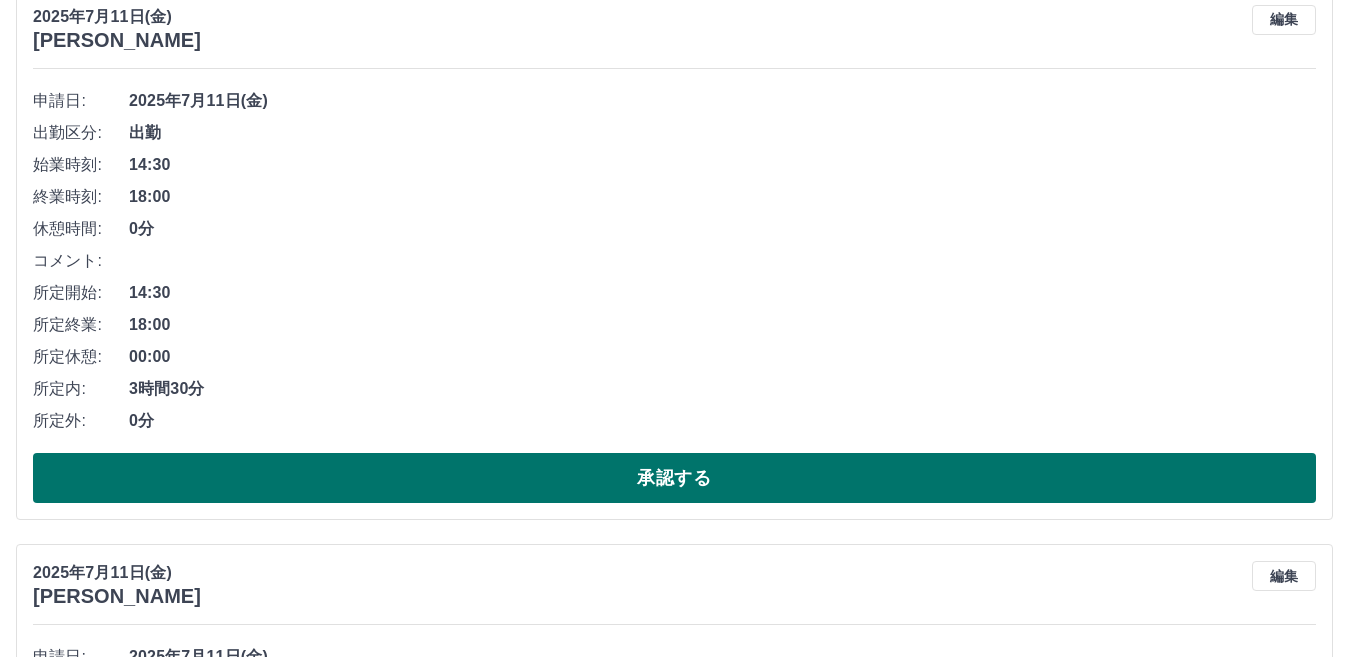 scroll, scrollTop: 300, scrollLeft: 0, axis: vertical 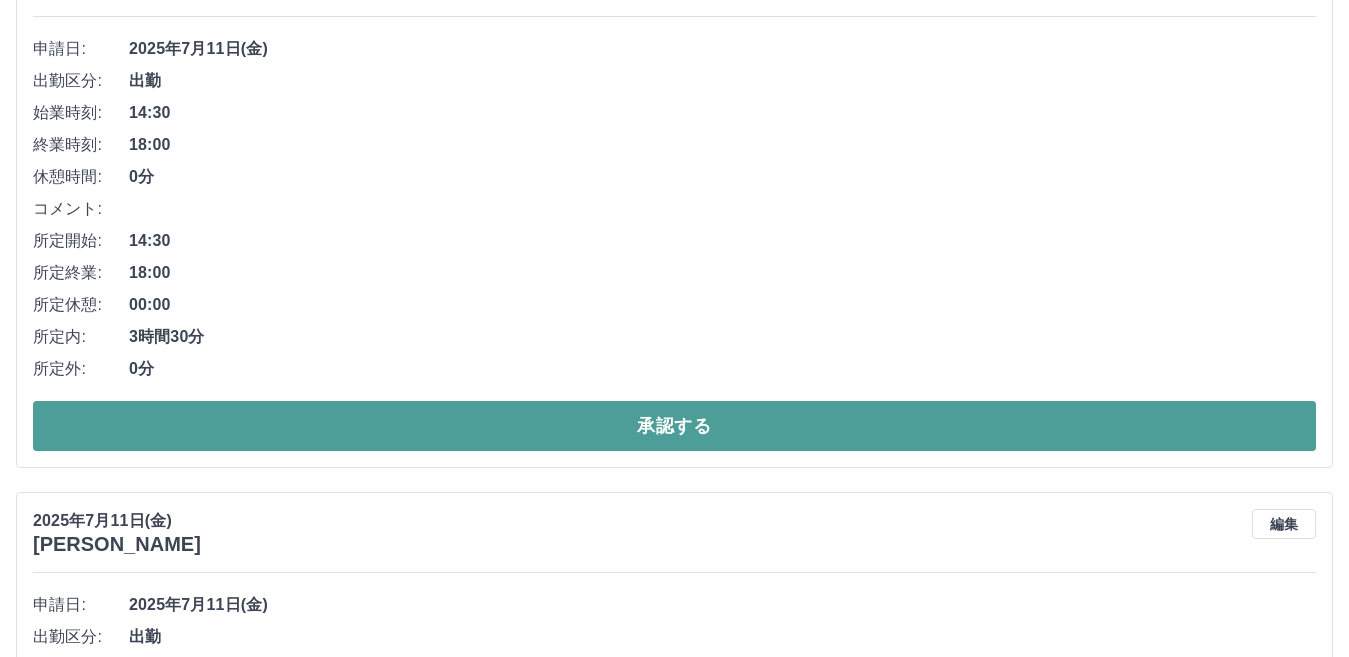 click on "承認する" at bounding box center (674, 426) 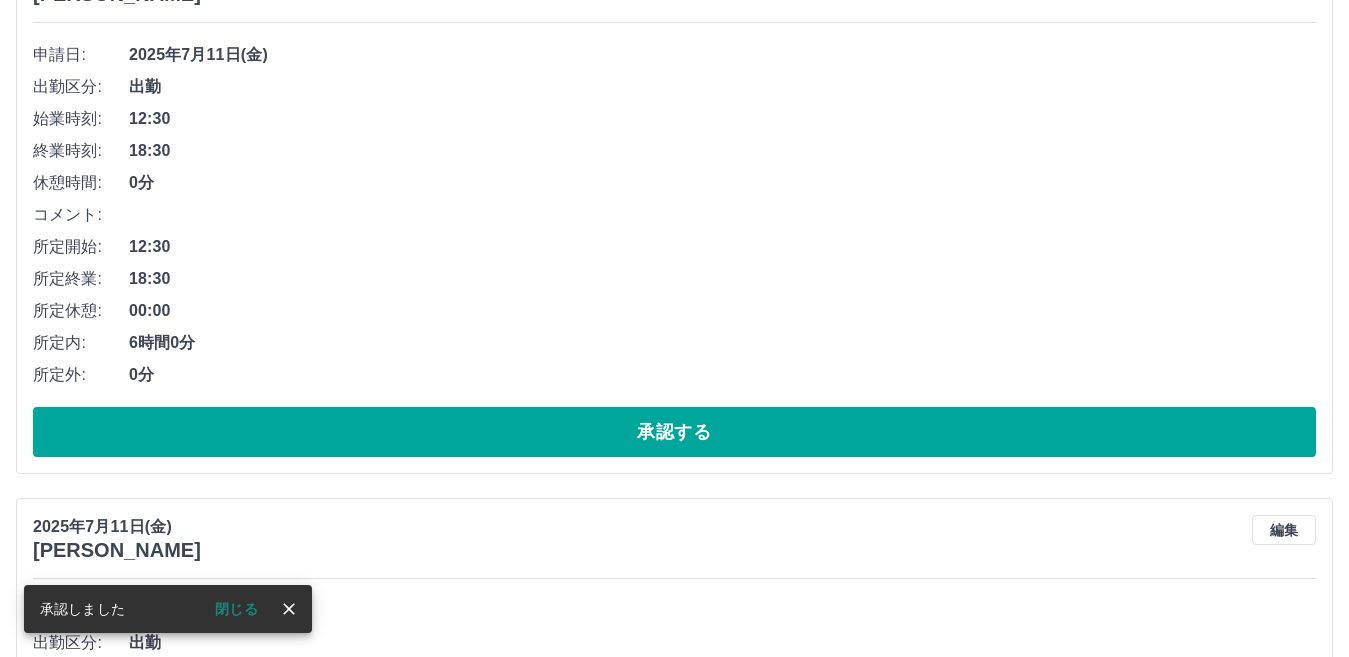 scroll, scrollTop: 300, scrollLeft: 0, axis: vertical 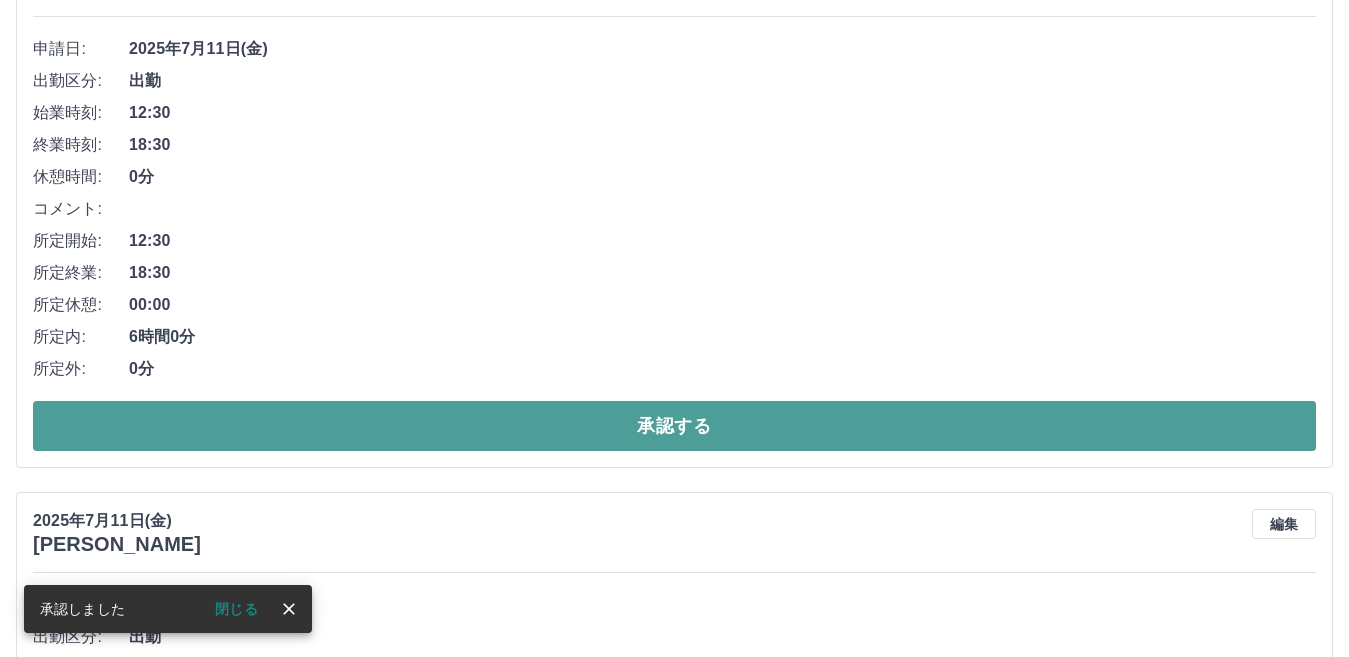 click on "承認する" at bounding box center [674, 426] 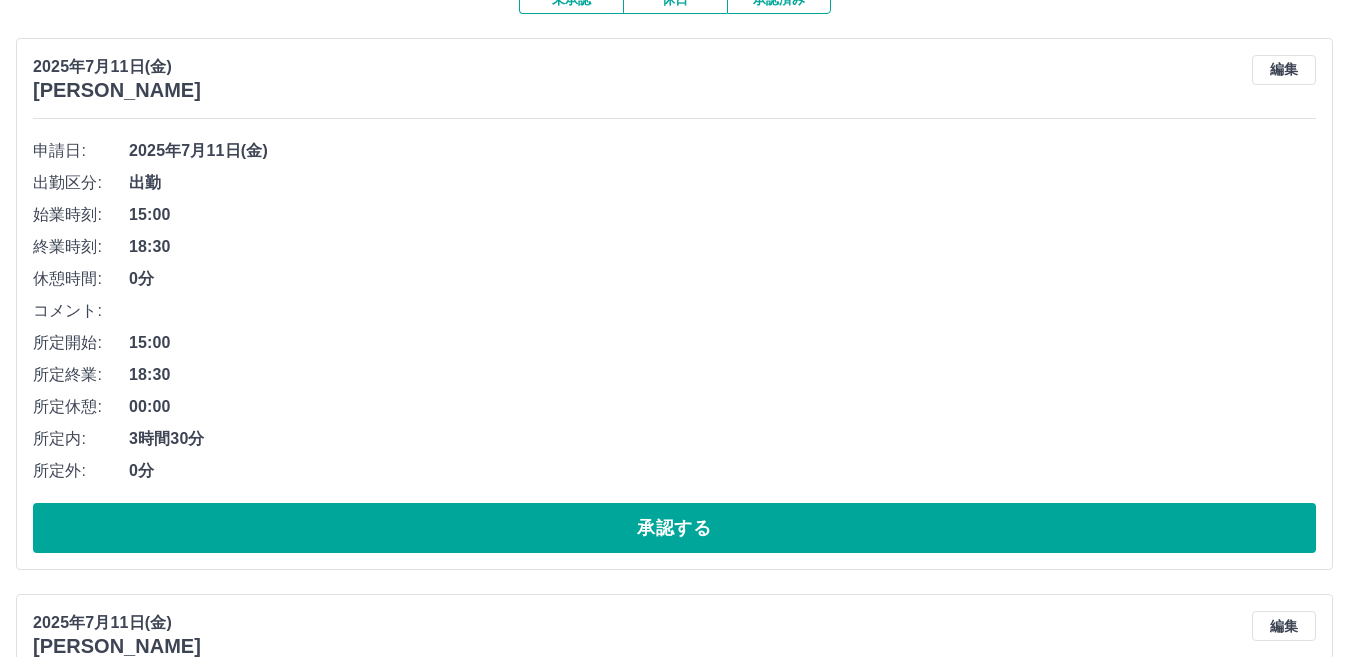 scroll, scrollTop: 200, scrollLeft: 0, axis: vertical 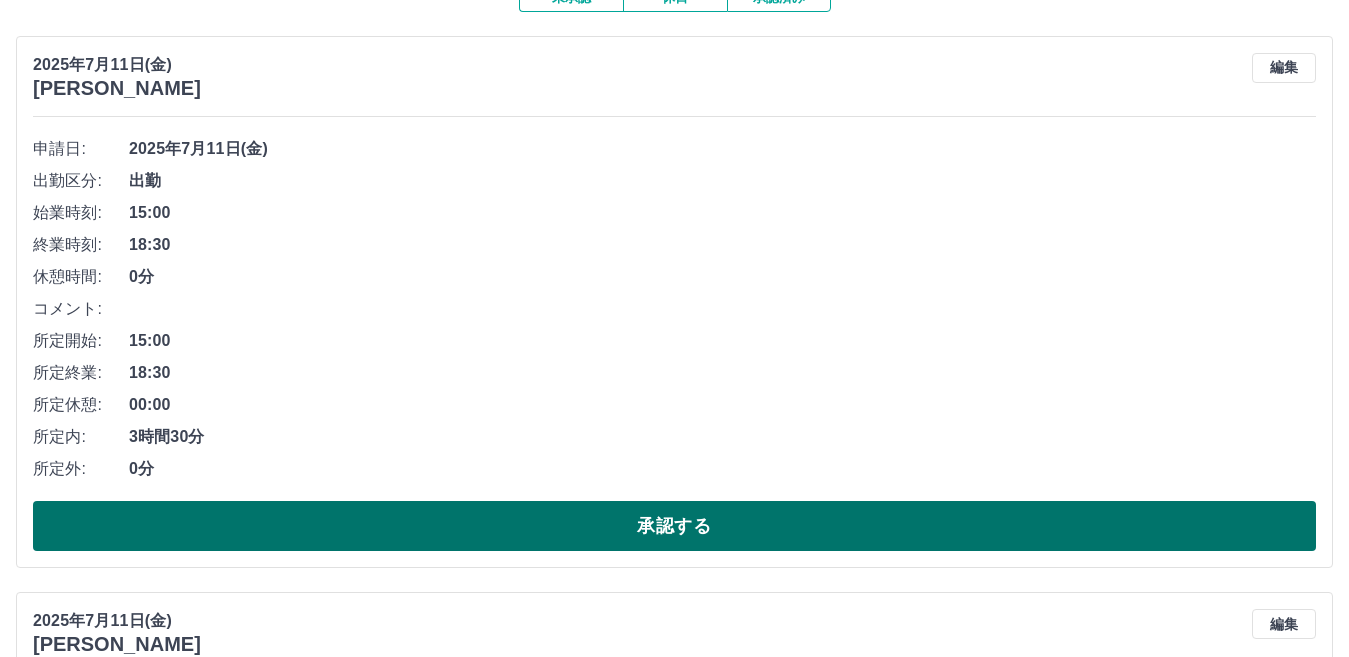 click on "承認する" at bounding box center [674, 526] 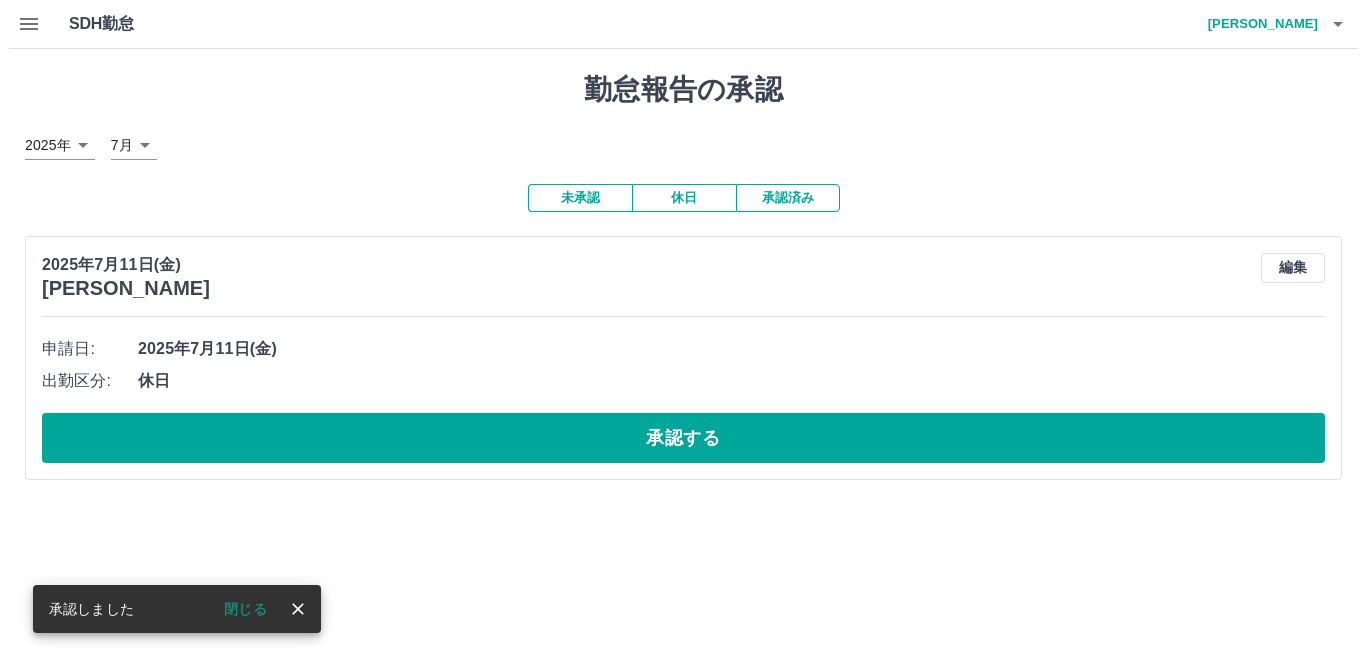 scroll, scrollTop: 0, scrollLeft: 0, axis: both 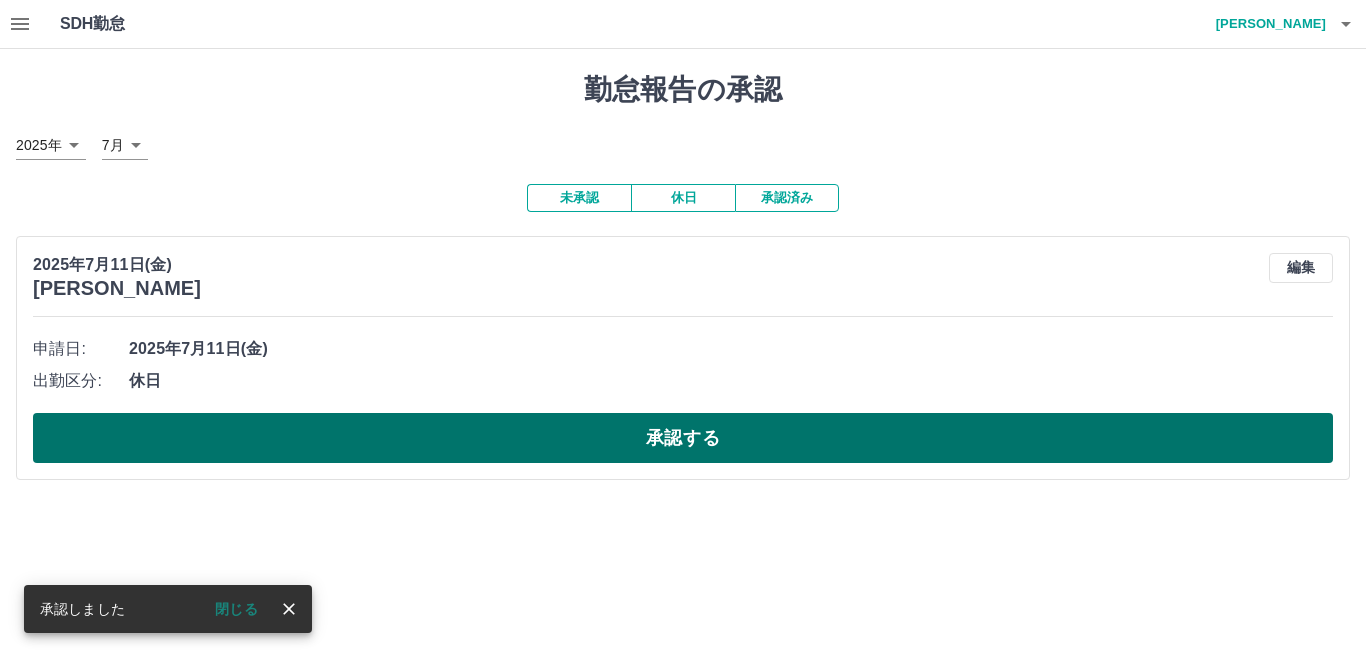 click on "承認する" at bounding box center [683, 438] 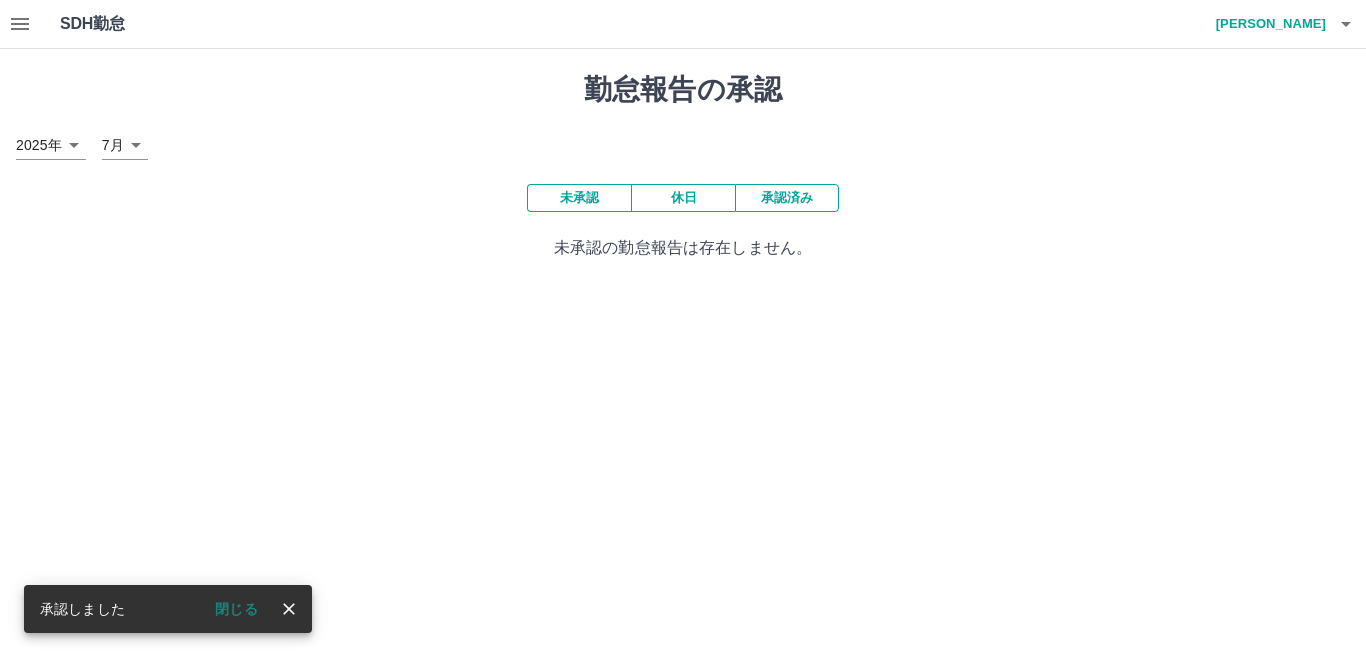 click on "西田　佐百合" at bounding box center (1266, 24) 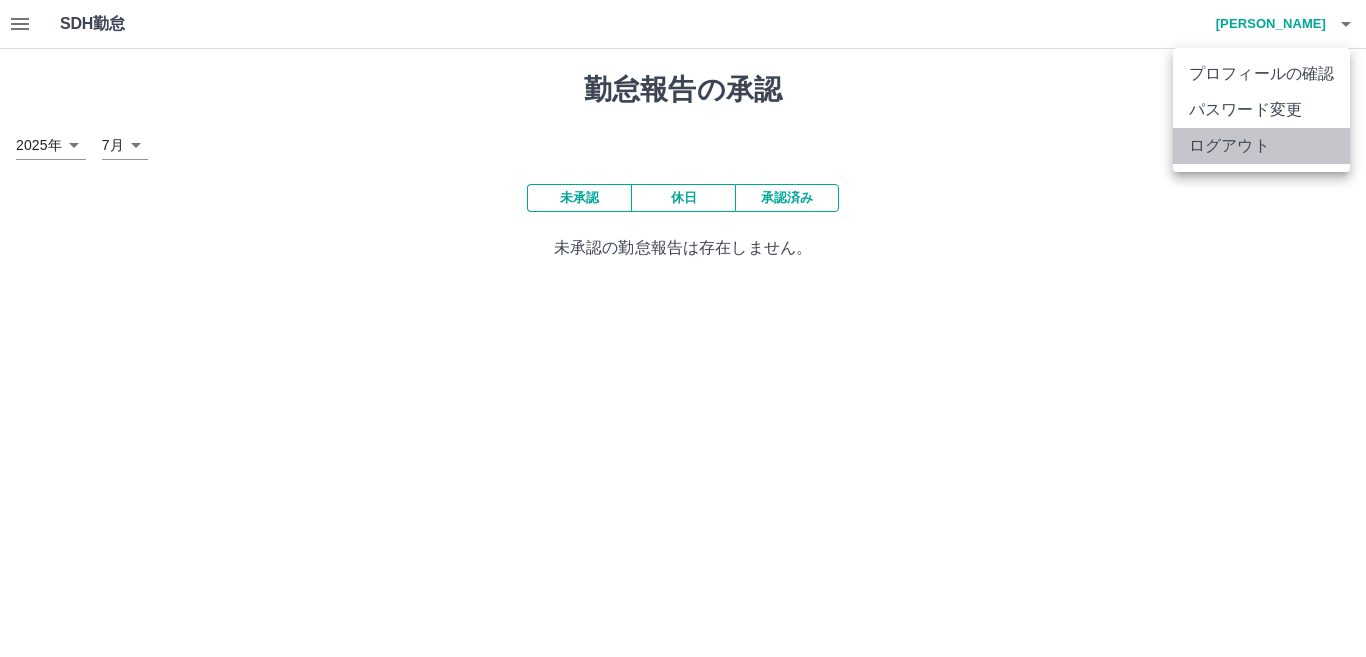 click on "ログアウト" at bounding box center [1261, 146] 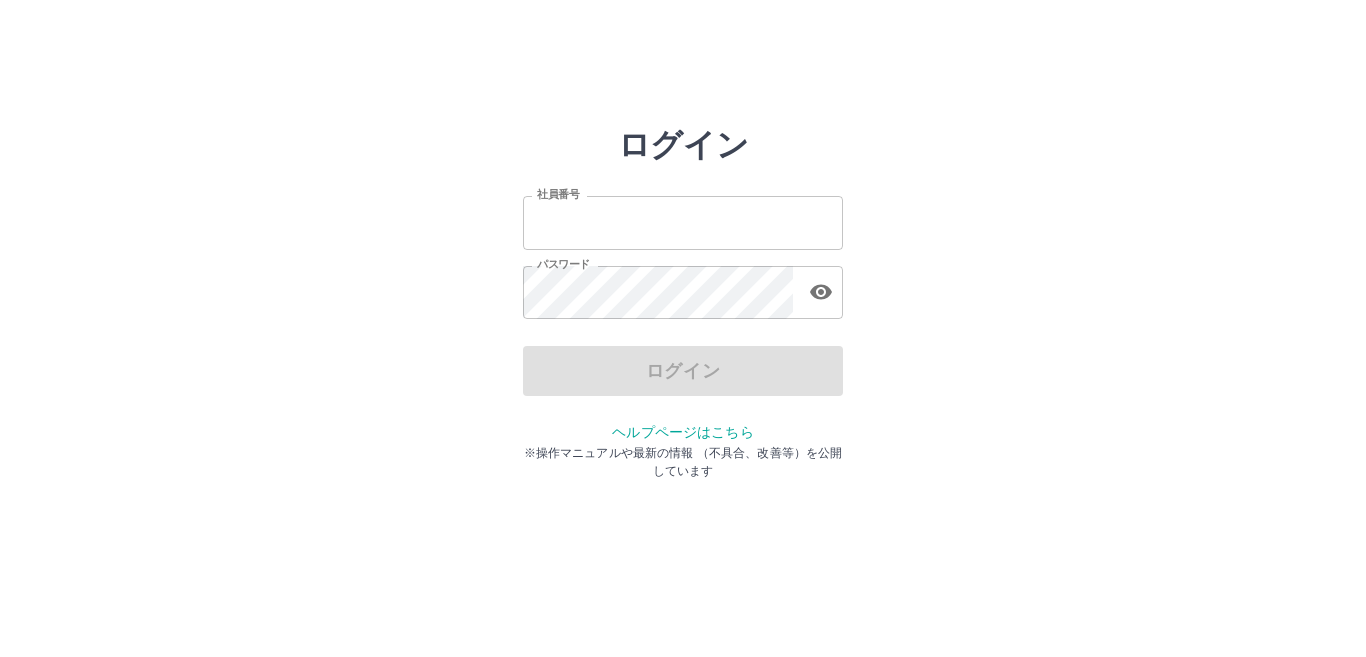 scroll, scrollTop: 0, scrollLeft: 0, axis: both 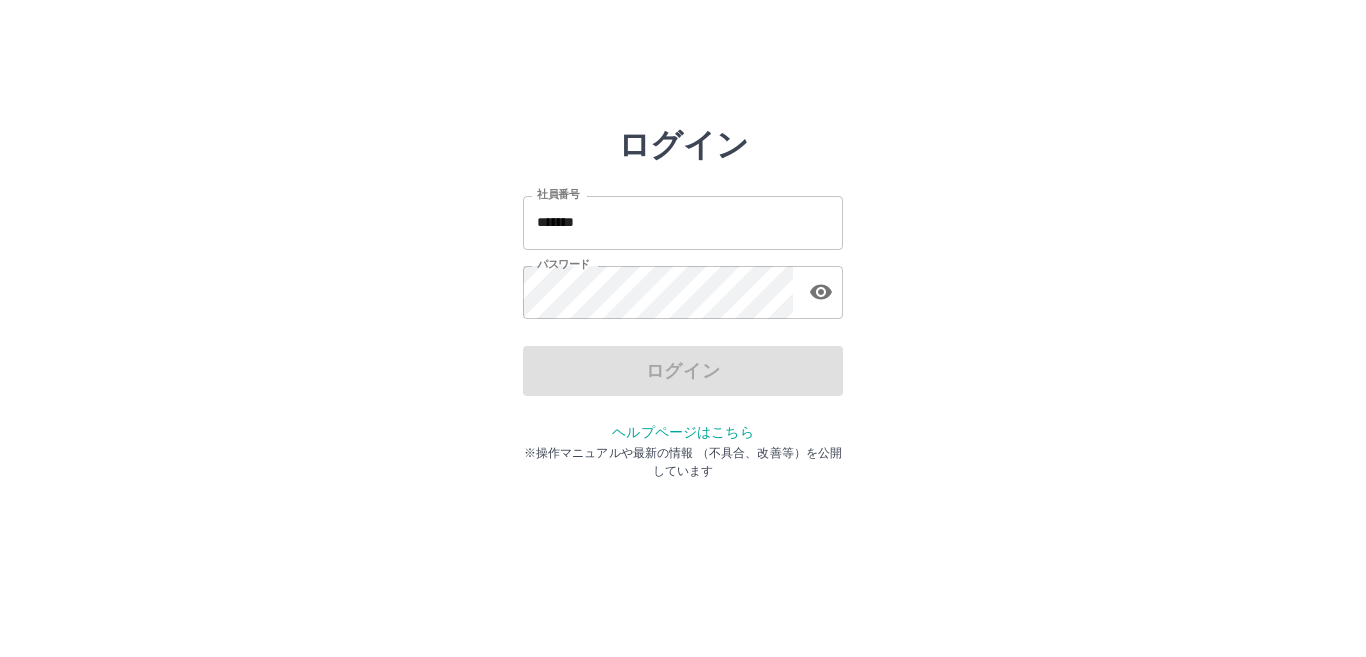 click on "ログイン" at bounding box center [683, 371] 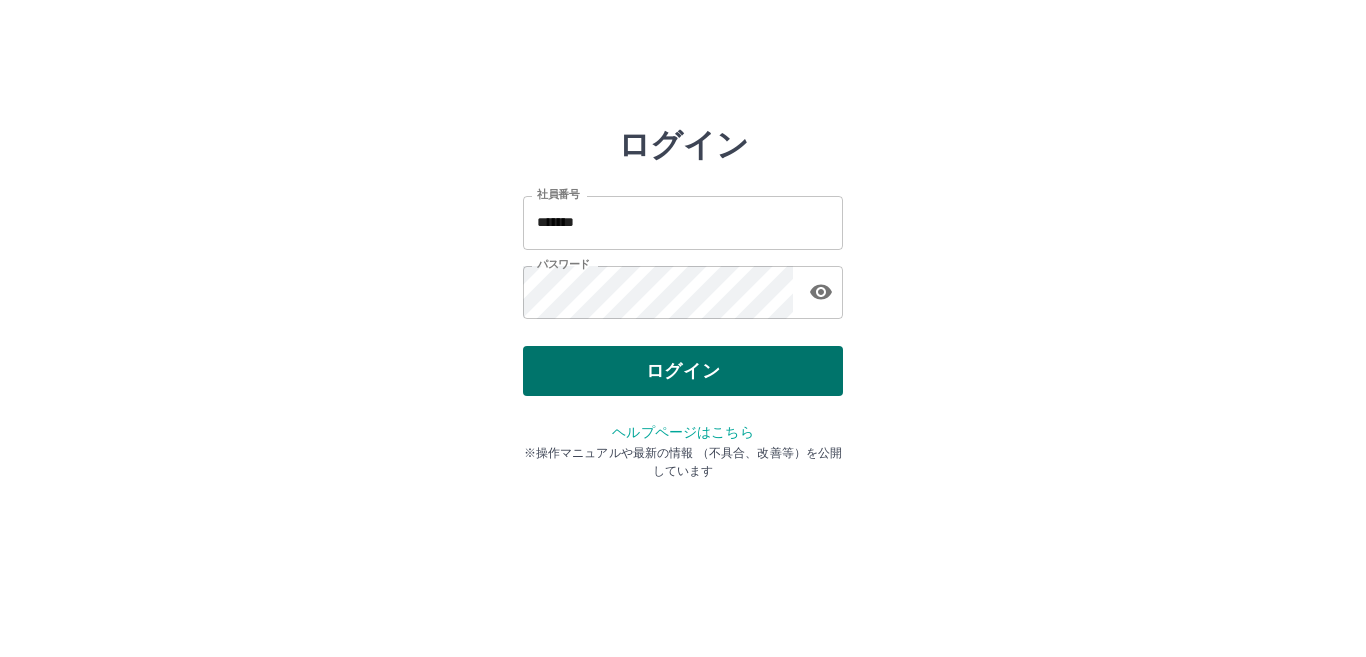click on "ログイン" at bounding box center (683, 371) 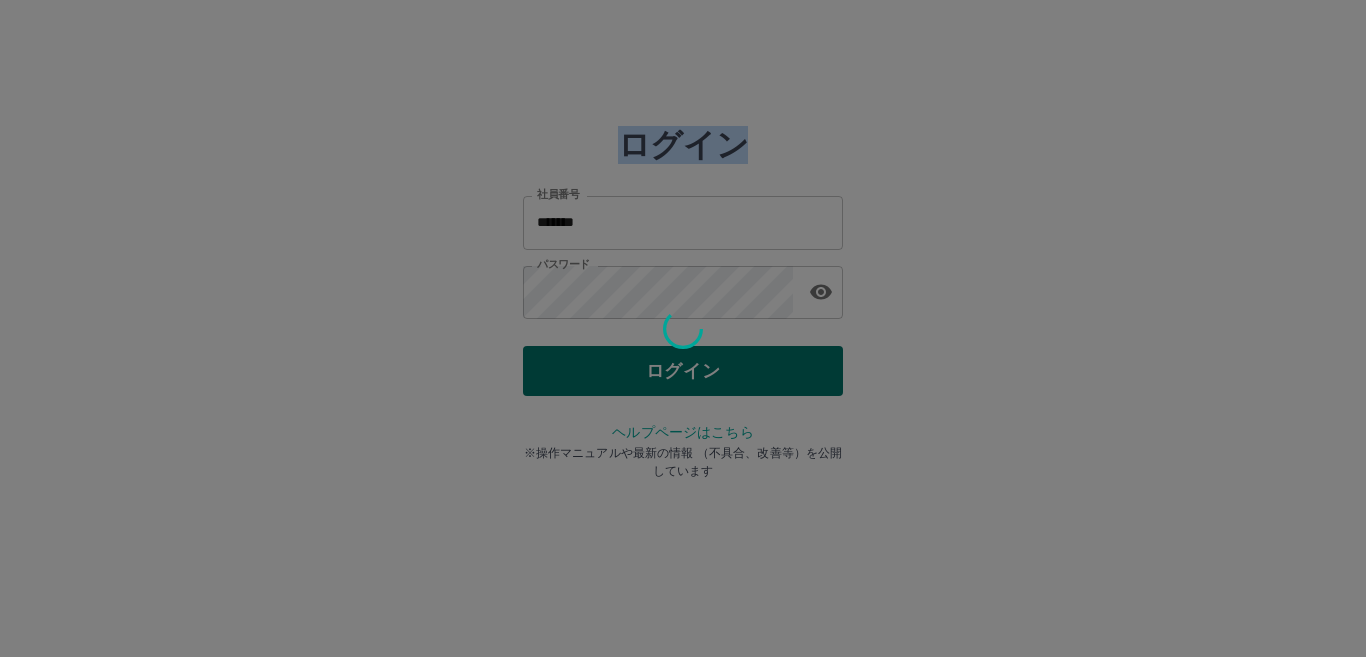 click at bounding box center [683, 328] 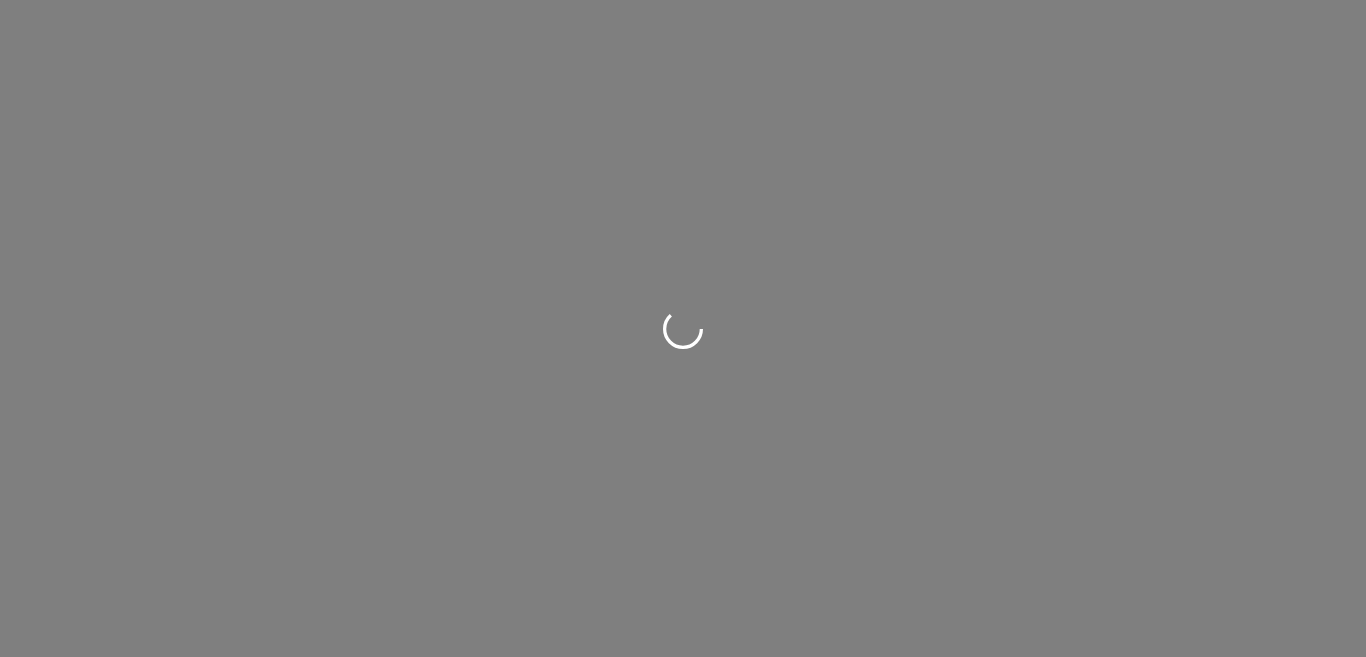 scroll, scrollTop: 0, scrollLeft: 0, axis: both 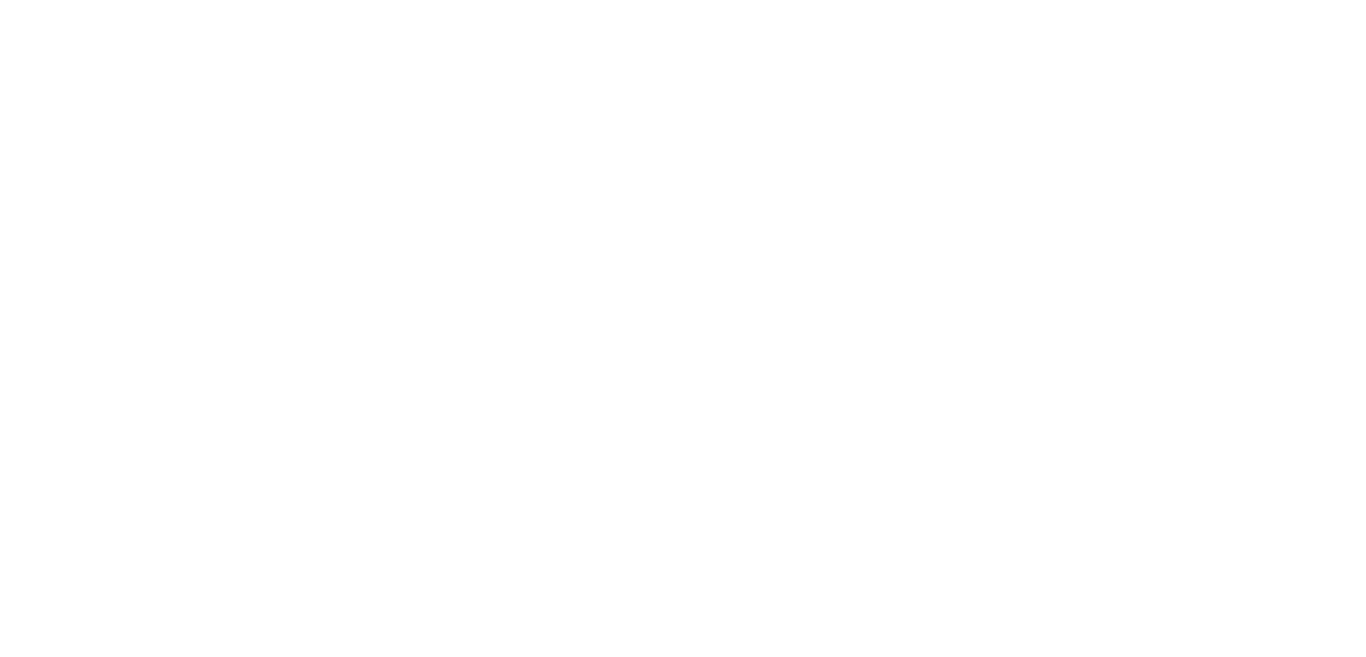 drag, startPoint x: 0, startPoint y: 0, endPoint x: 606, endPoint y: 380, distance: 715.28735 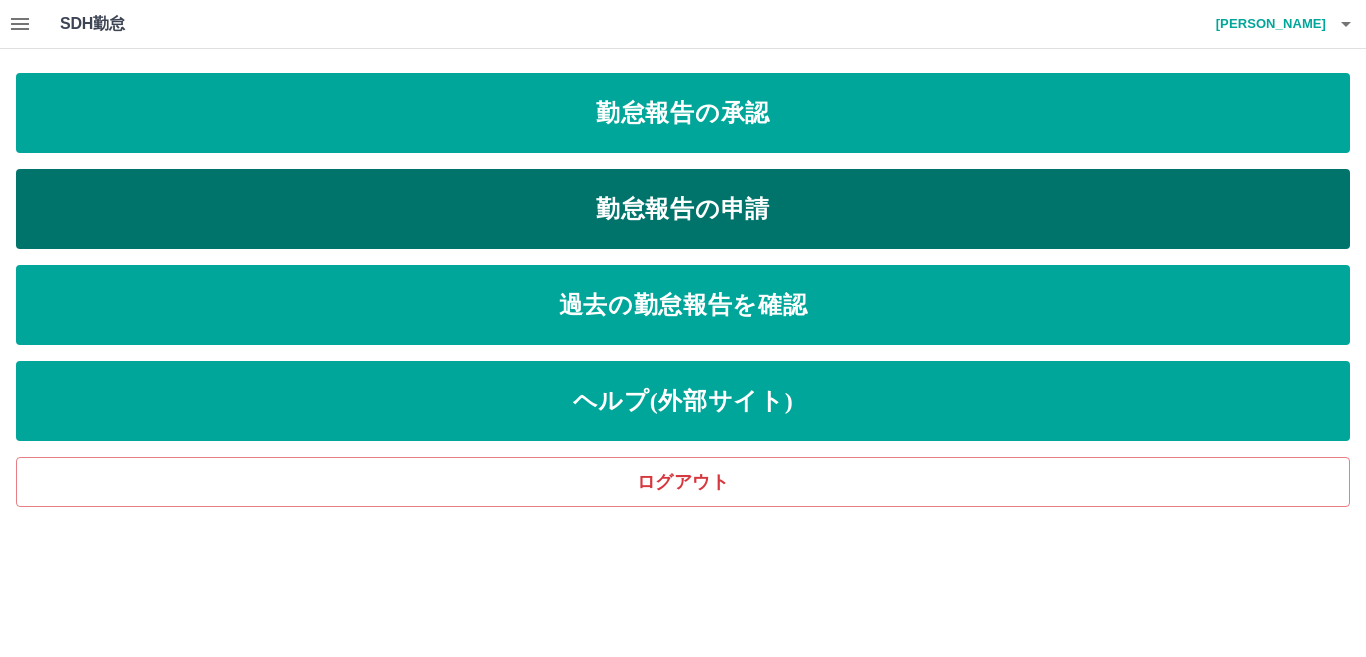 click on "勤怠報告の申請" at bounding box center (683, 209) 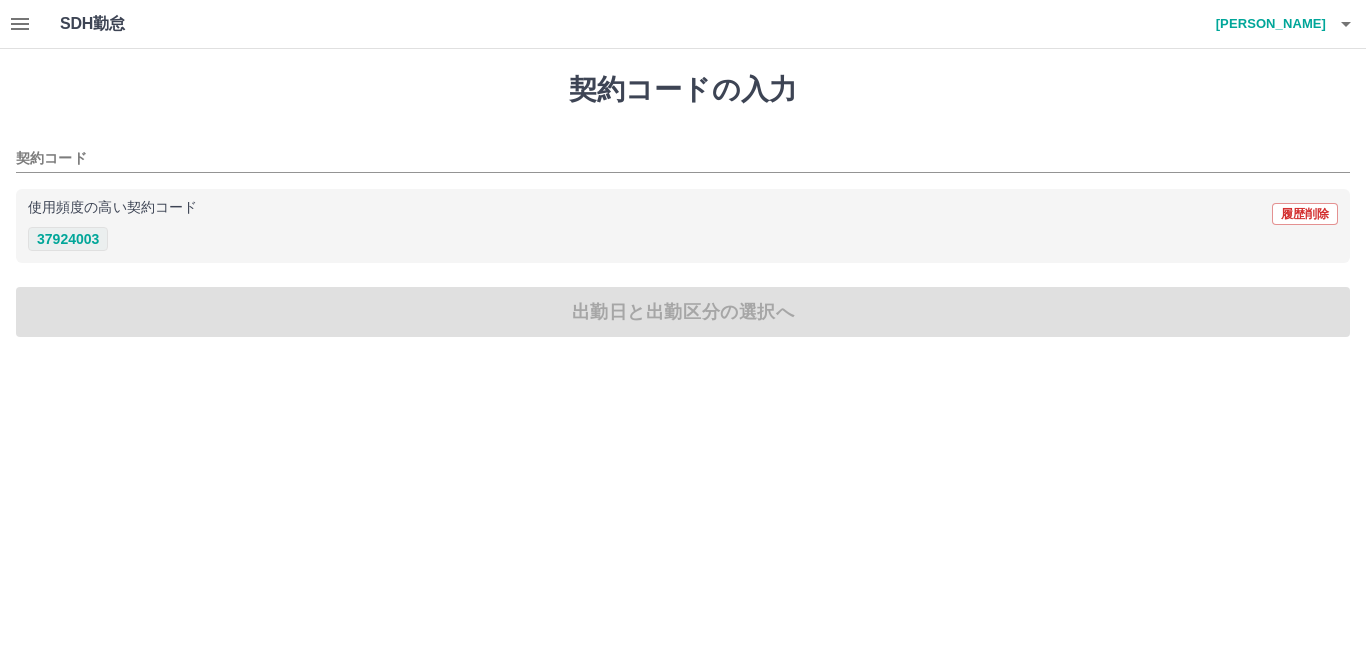 click on "37924003" at bounding box center (68, 239) 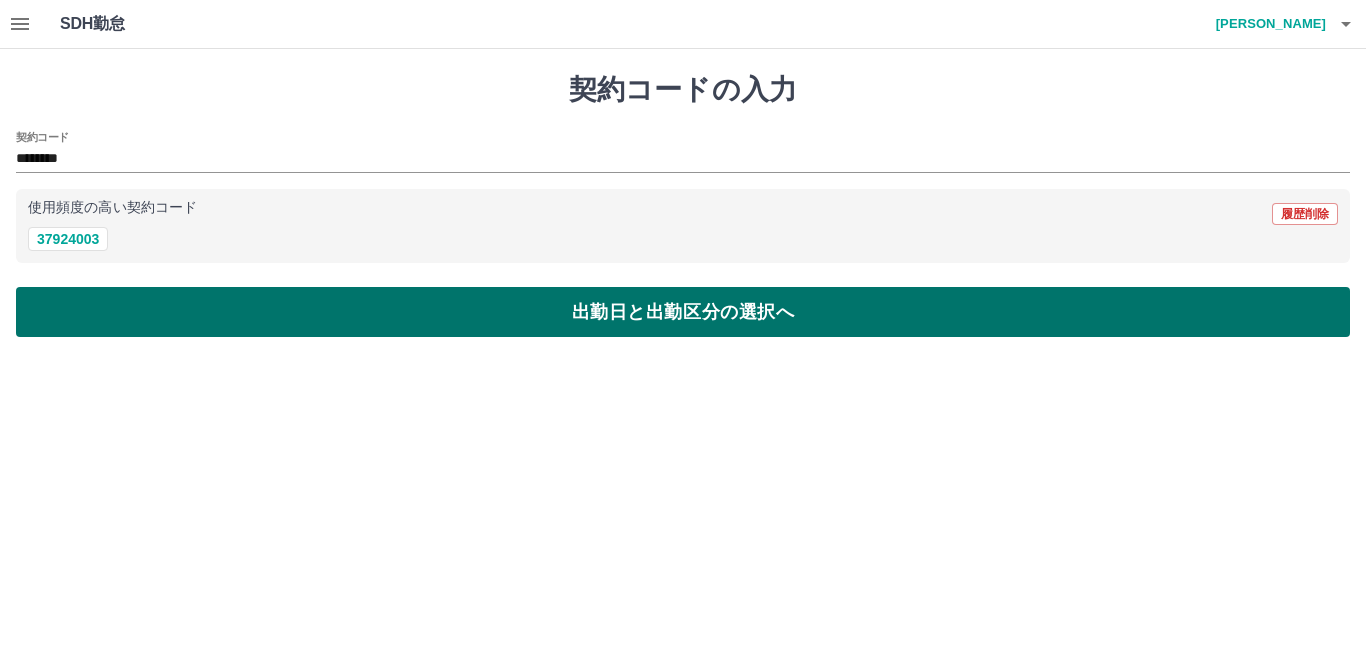 click on "出勤日と出勤区分の選択へ" at bounding box center [683, 312] 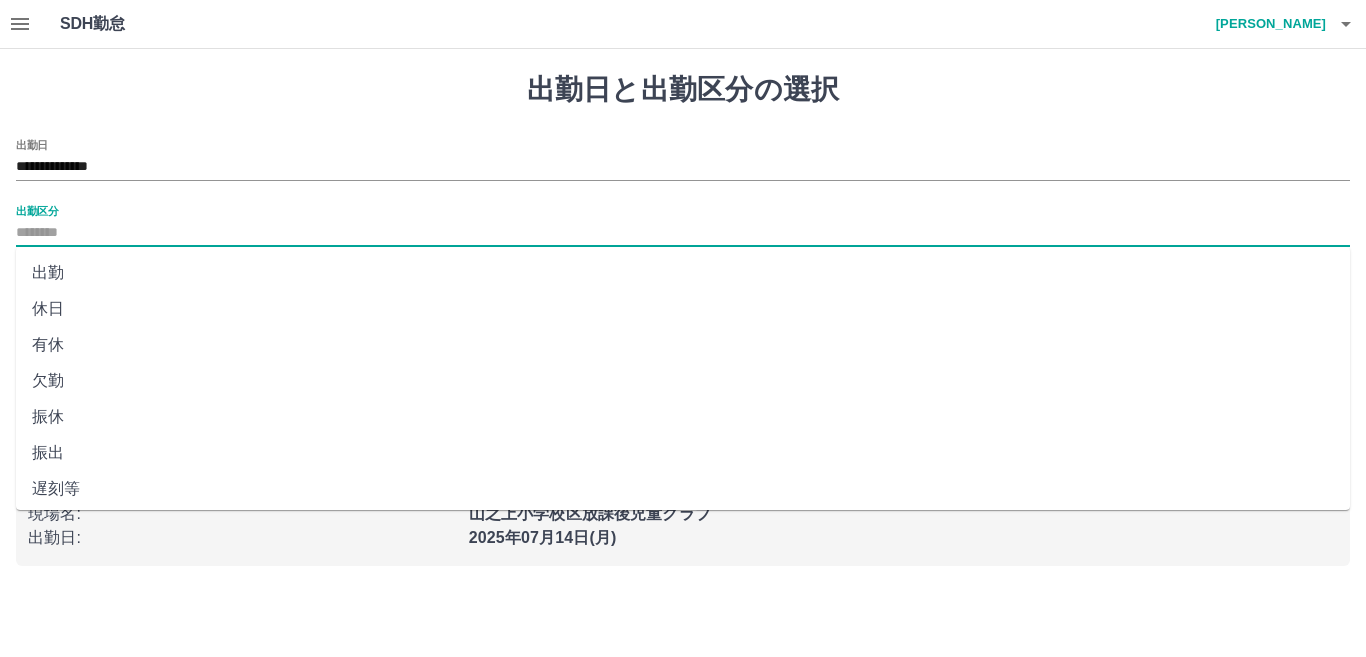 click on "出勤区分" at bounding box center [683, 233] 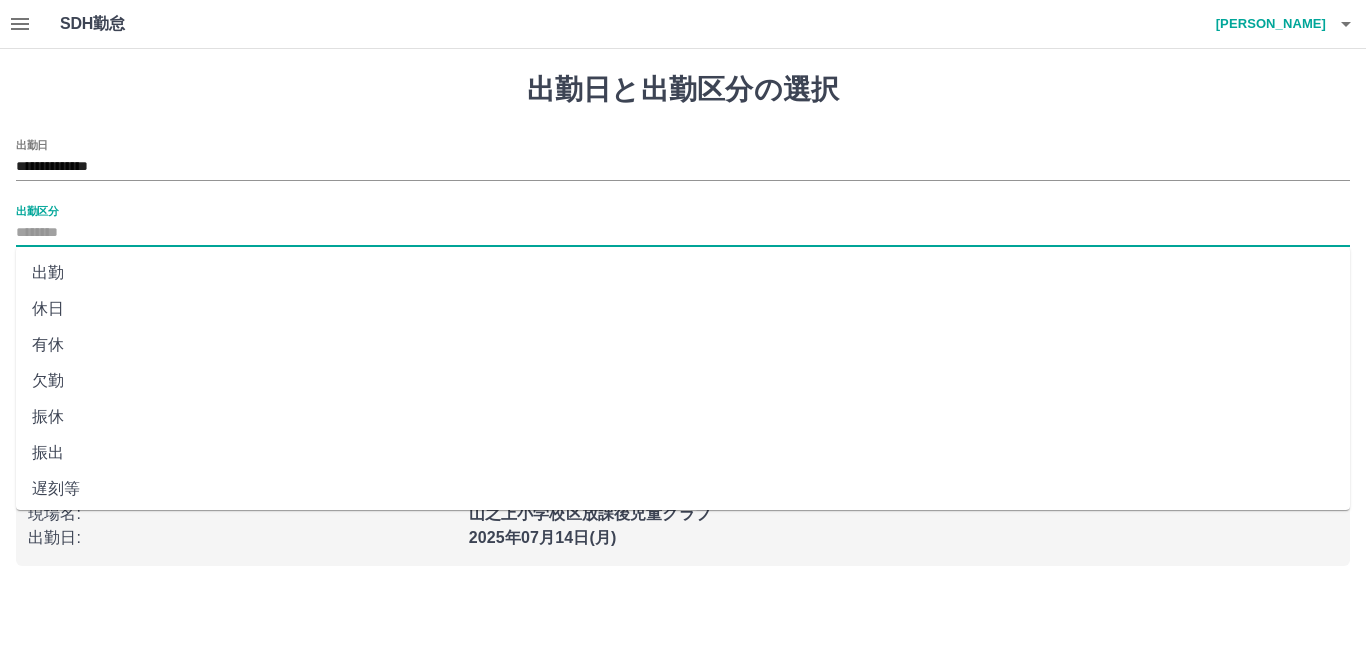 click on "有休" at bounding box center (683, 345) 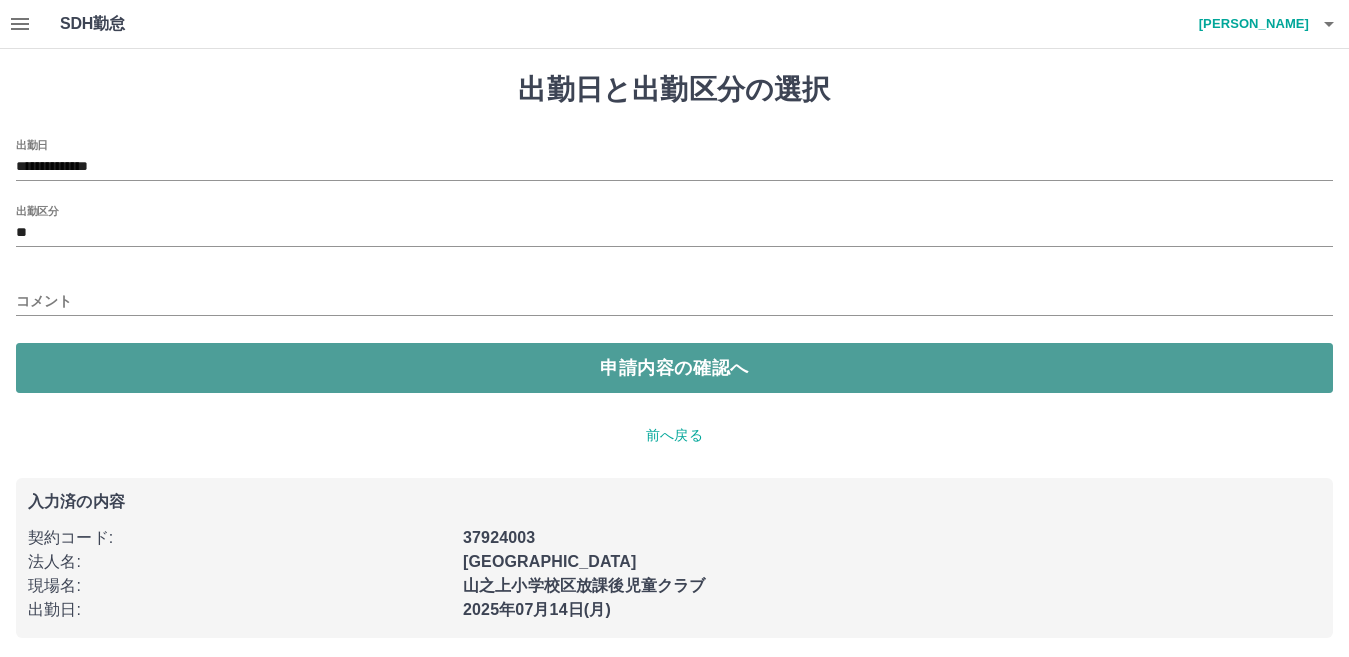 click on "申請内容の確認へ" at bounding box center [674, 368] 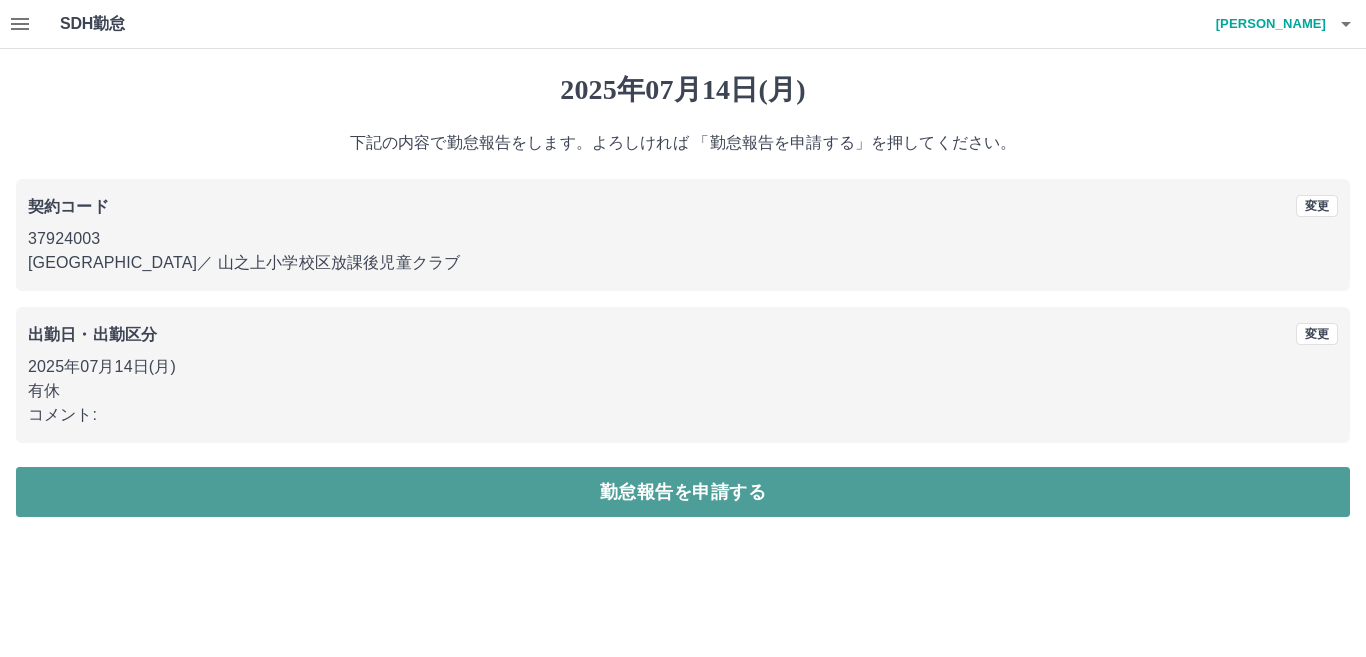 click on "勤怠報告を申請する" at bounding box center (683, 492) 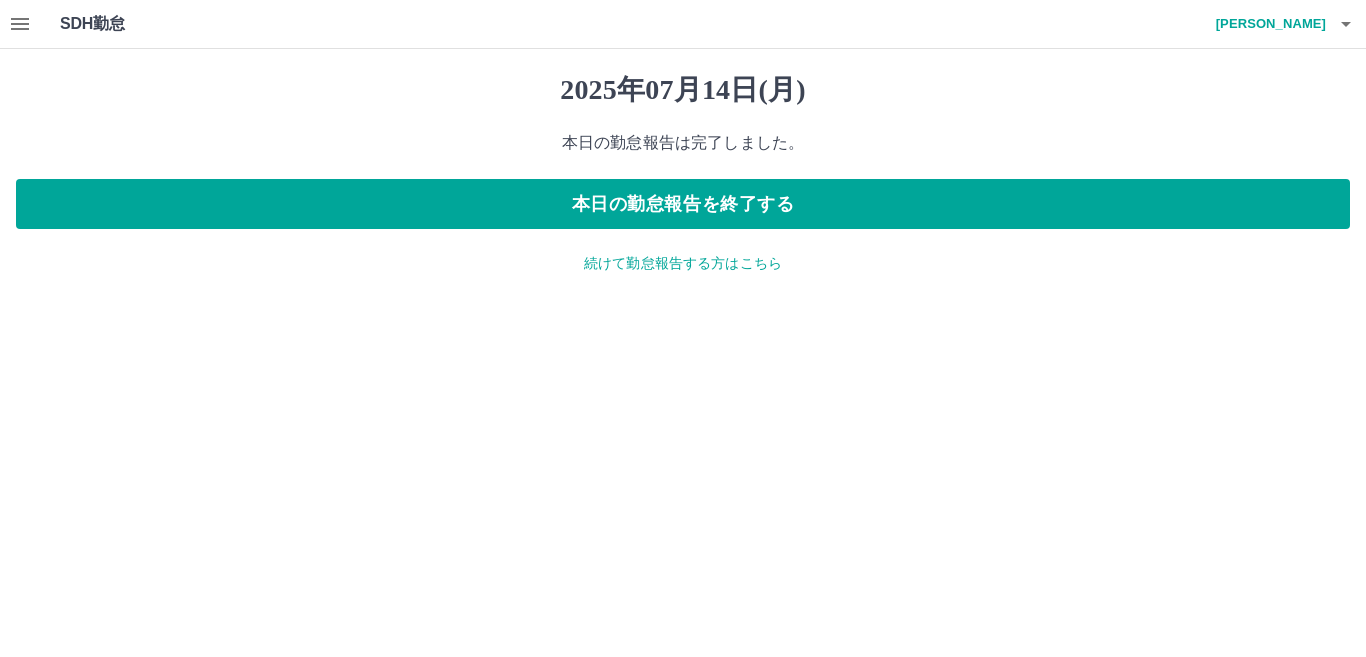 click on "続けて勤怠報告する方はこちら" at bounding box center (683, 263) 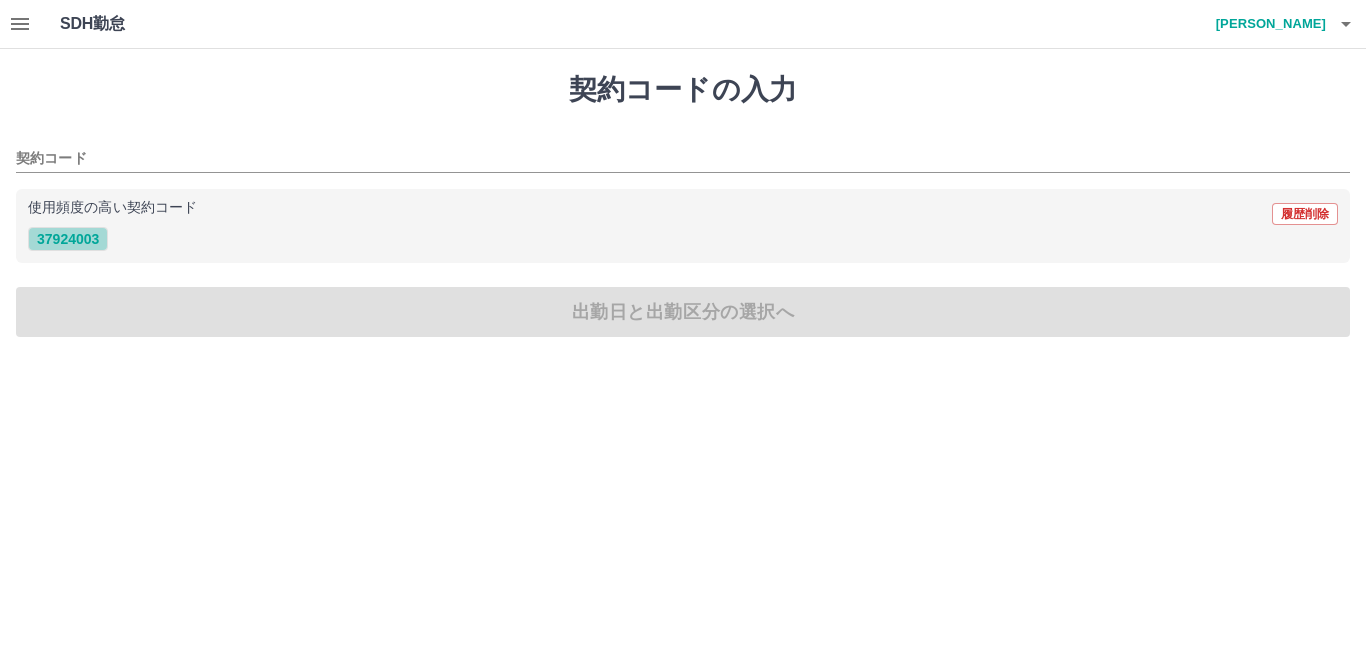 click on "37924003" at bounding box center (68, 239) 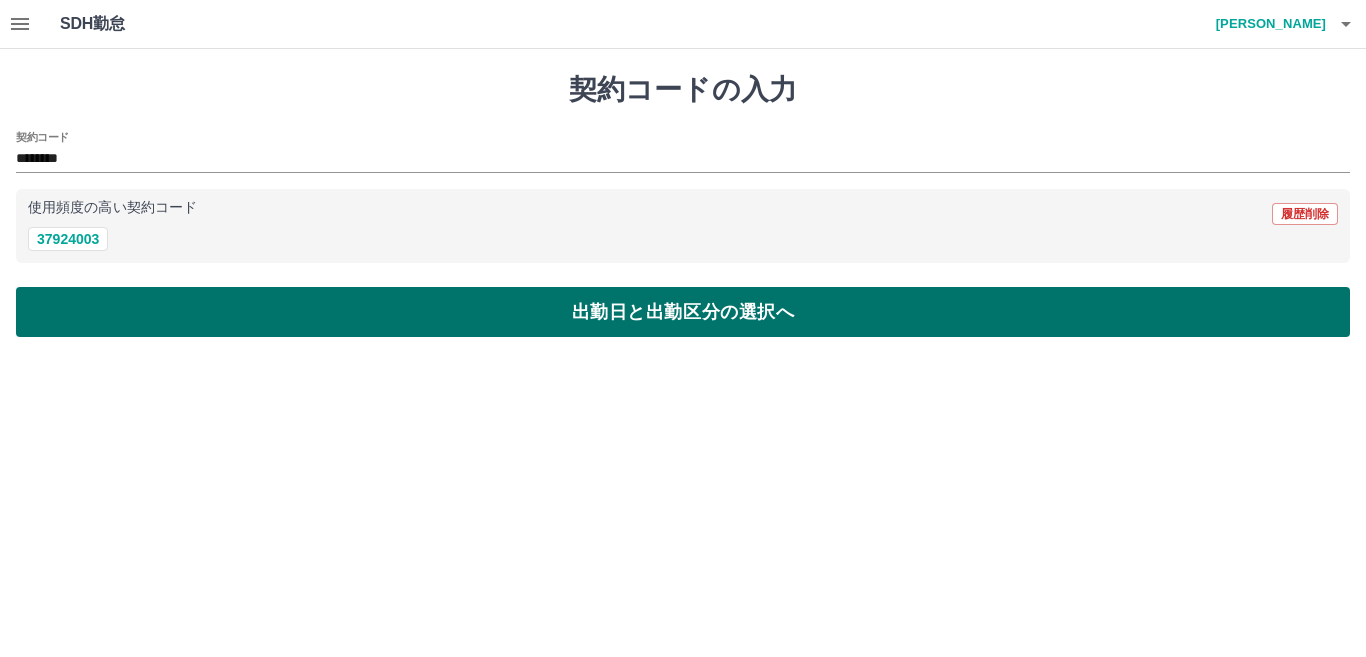 click on "出勤日と出勤区分の選択へ" at bounding box center [683, 312] 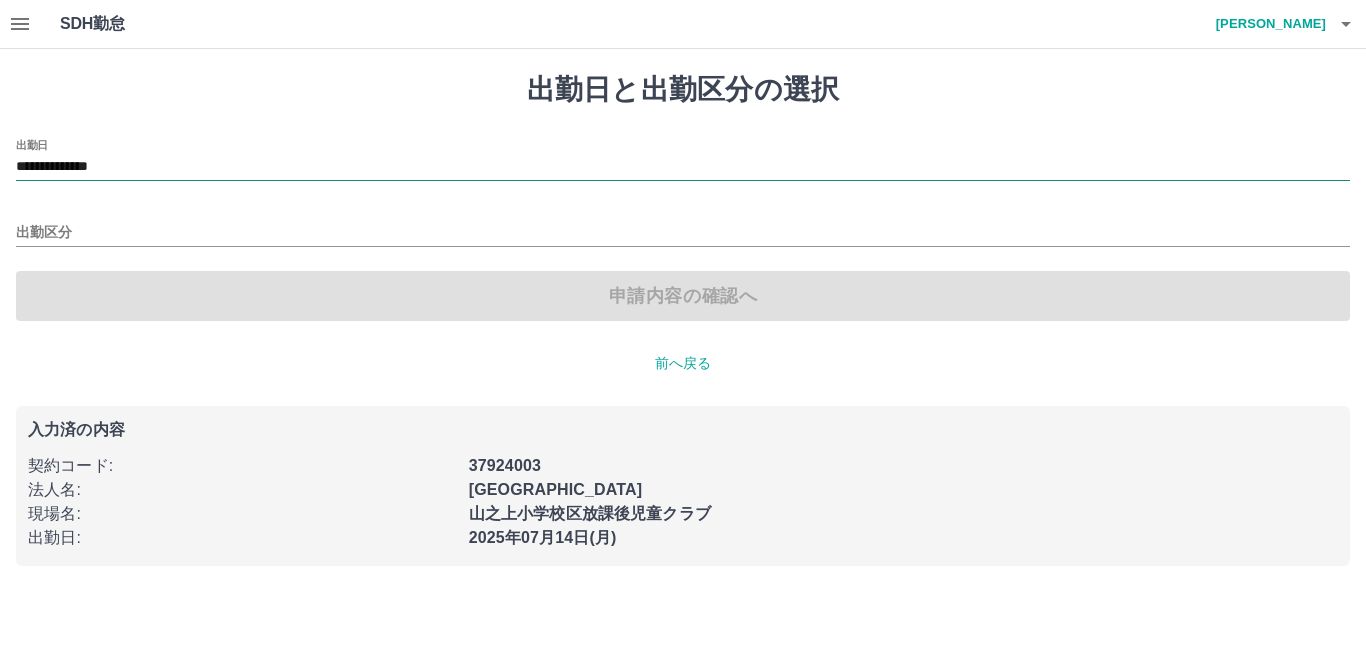 click on "**********" at bounding box center [683, 167] 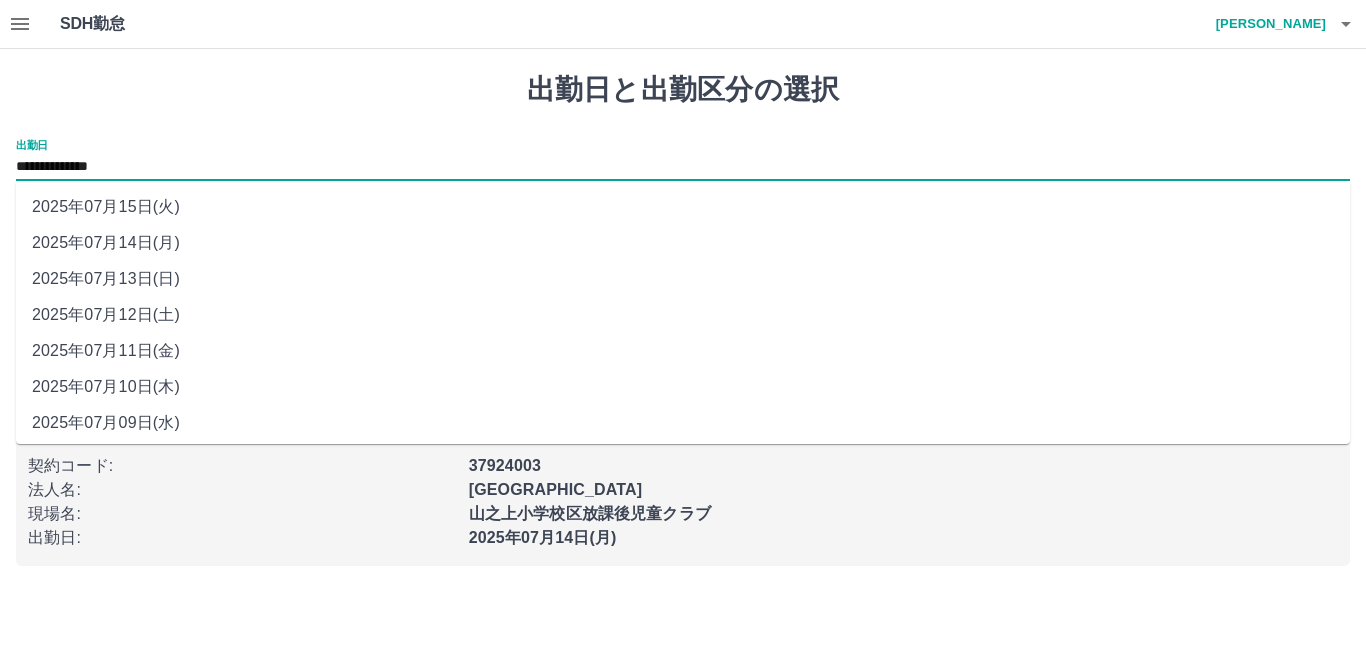 click on "2025年07月13日(日)" at bounding box center (683, 279) 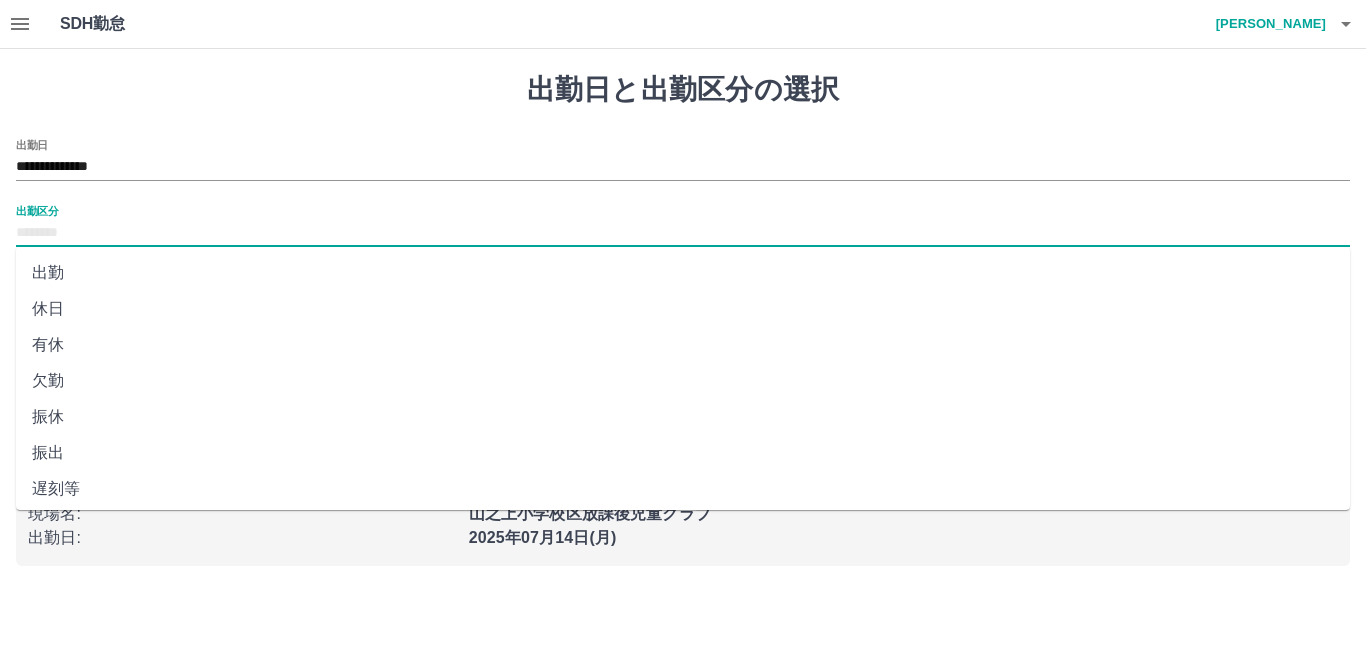 drag, startPoint x: 74, startPoint y: 229, endPoint x: 73, endPoint y: 264, distance: 35.014282 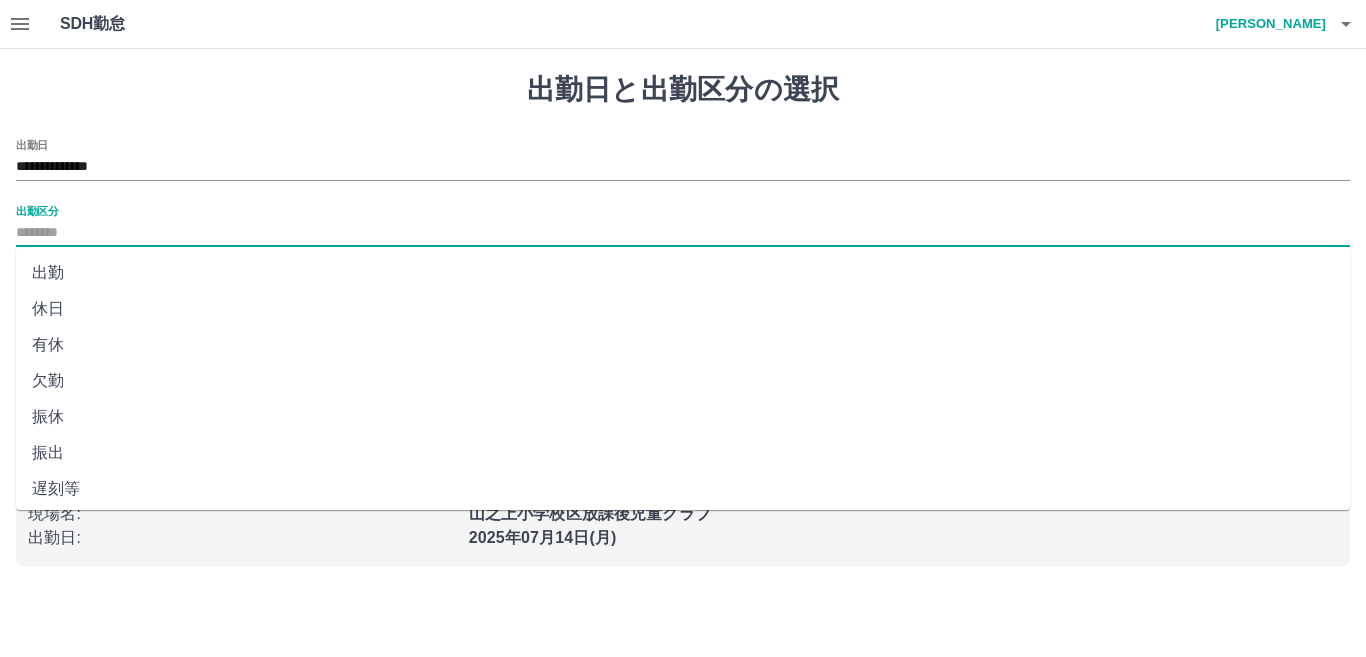 click on "出勤区分" at bounding box center [683, 233] 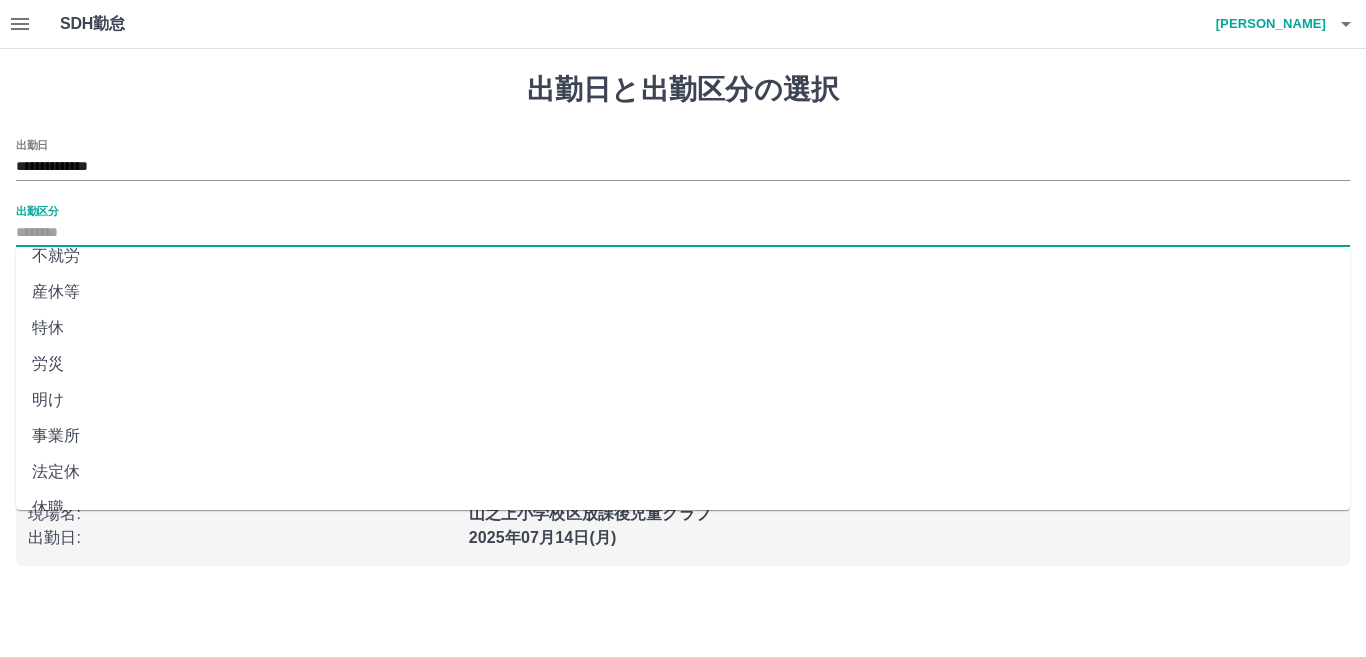 scroll, scrollTop: 400, scrollLeft: 0, axis: vertical 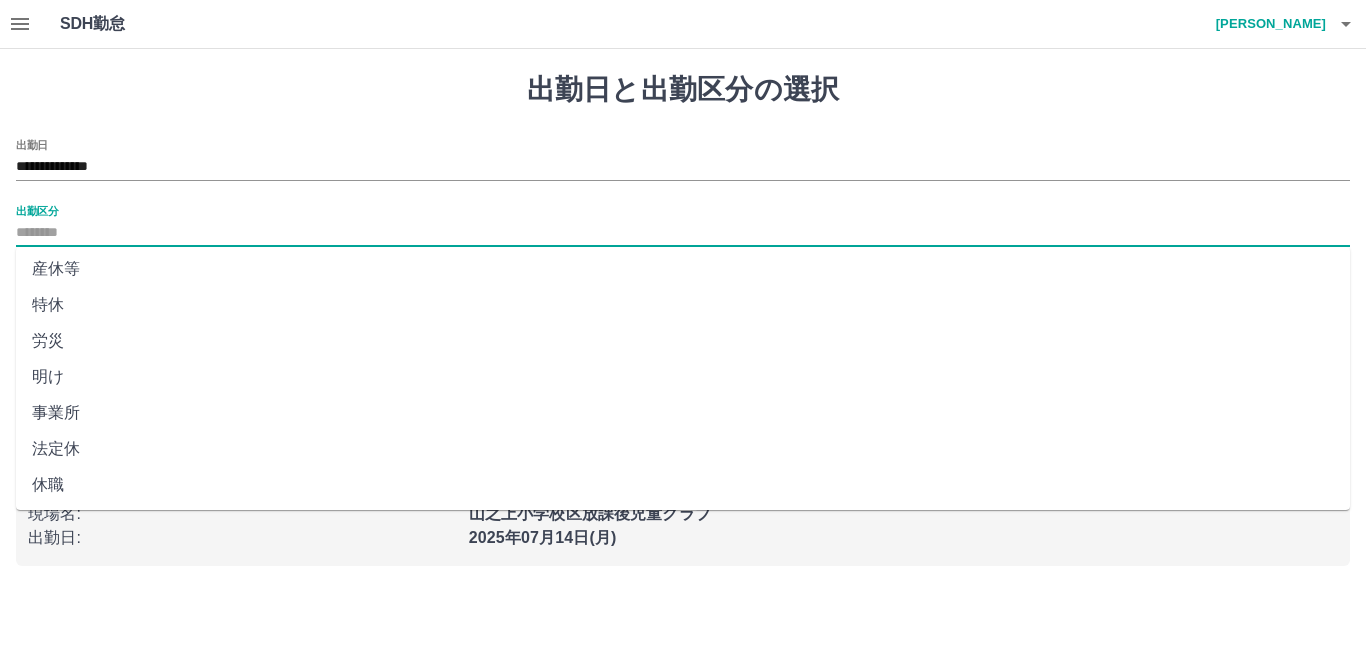 click on "法定休" at bounding box center [683, 449] 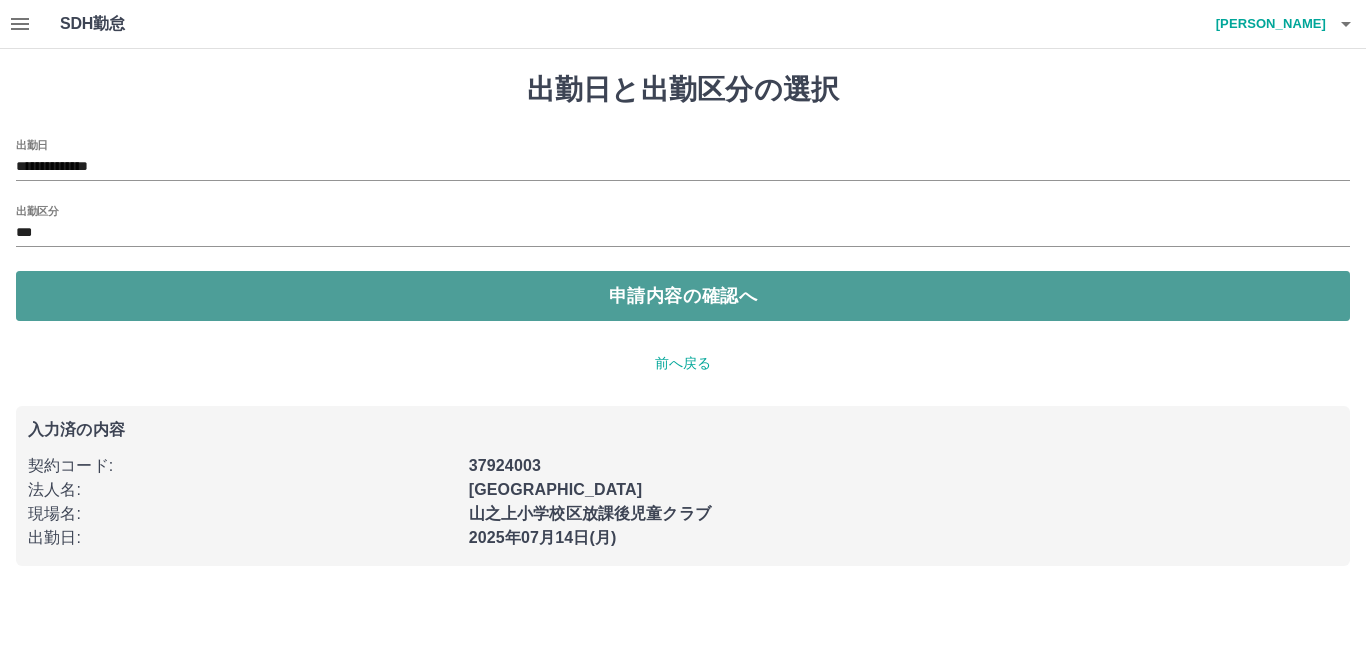 click on "申請内容の確認へ" at bounding box center [683, 296] 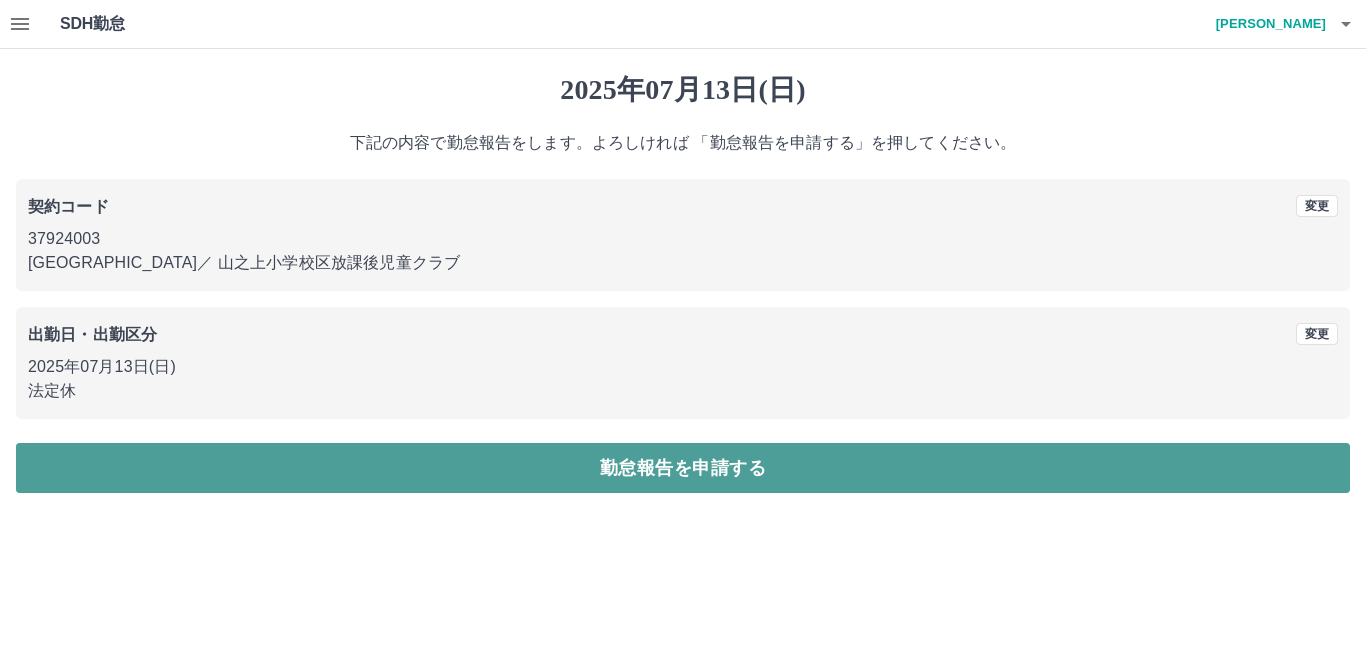 click on "勤怠報告を申請する" at bounding box center [683, 468] 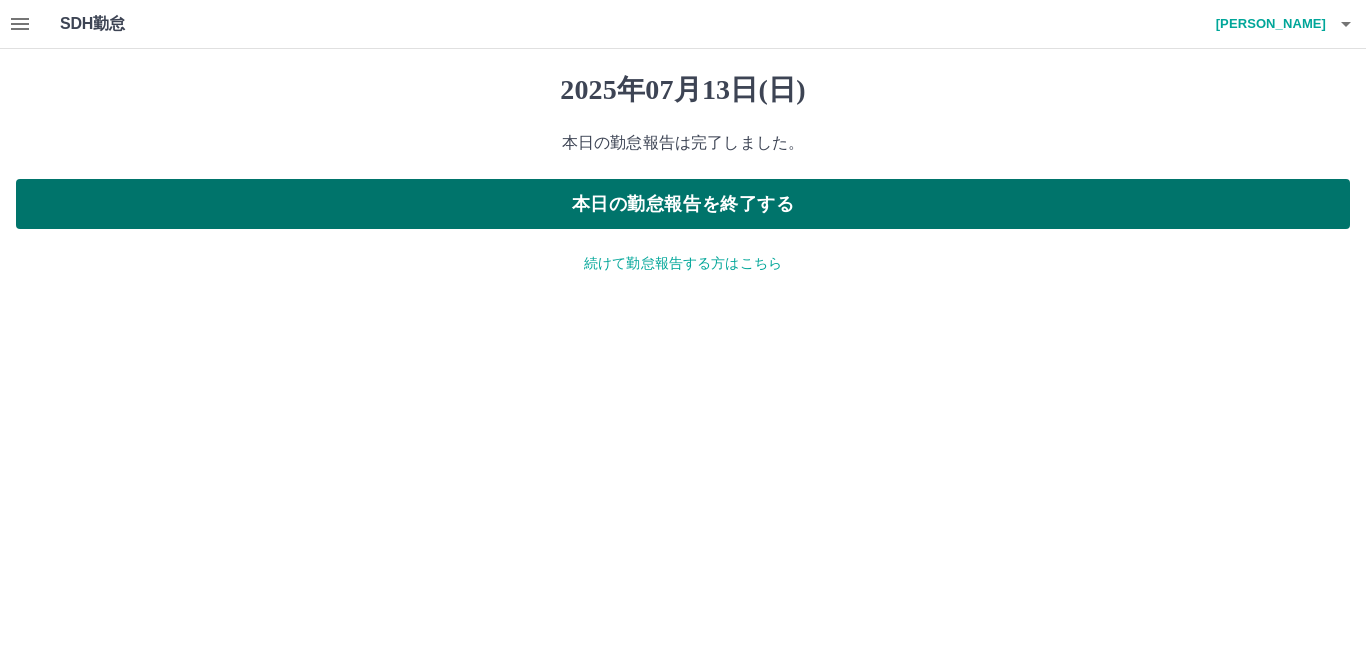click on "本日の勤怠報告を終了する" at bounding box center (683, 204) 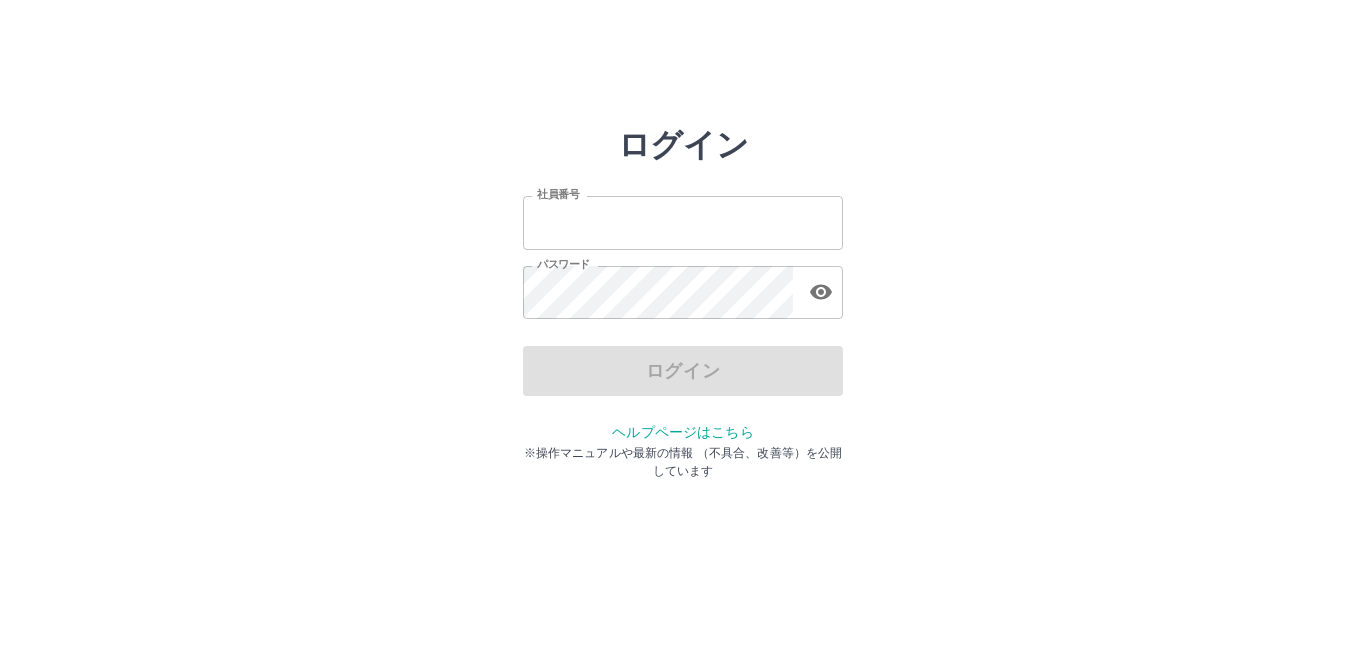 scroll, scrollTop: 0, scrollLeft: 0, axis: both 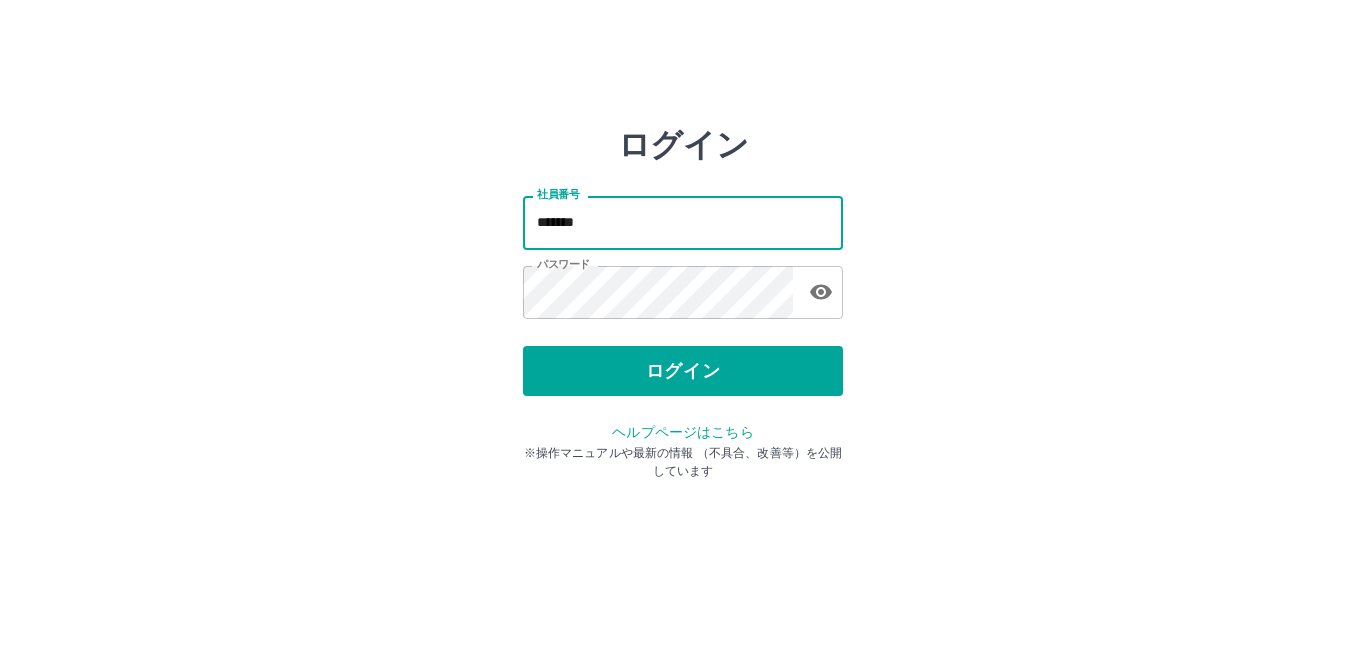 click on "*******" at bounding box center [683, 222] 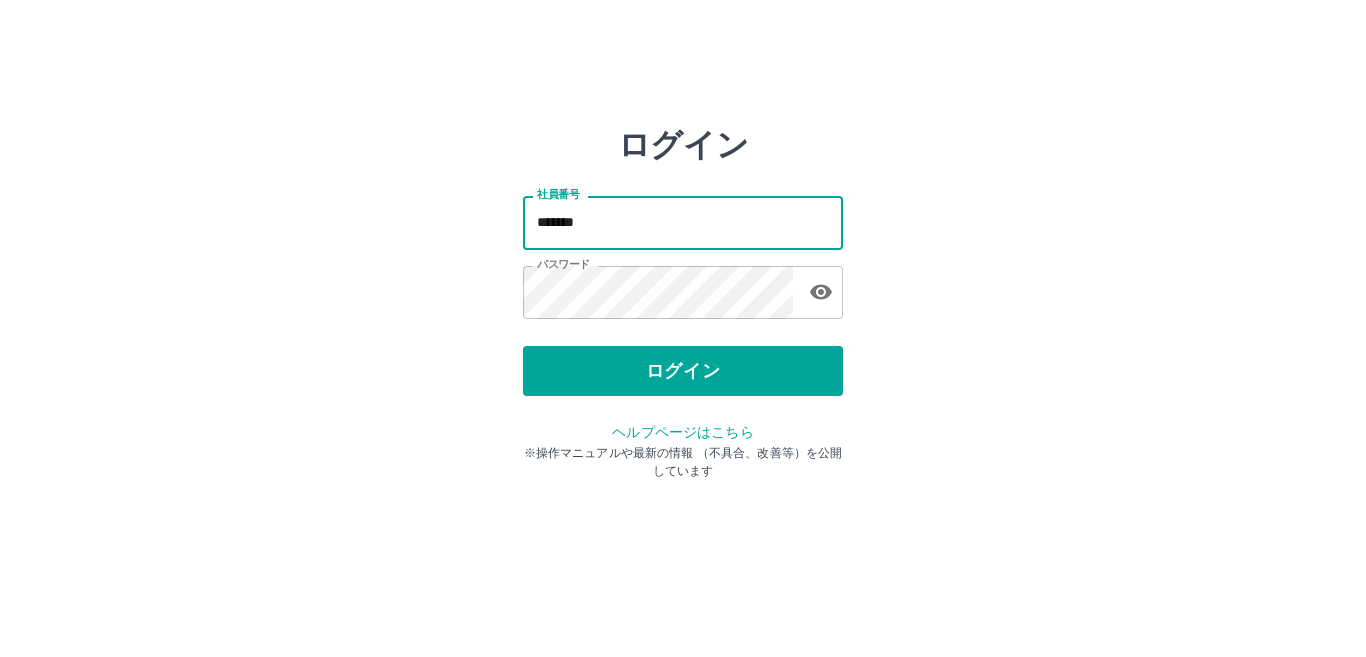 type on "*******" 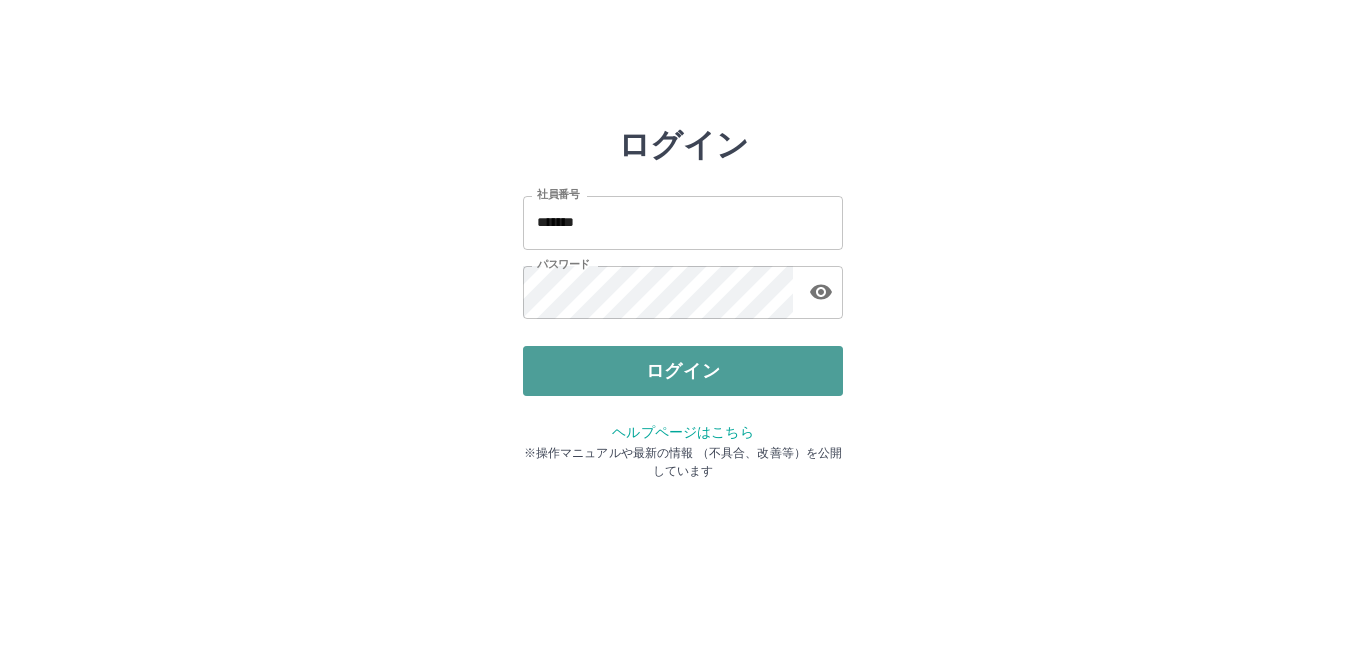 click on "ログイン" at bounding box center (683, 371) 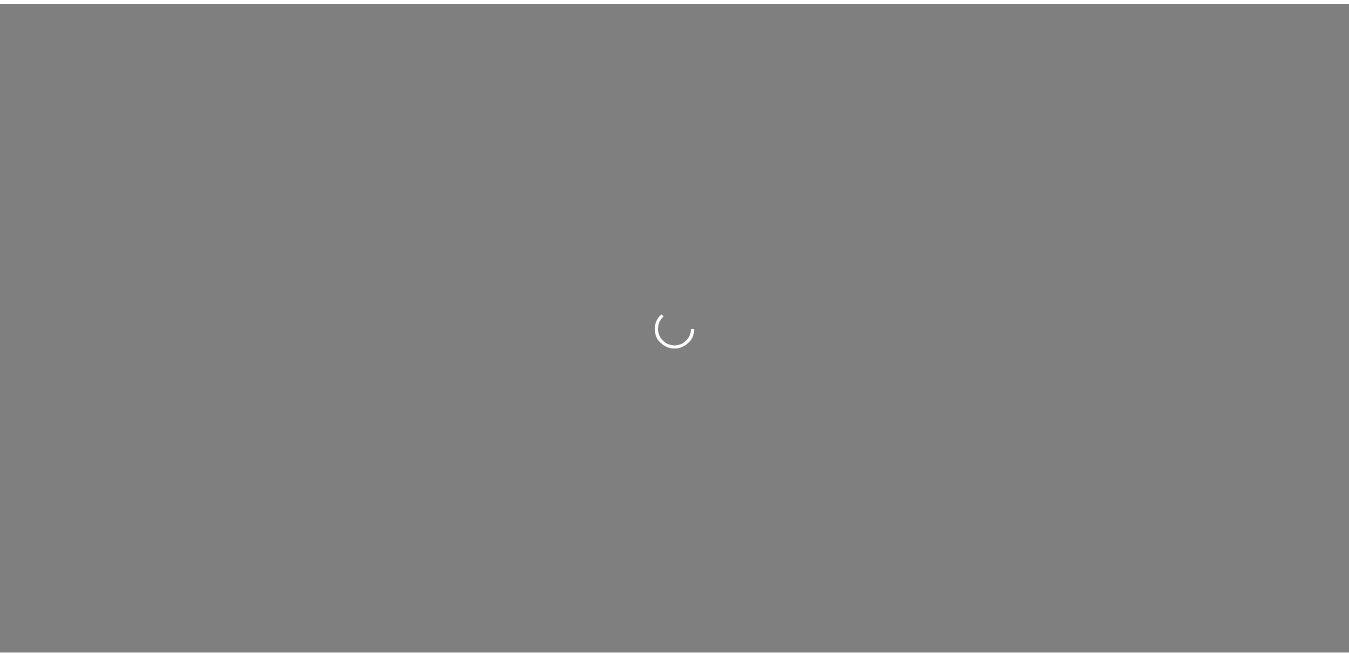 scroll, scrollTop: 0, scrollLeft: 0, axis: both 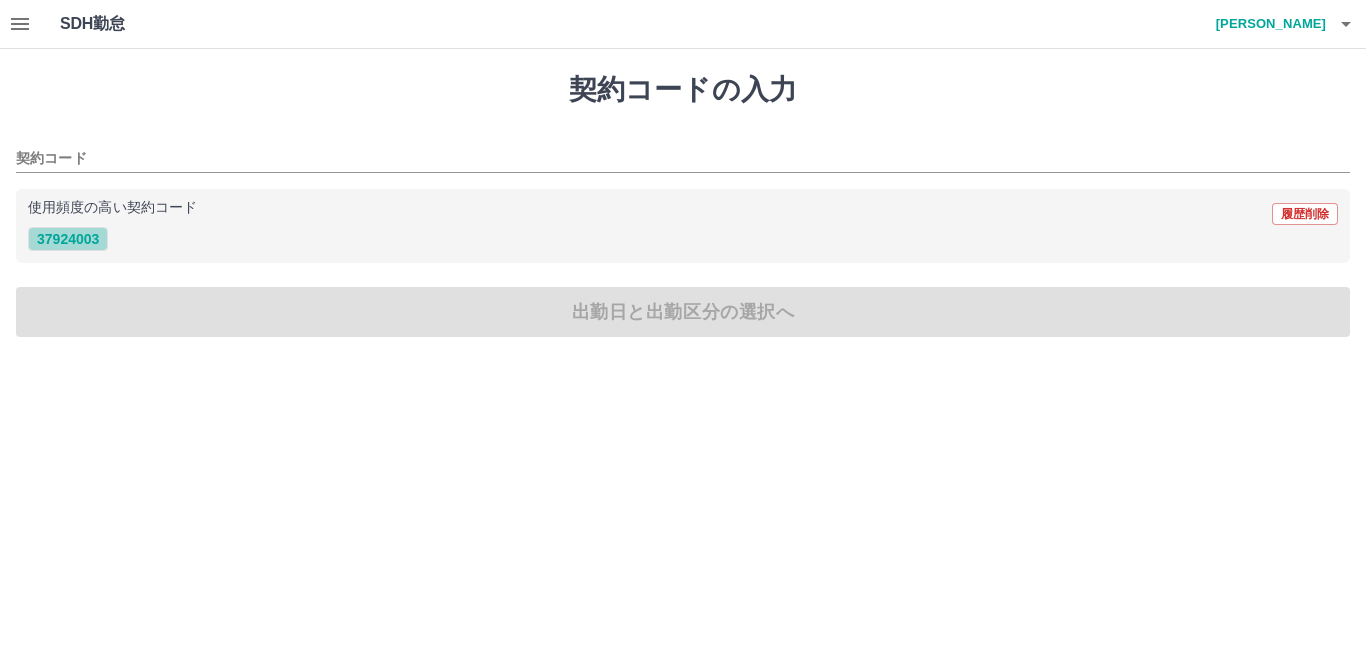 click on "37924003" at bounding box center [68, 239] 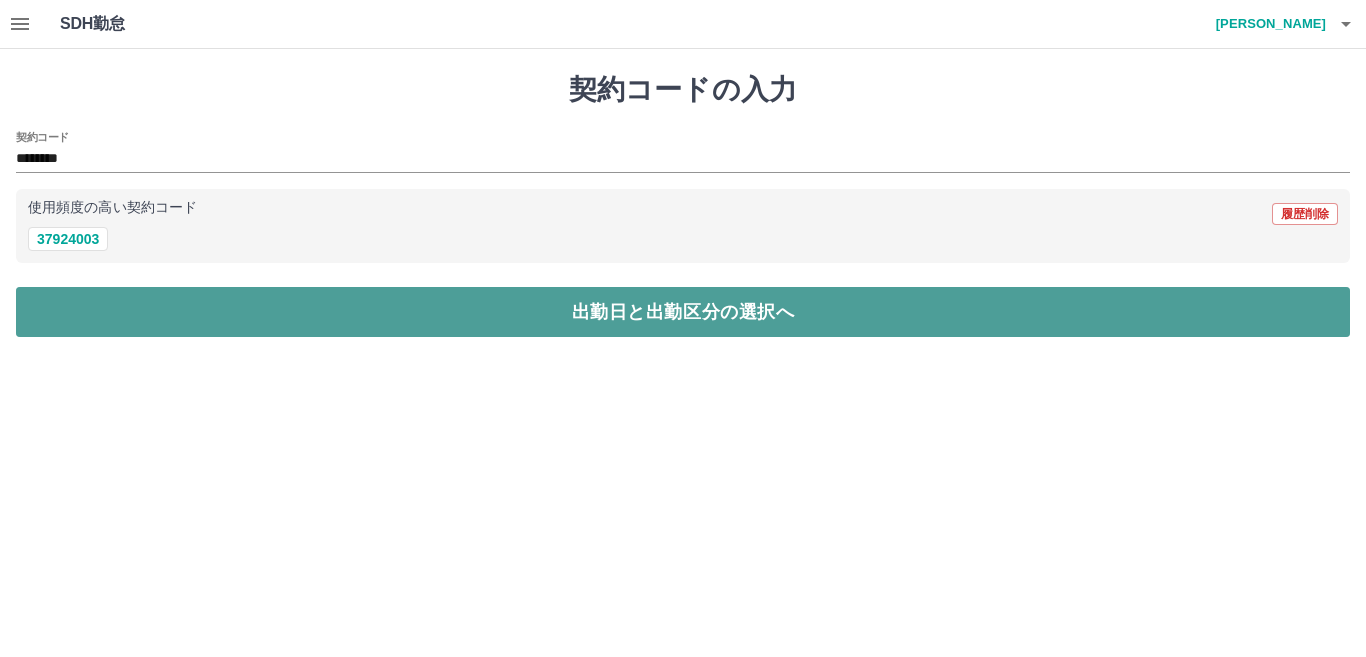 click on "出勤日と出勤区分の選択へ" at bounding box center (683, 312) 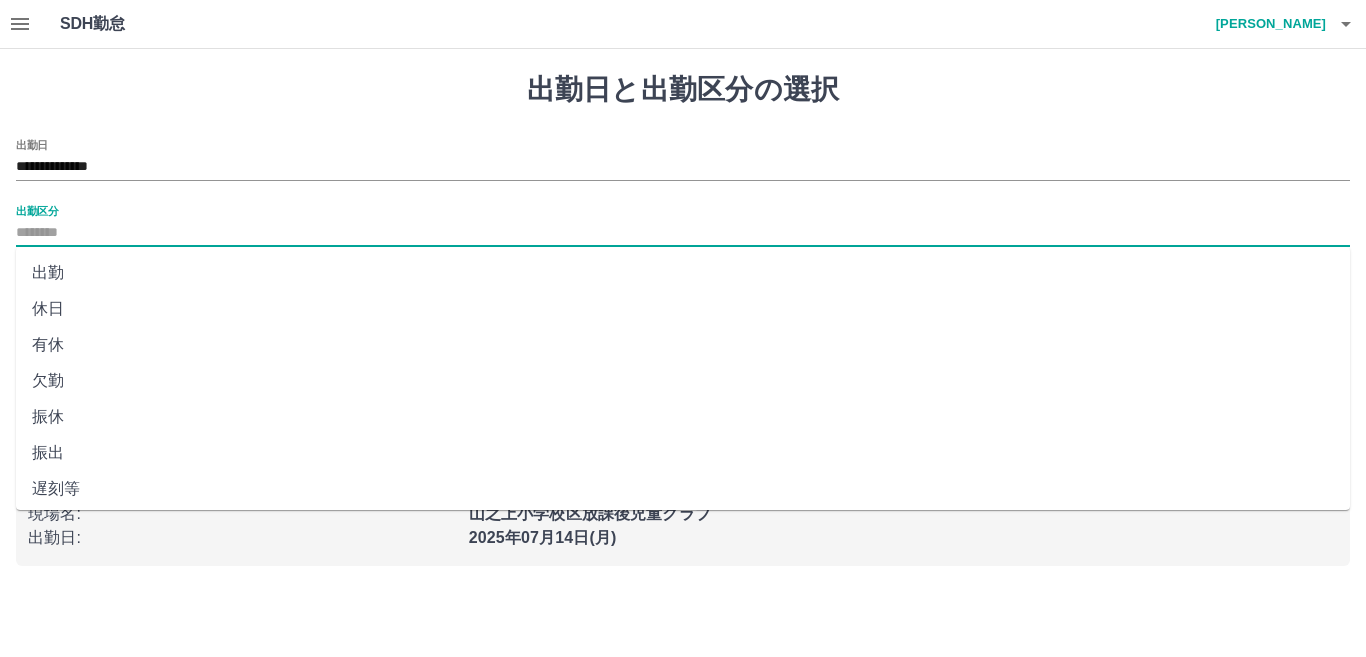 click on "出勤区分" at bounding box center (683, 233) 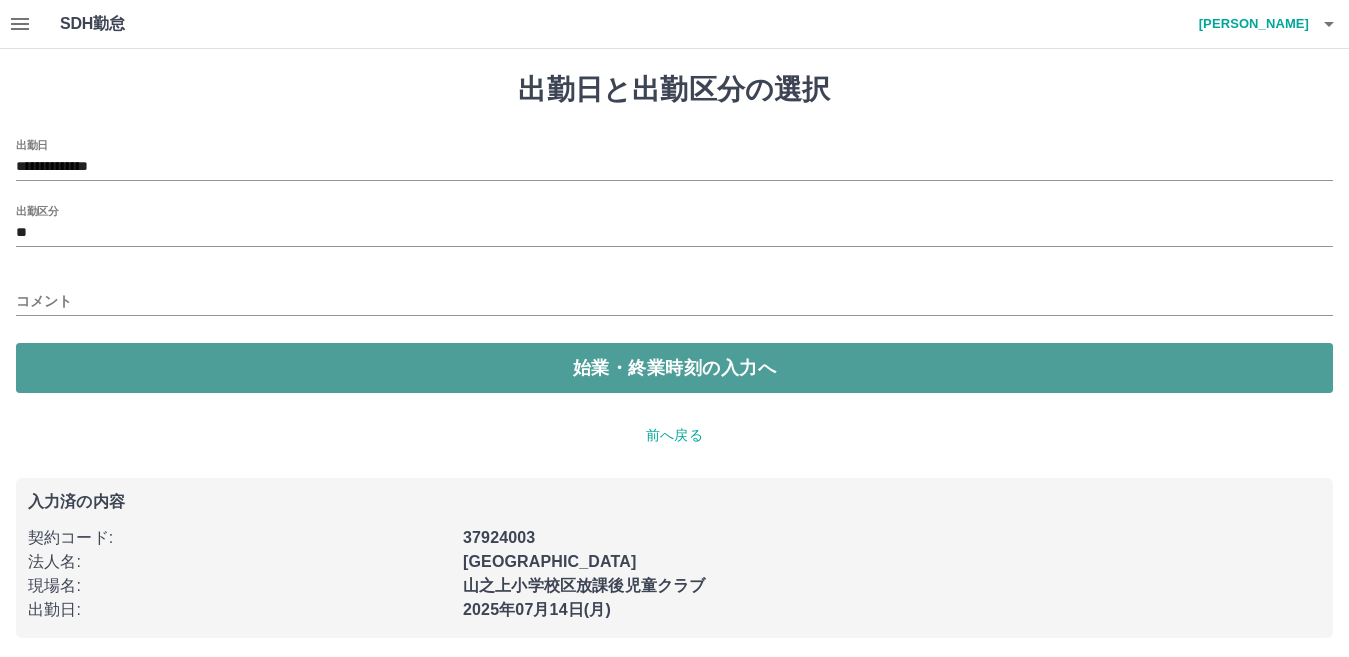 click on "始業・終業時刻の入力へ" at bounding box center (674, 368) 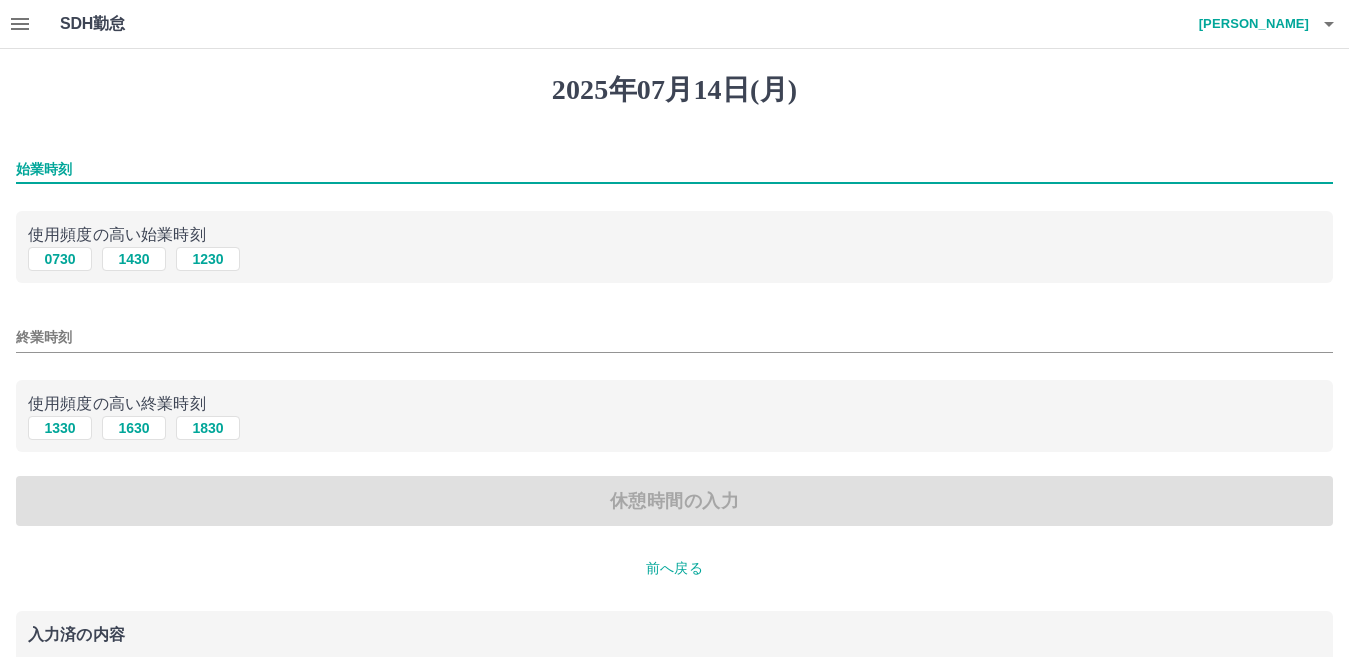 click on "始業時刻" at bounding box center [674, 169] 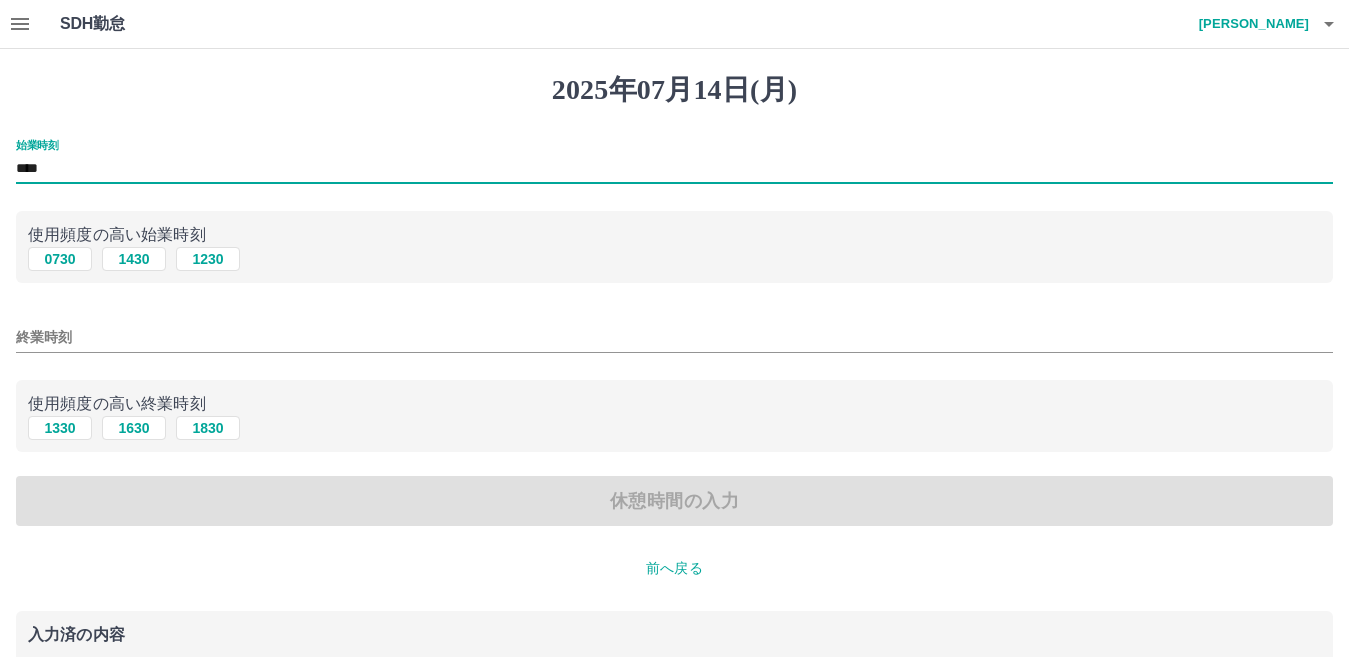 type on "****" 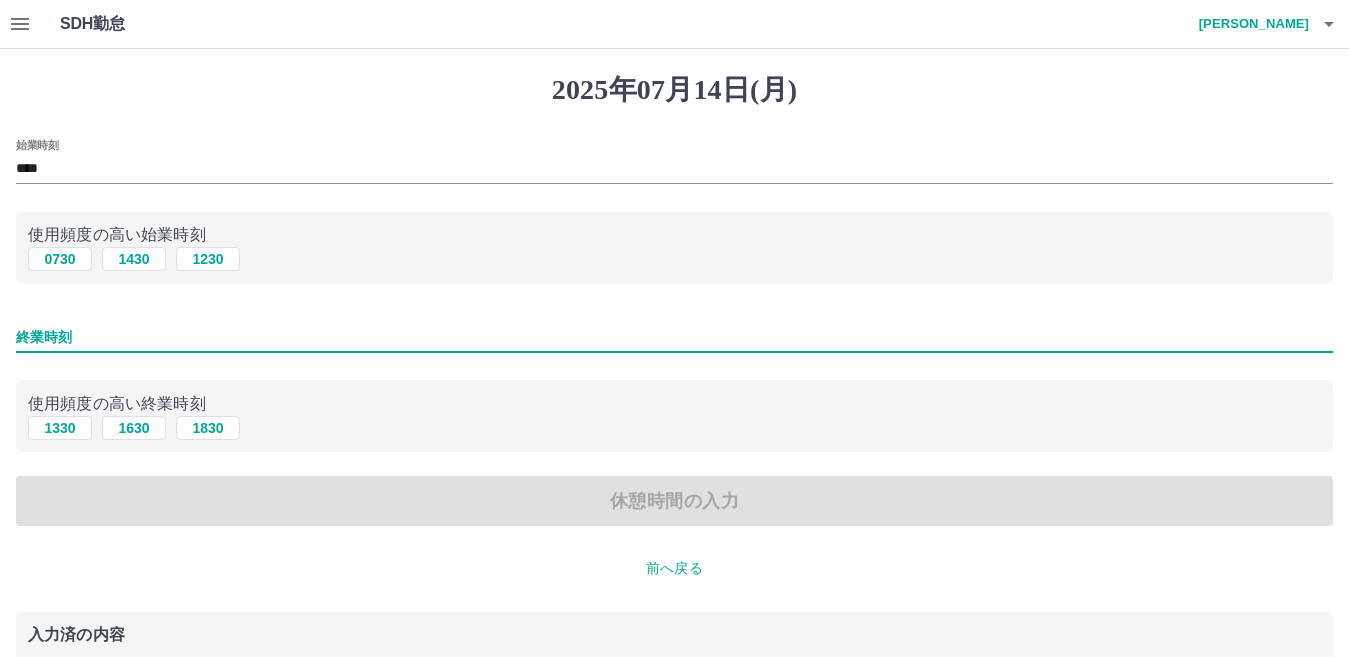 click on "終業時刻" at bounding box center (674, 337) 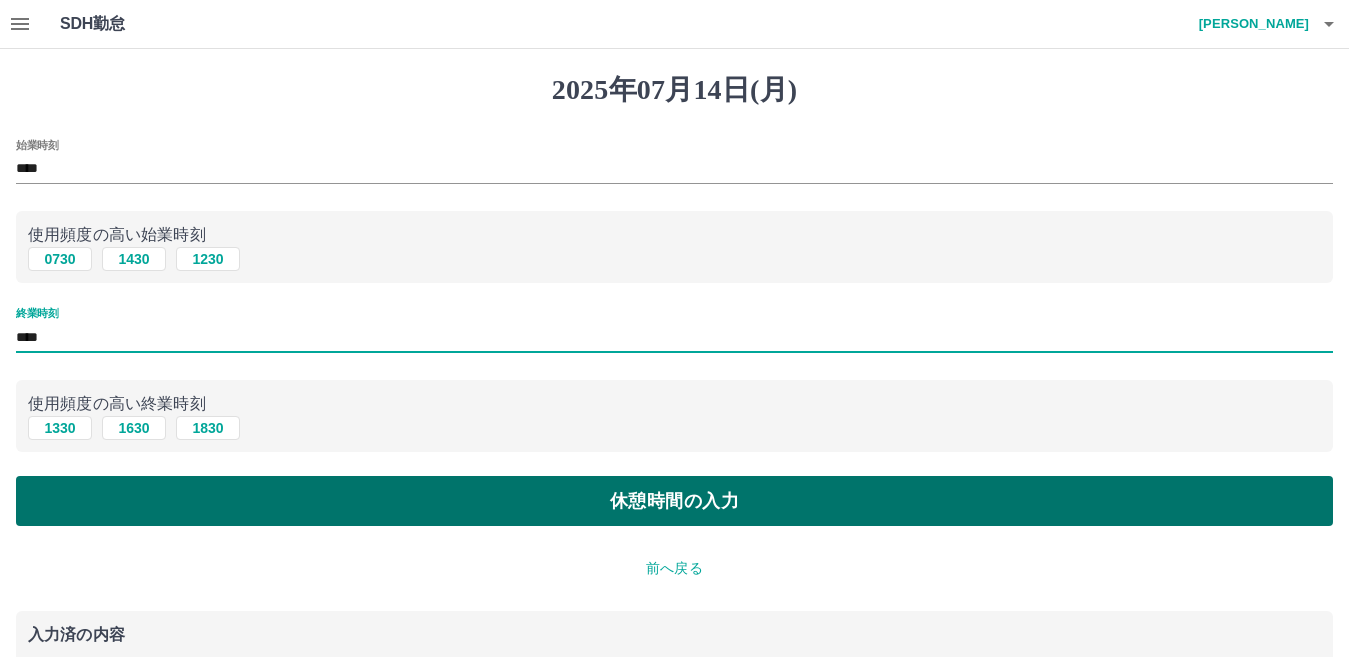 click on "休憩時間の入力" at bounding box center [674, 501] 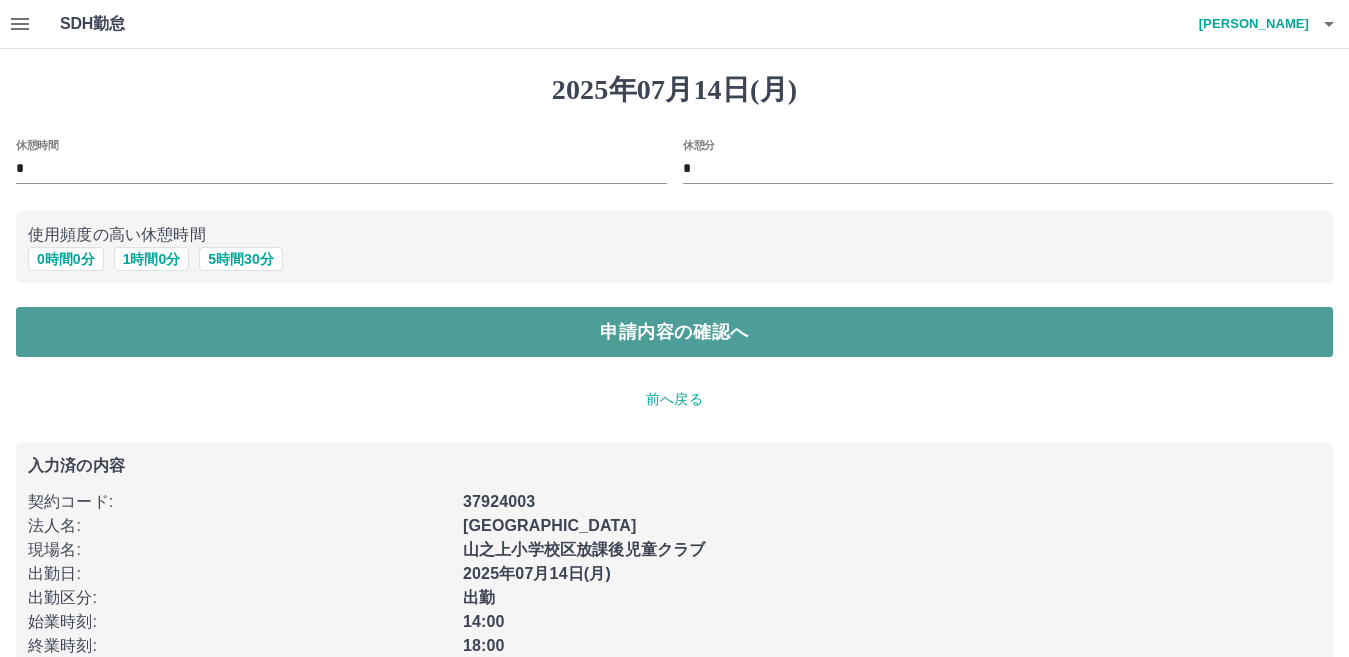 click on "申請内容の確認へ" at bounding box center (674, 332) 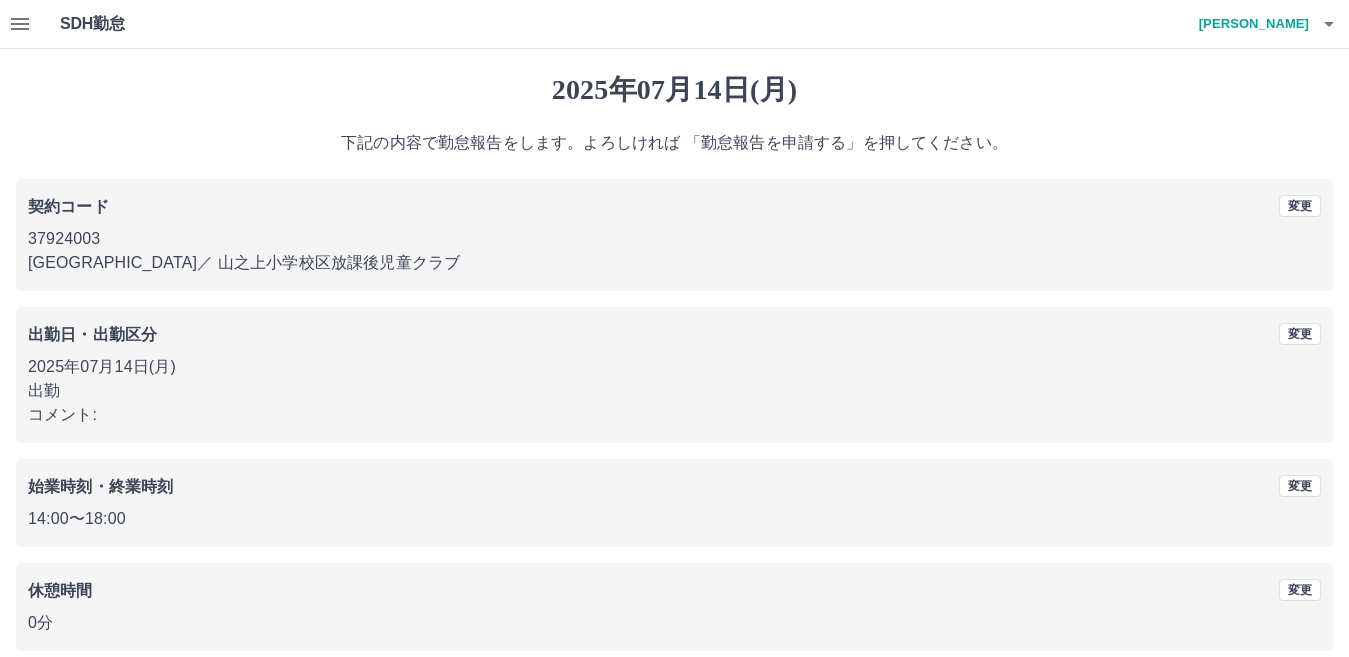 scroll, scrollTop: 92, scrollLeft: 0, axis: vertical 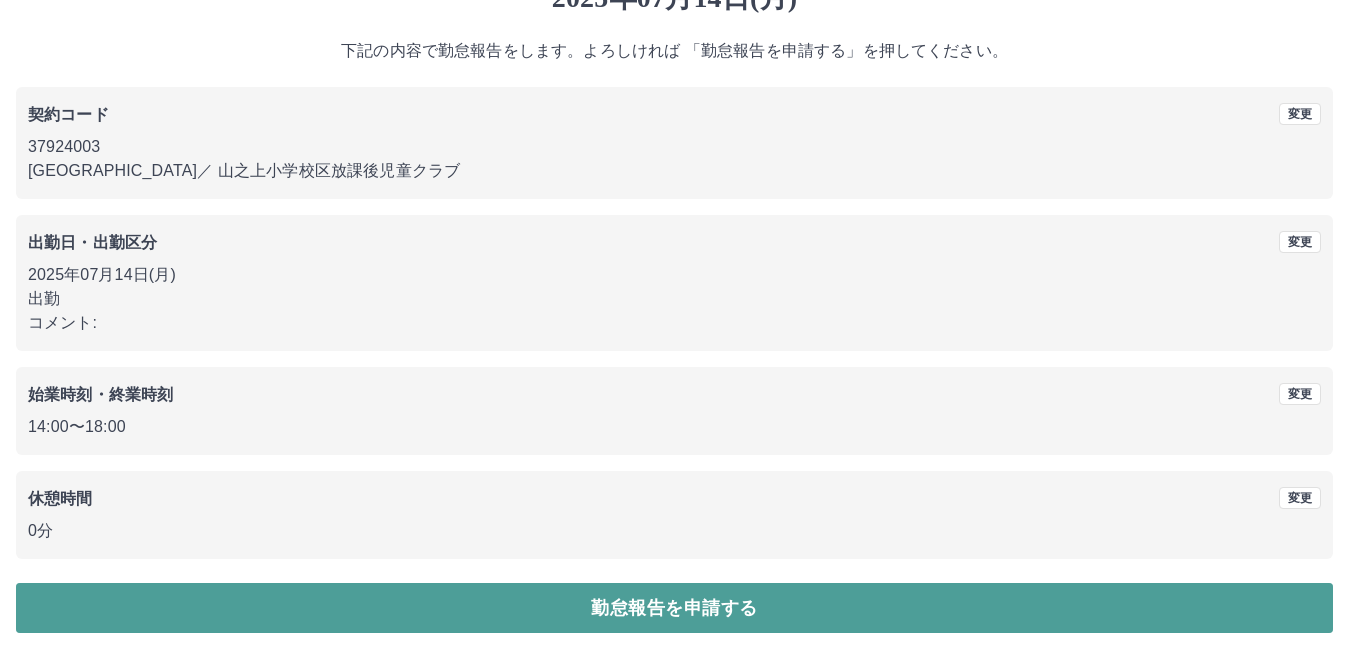 click on "勤怠報告を申請する" at bounding box center (674, 608) 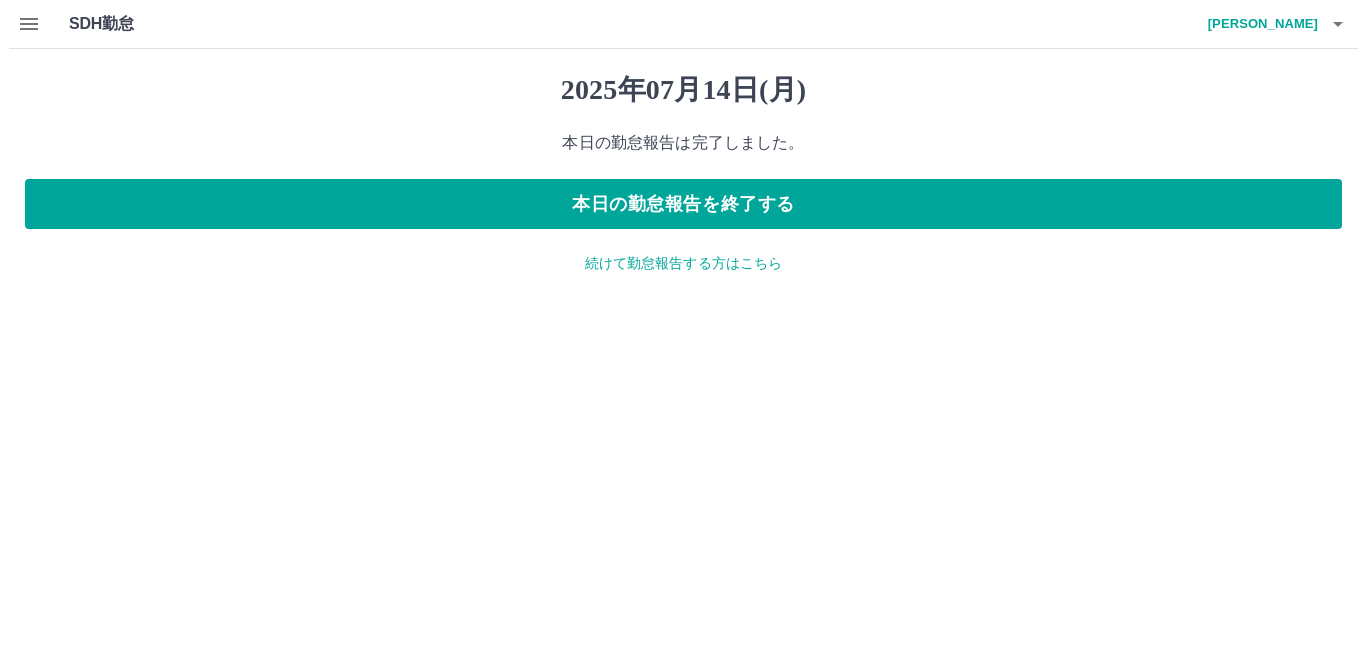scroll, scrollTop: 0, scrollLeft: 0, axis: both 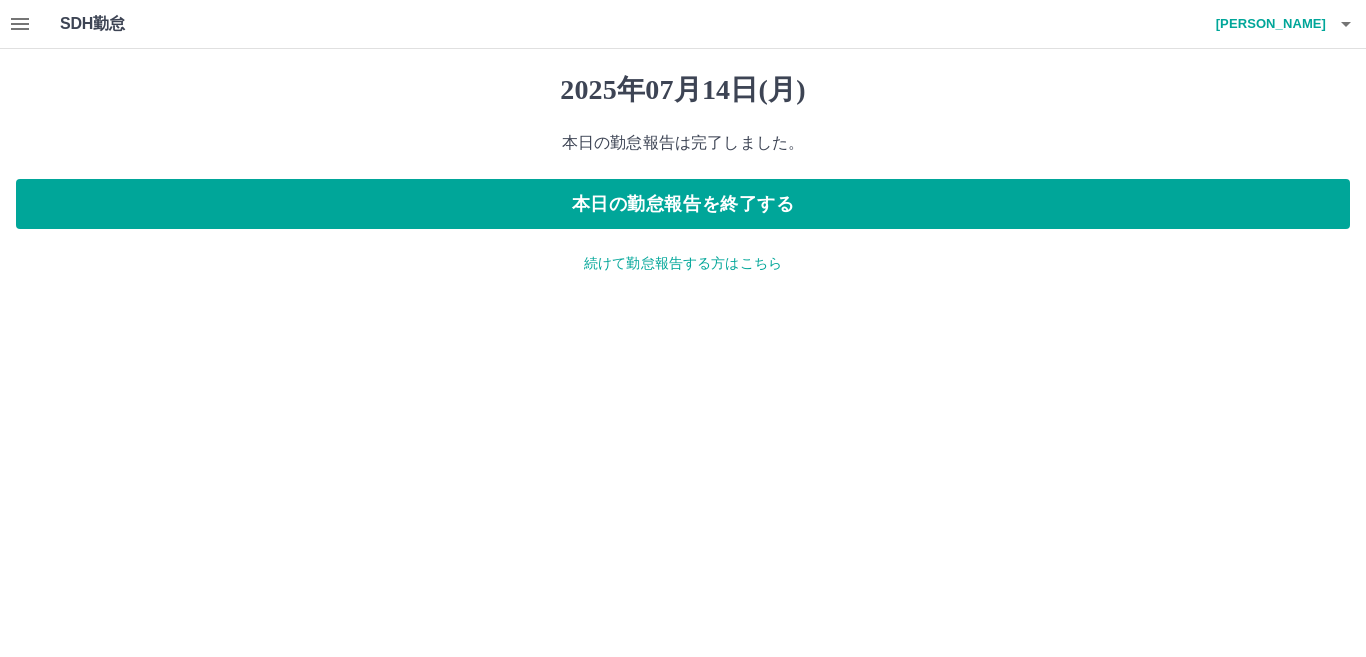click on "続けて勤怠報告する方はこちら" at bounding box center (683, 263) 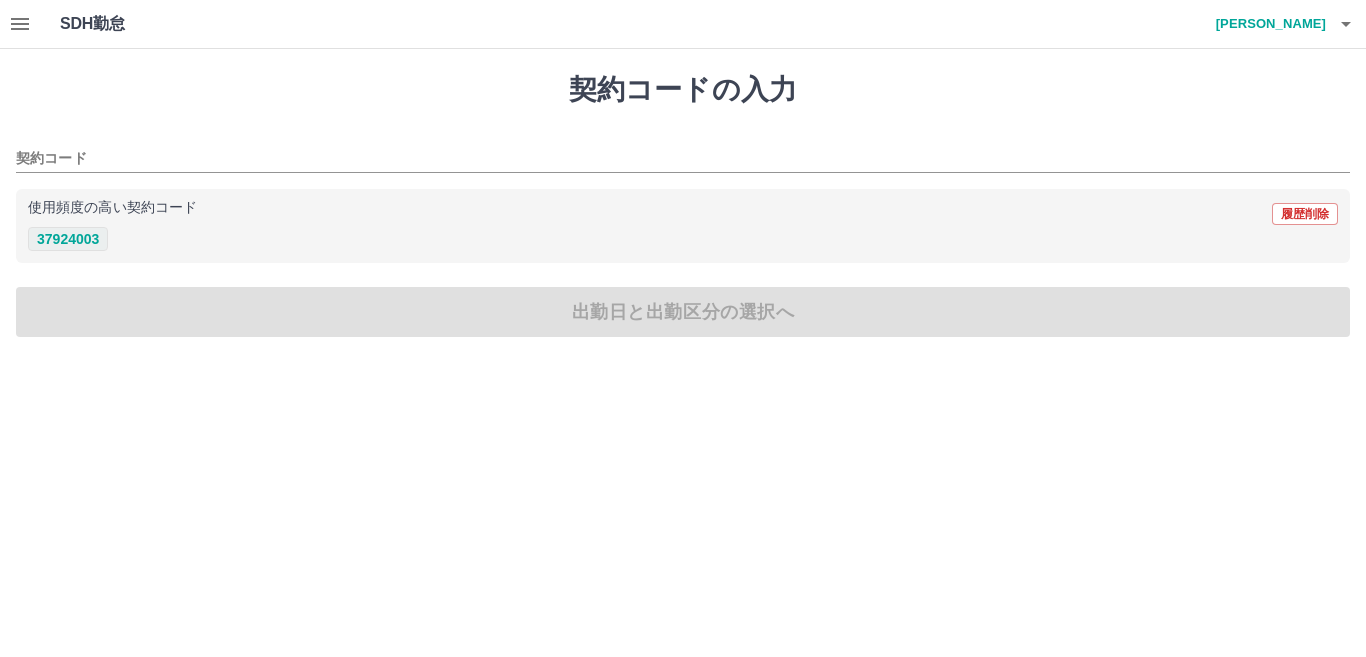 click on "37924003" at bounding box center [68, 239] 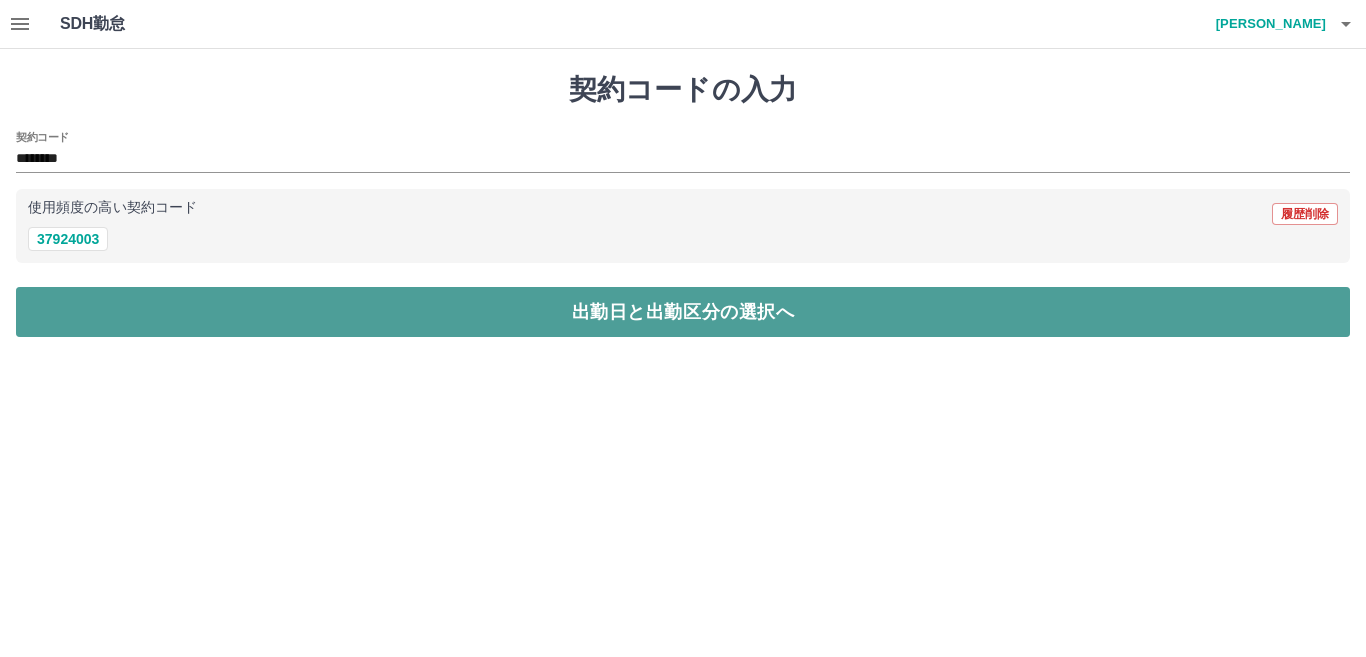 click on "出勤日と出勤区分の選択へ" at bounding box center (683, 312) 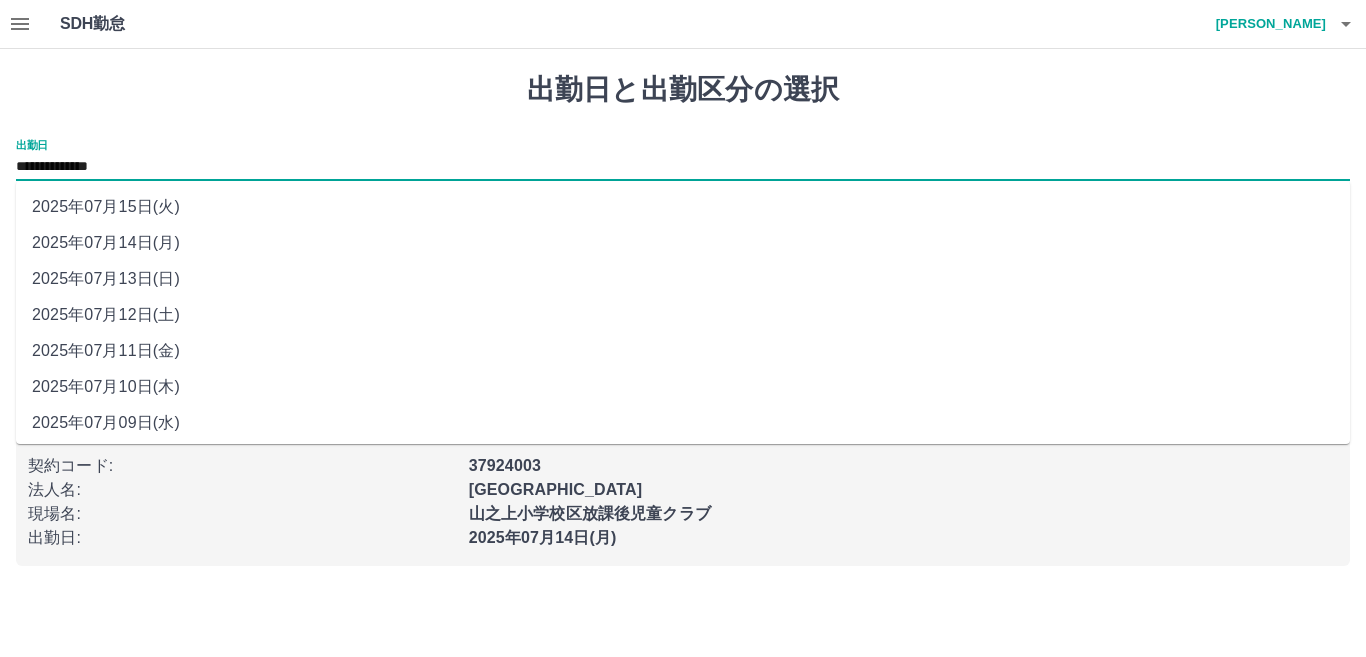 click on "**********" at bounding box center (683, 167) 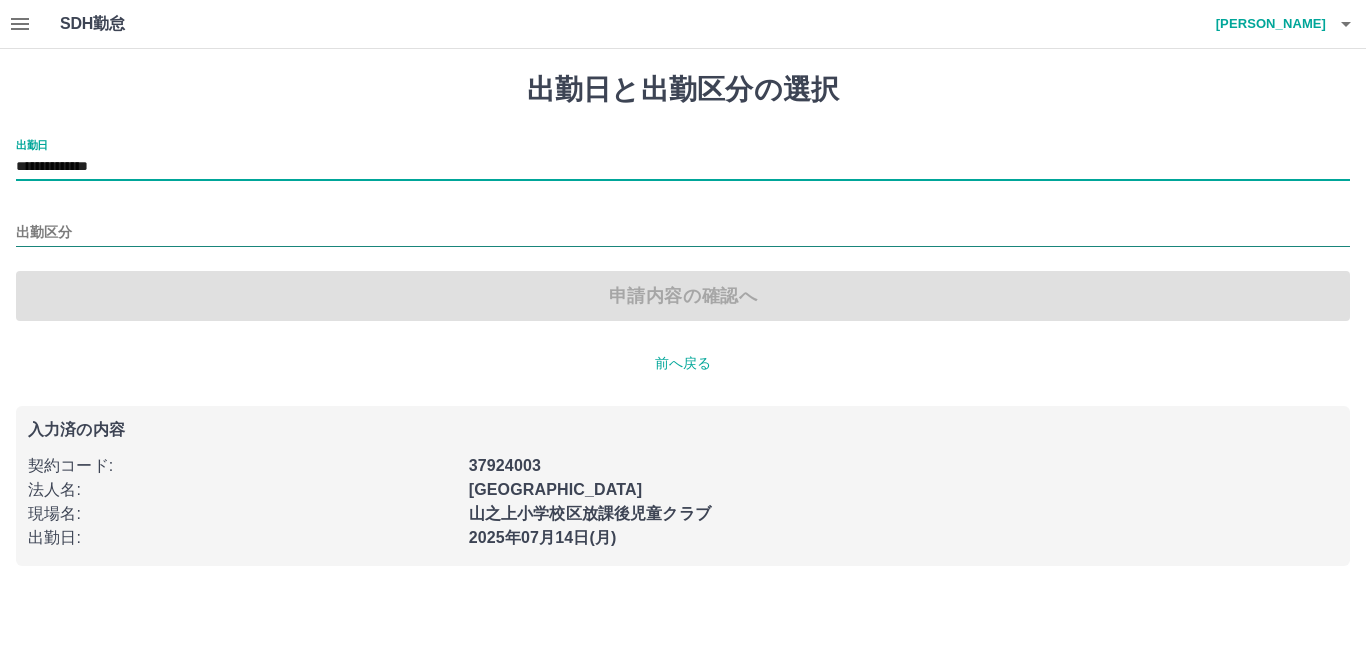 click on "出勤区分" at bounding box center (683, 233) 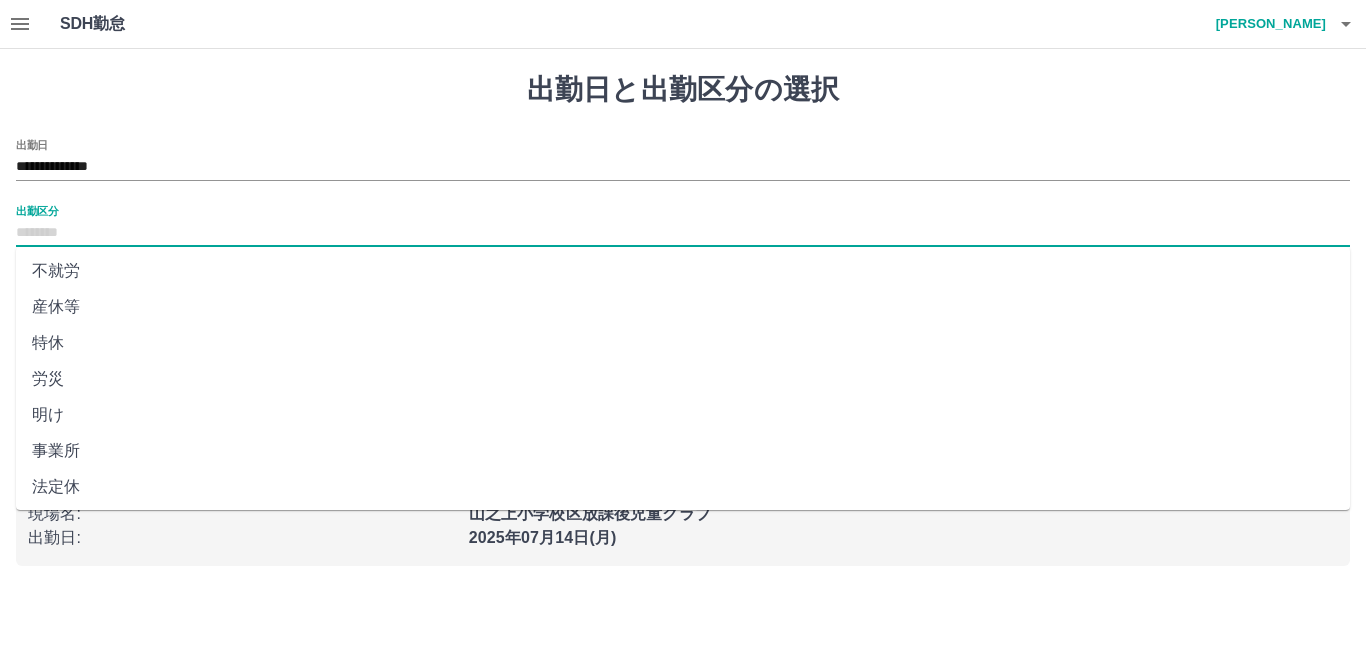scroll, scrollTop: 401, scrollLeft: 0, axis: vertical 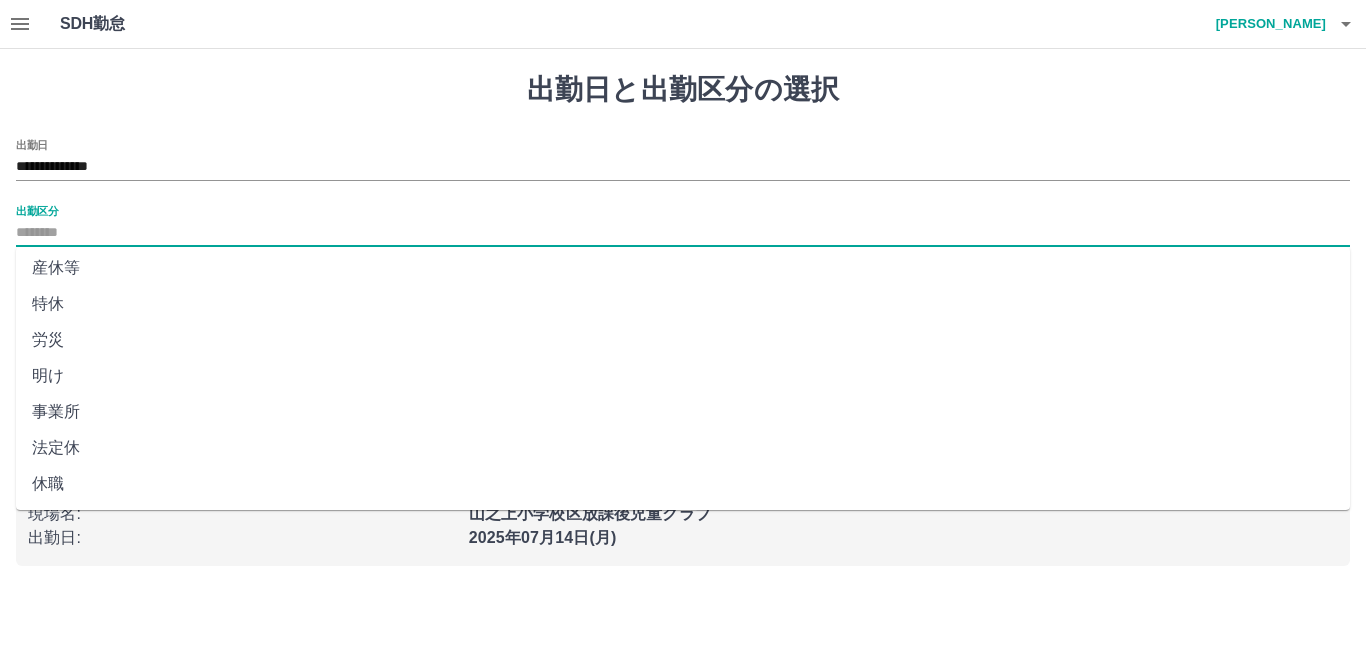 click on "法定休" at bounding box center [683, 448] 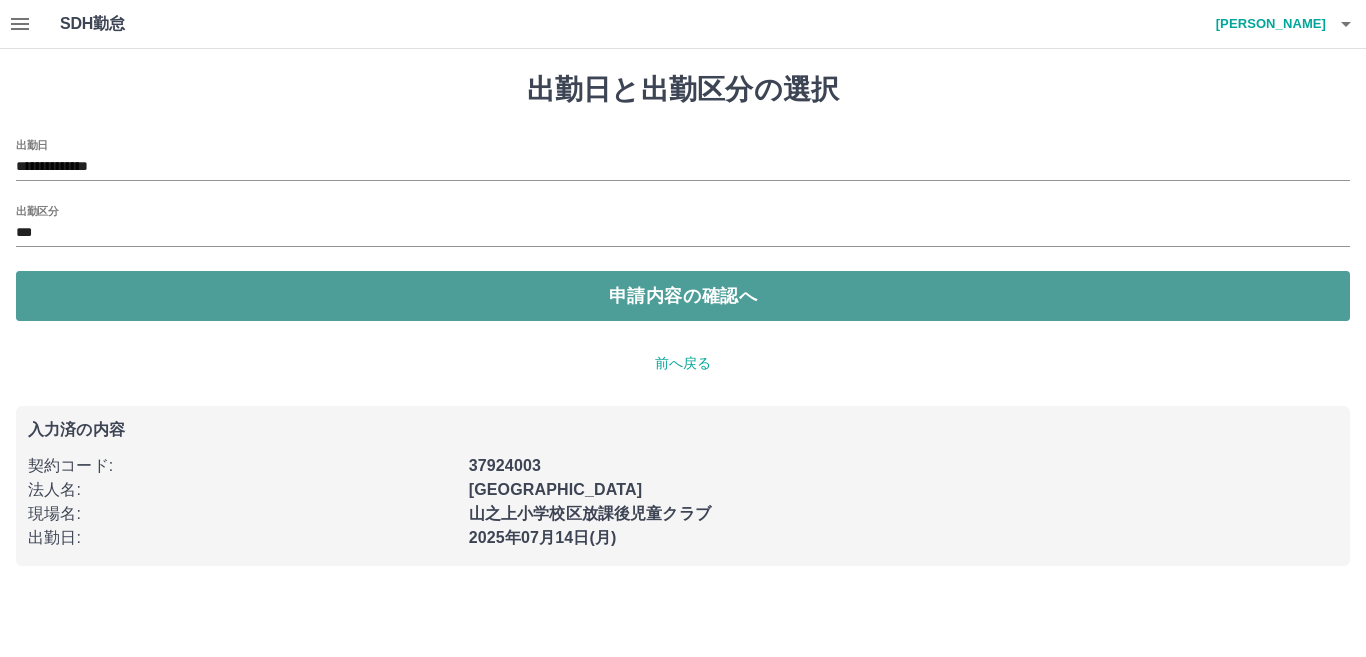 click on "申請内容の確認へ" at bounding box center (683, 296) 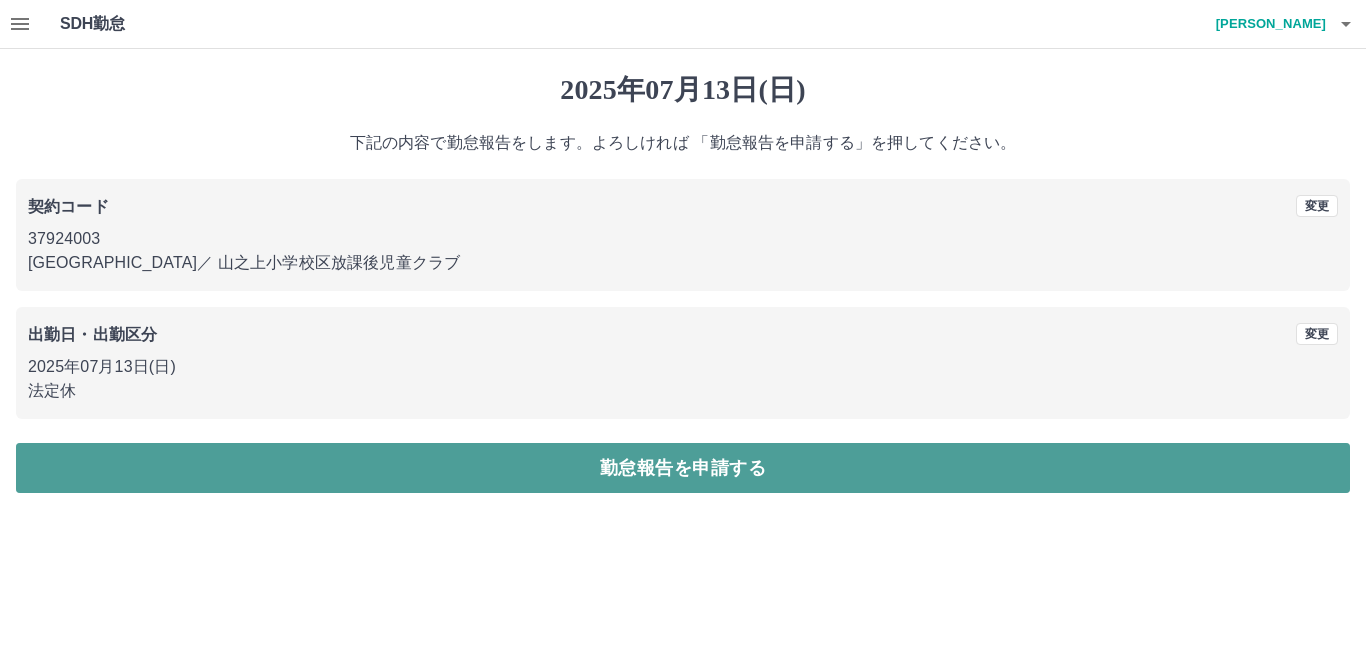click on "勤怠報告を申請する" at bounding box center [683, 468] 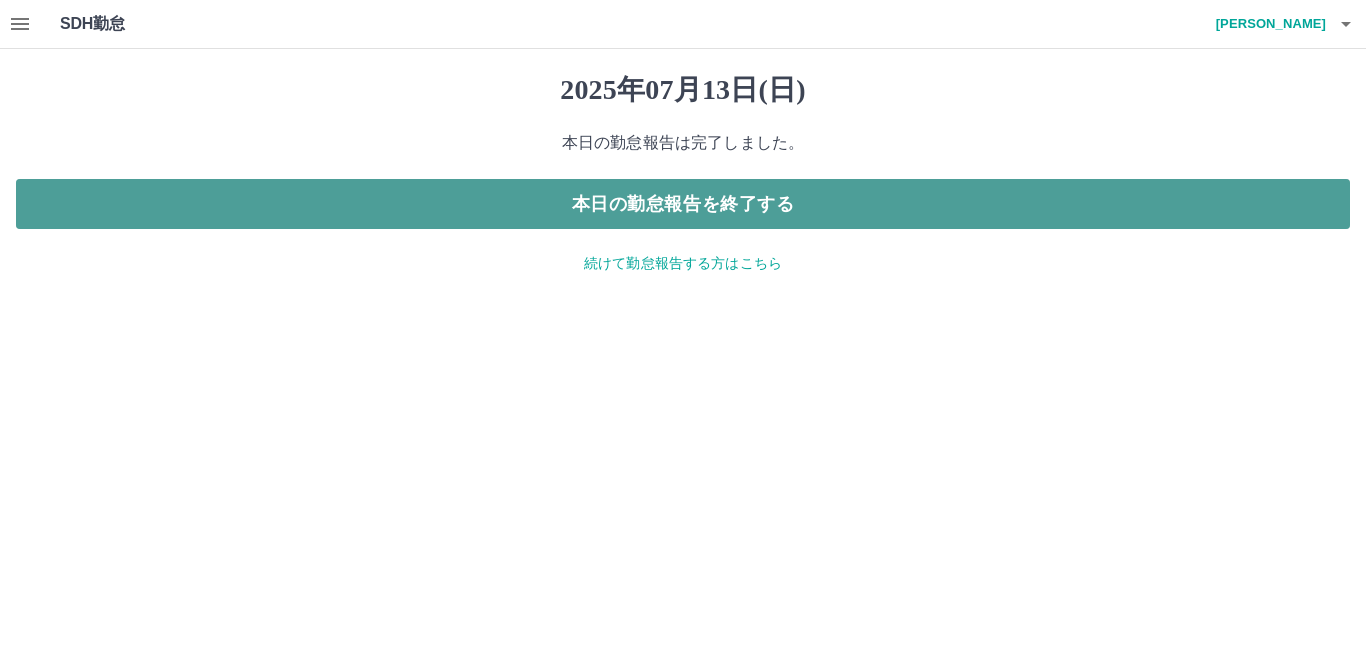 click on "本日の勤怠報告を終了する" at bounding box center (683, 204) 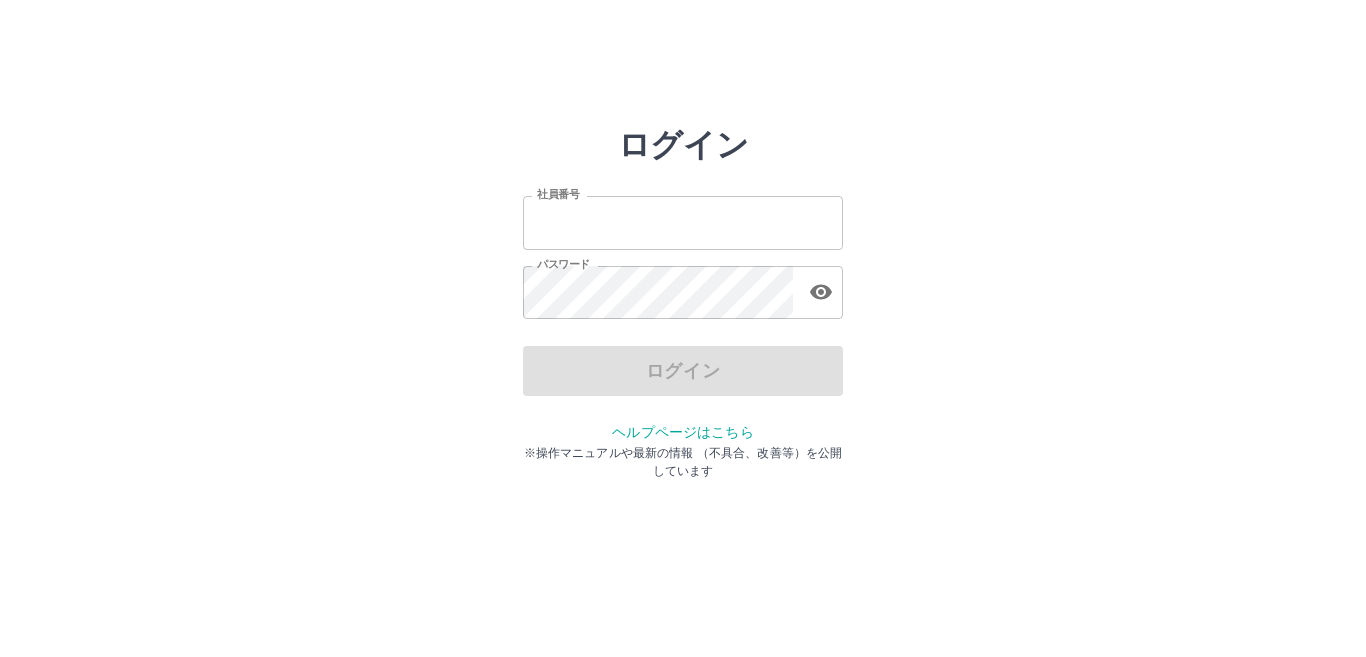 scroll, scrollTop: 0, scrollLeft: 0, axis: both 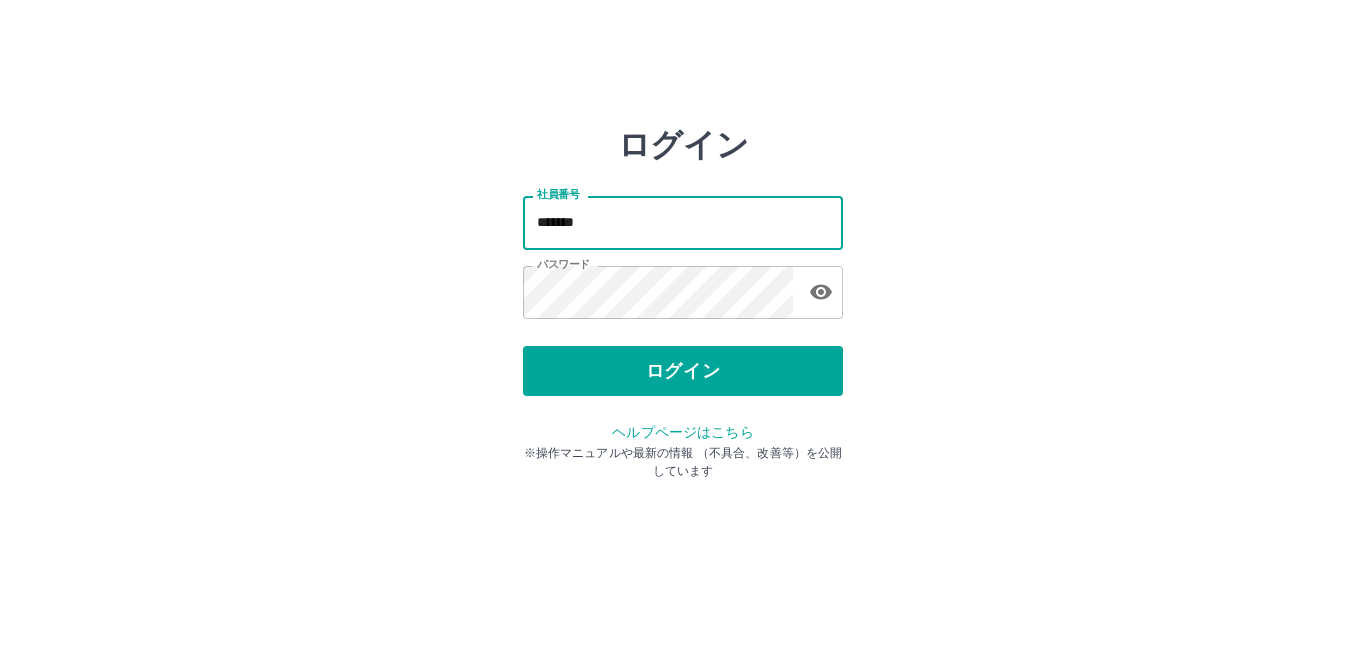 click on "*******" at bounding box center (683, 222) 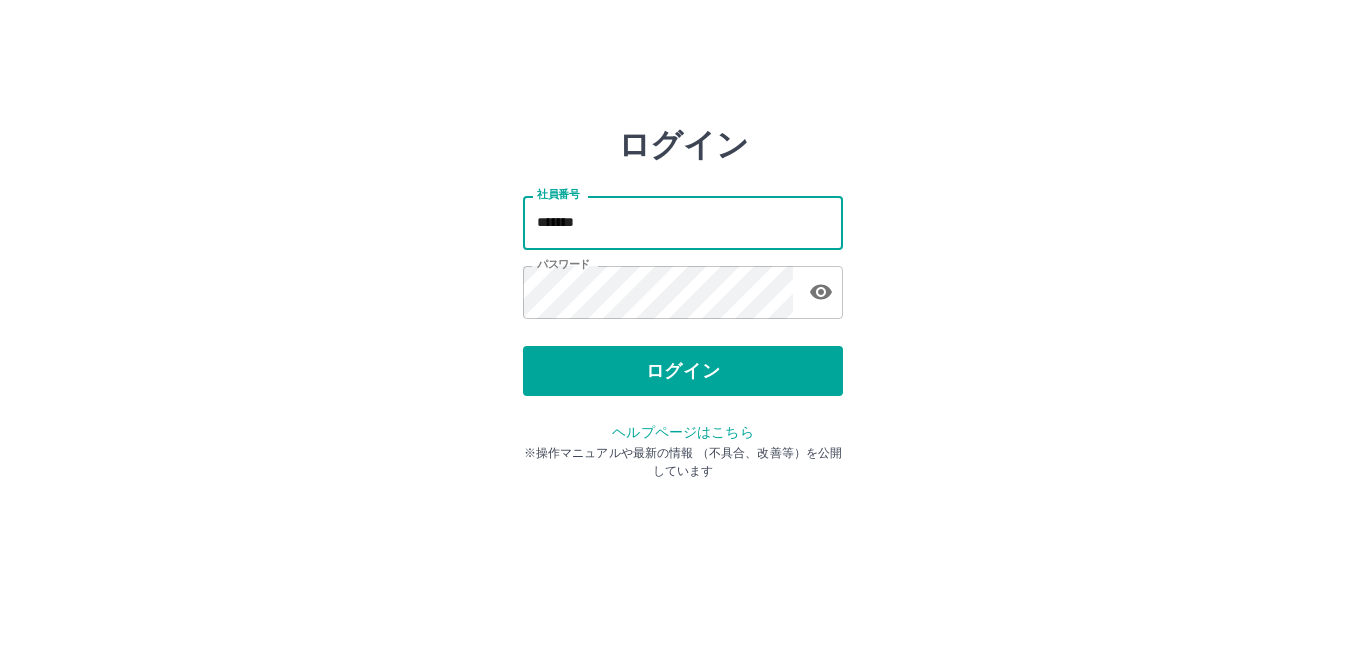 type on "*******" 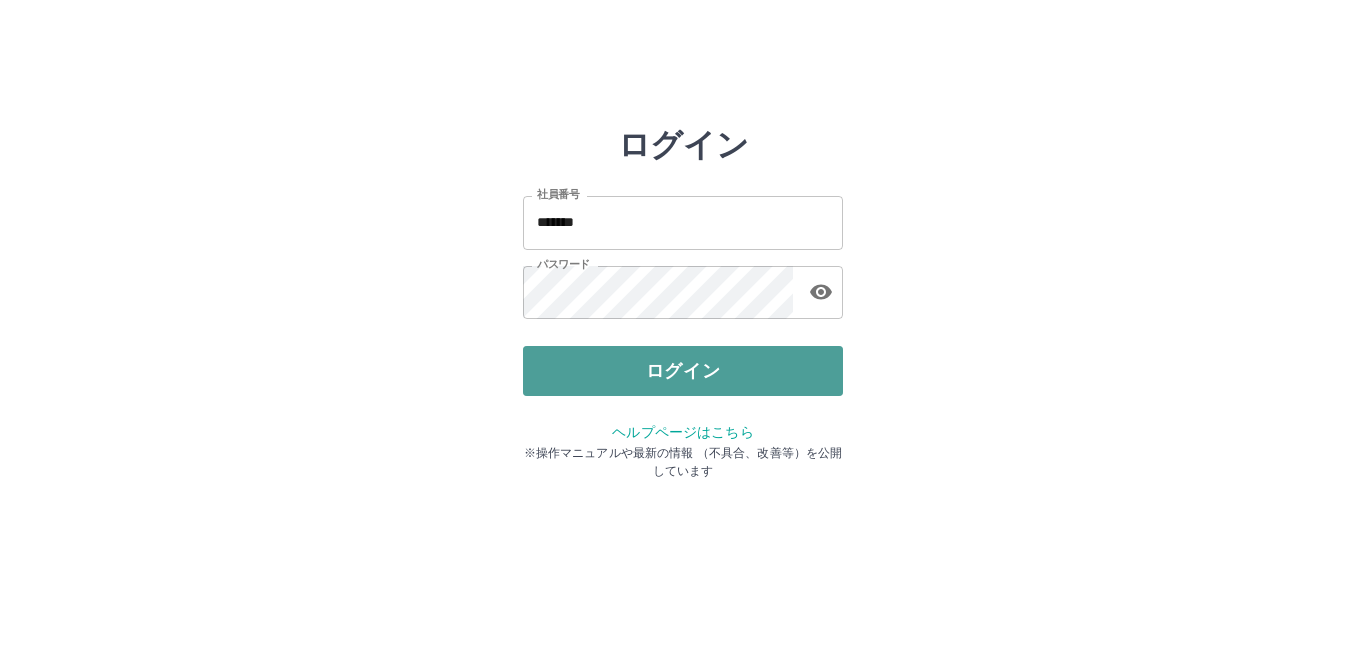 click on "ログイン" at bounding box center [683, 371] 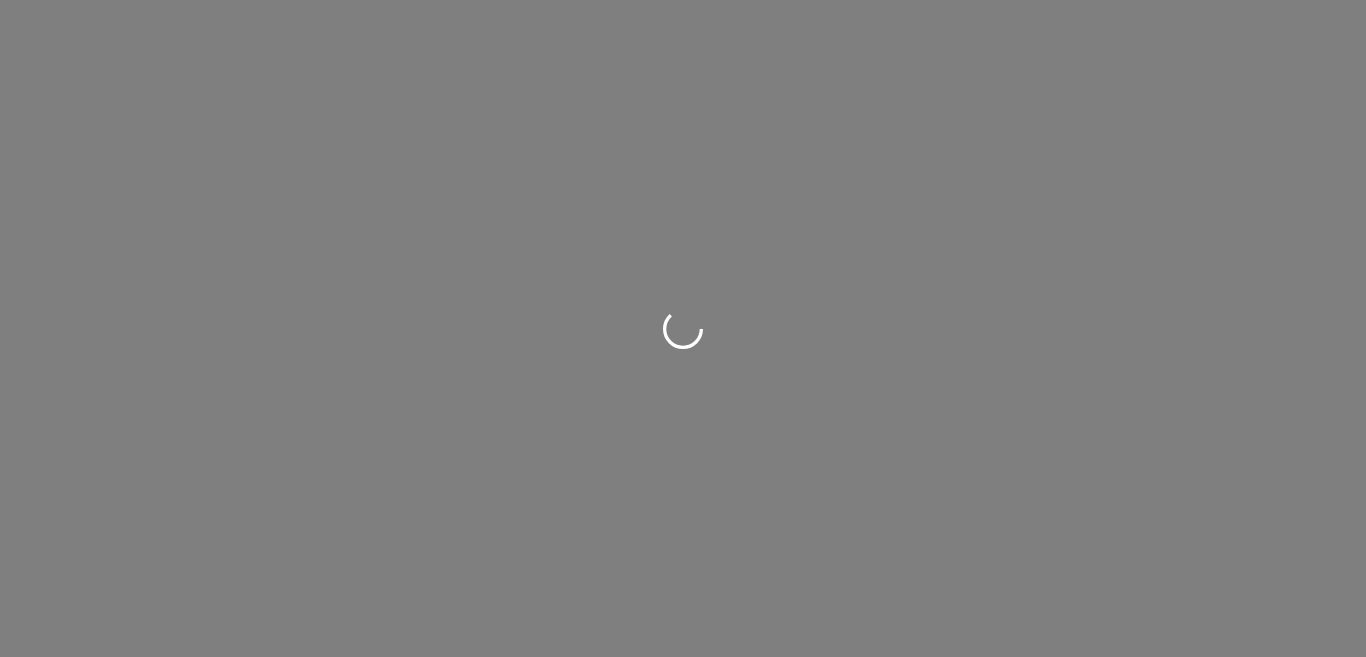 scroll, scrollTop: 0, scrollLeft: 0, axis: both 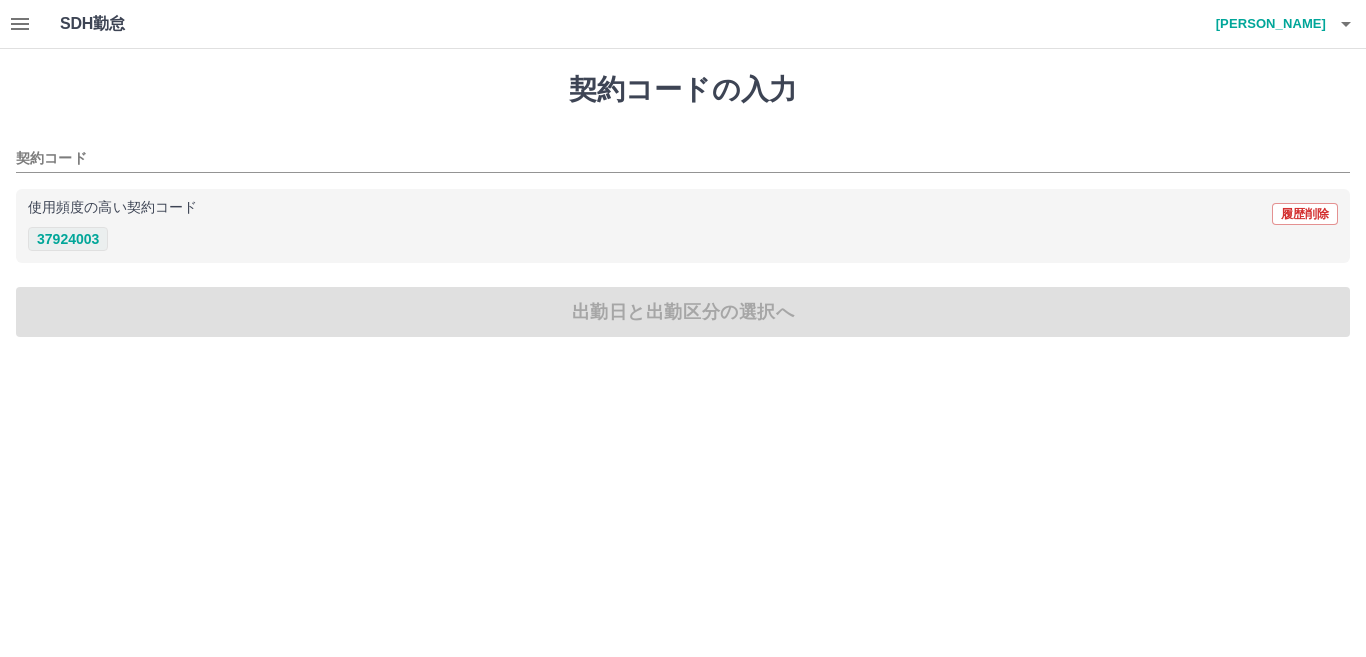 click on "37924003" at bounding box center [68, 239] 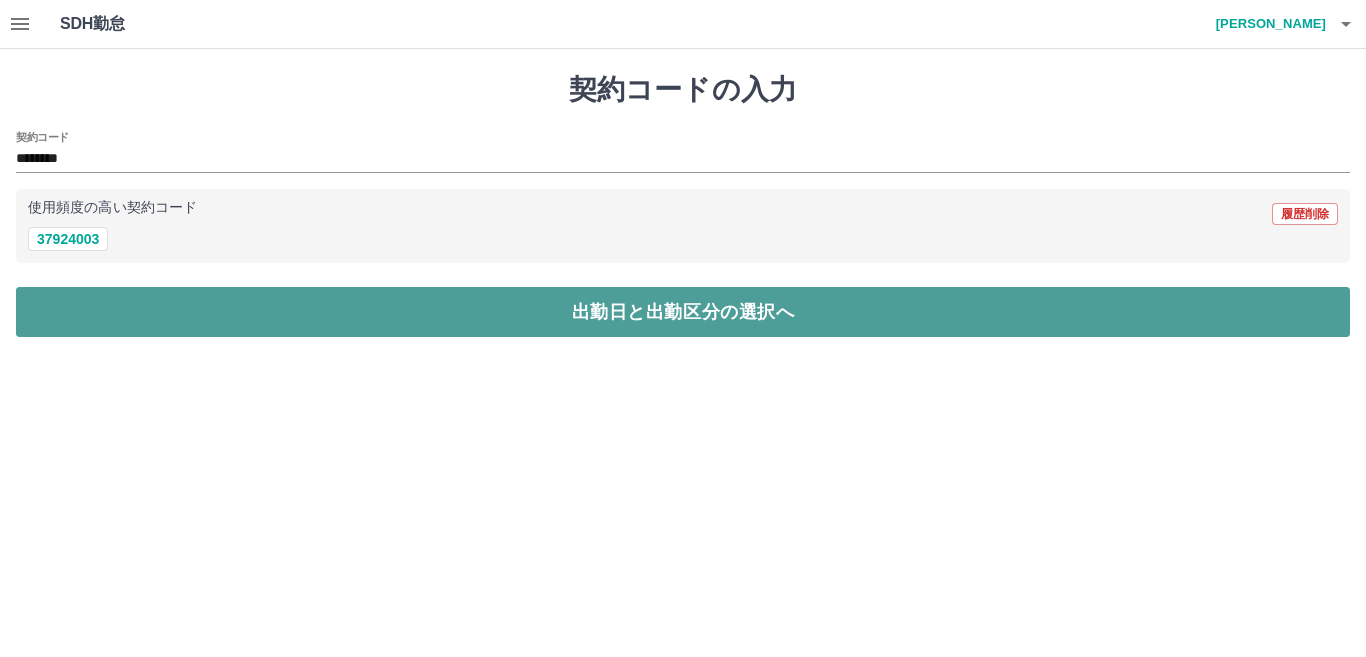 click on "出勤日と出勤区分の選択へ" at bounding box center (683, 312) 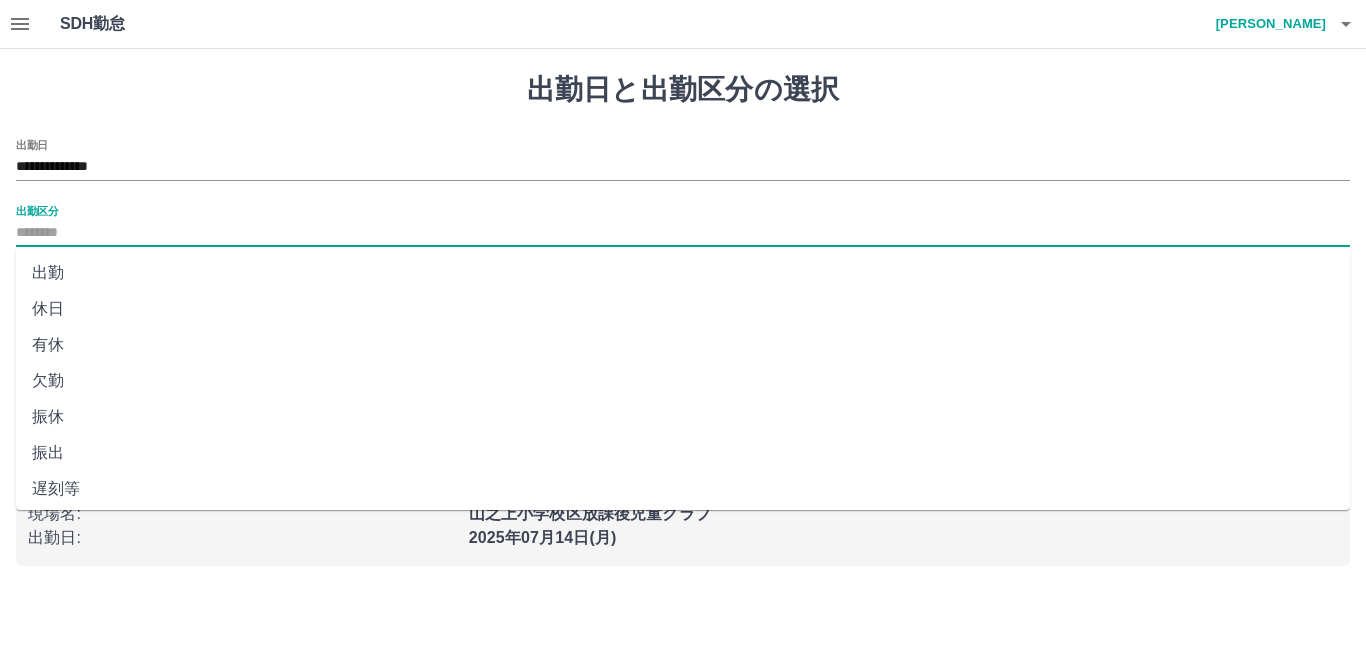 click on "出勤区分" at bounding box center [683, 233] 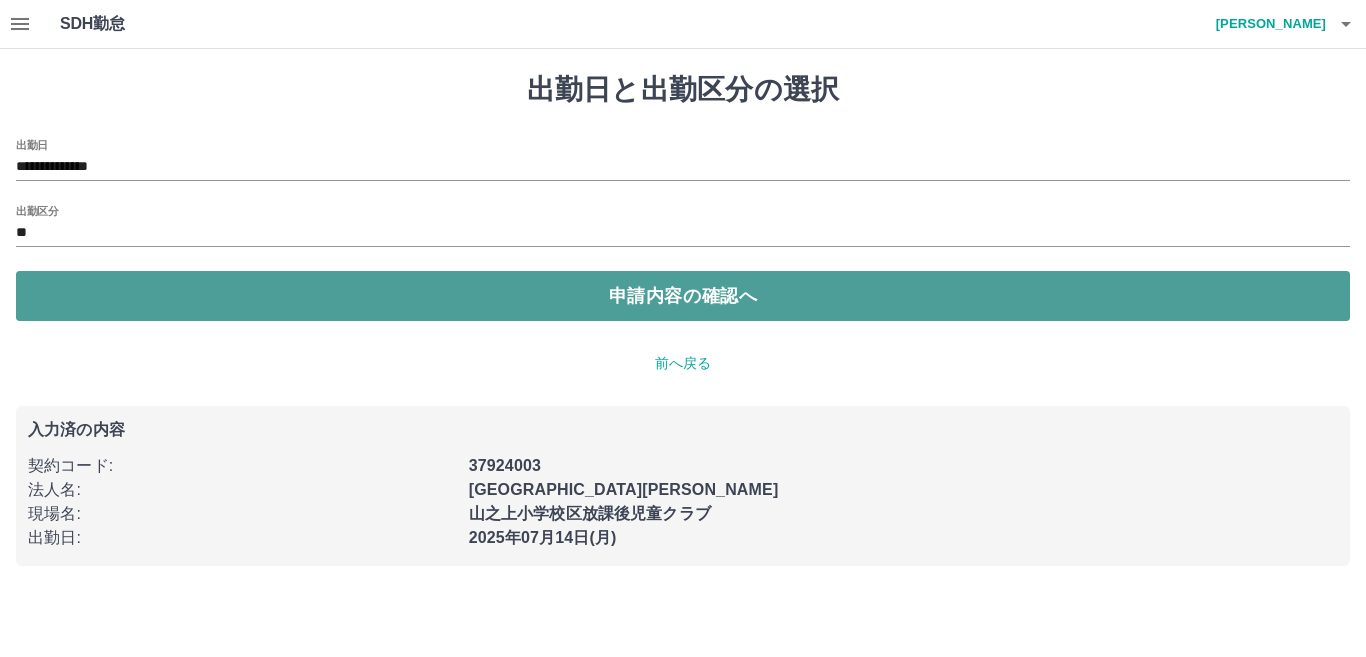 click on "申請内容の確認へ" at bounding box center [683, 296] 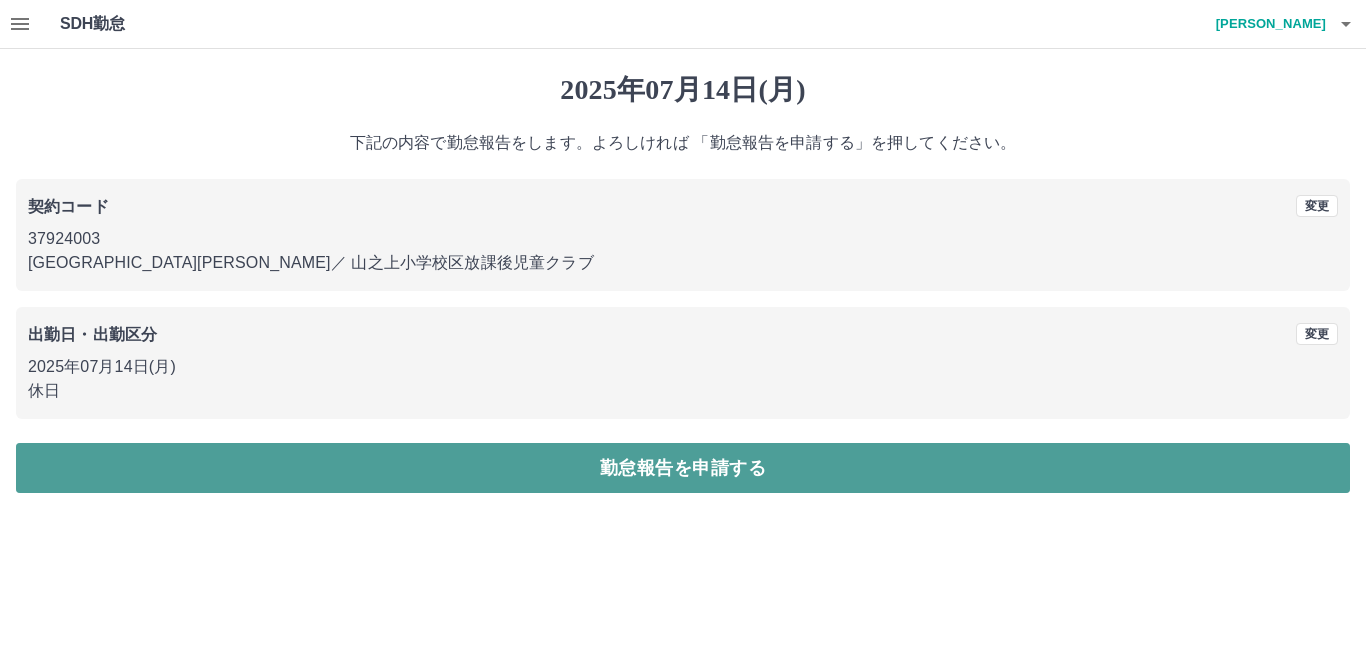 click on "勤怠報告を申請する" at bounding box center (683, 468) 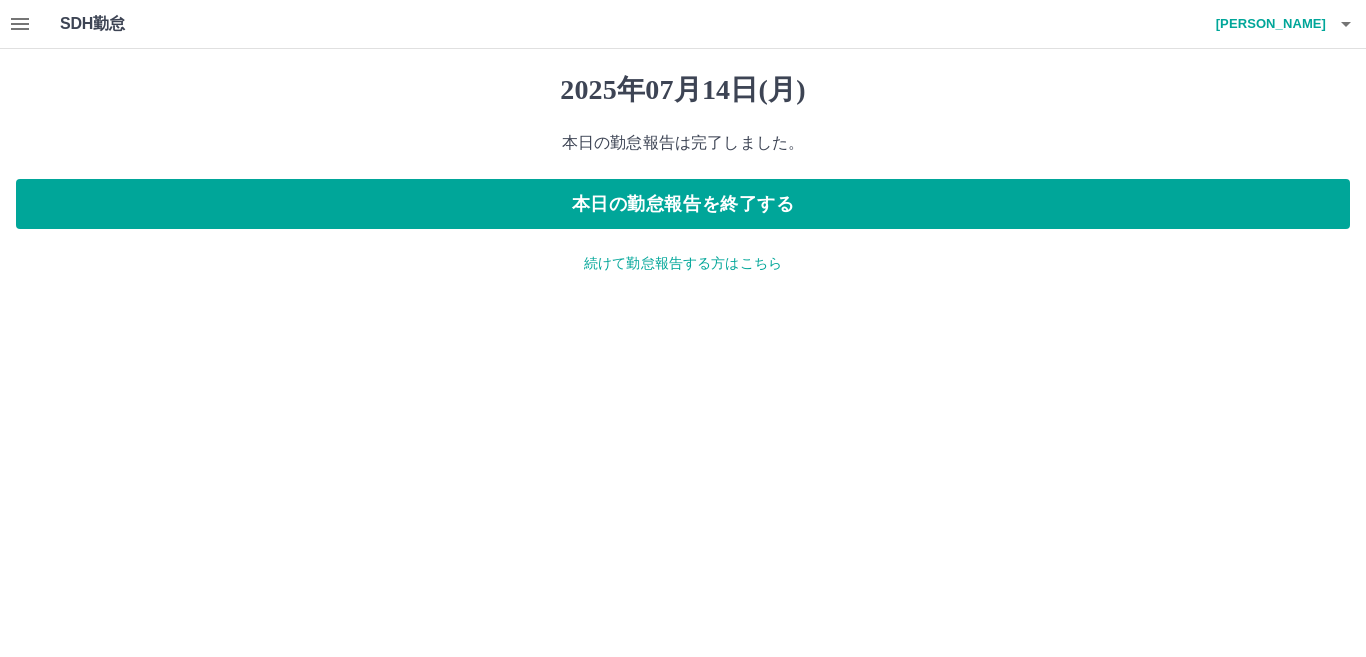 click on "続けて勤怠報告する方はこちら" at bounding box center [683, 263] 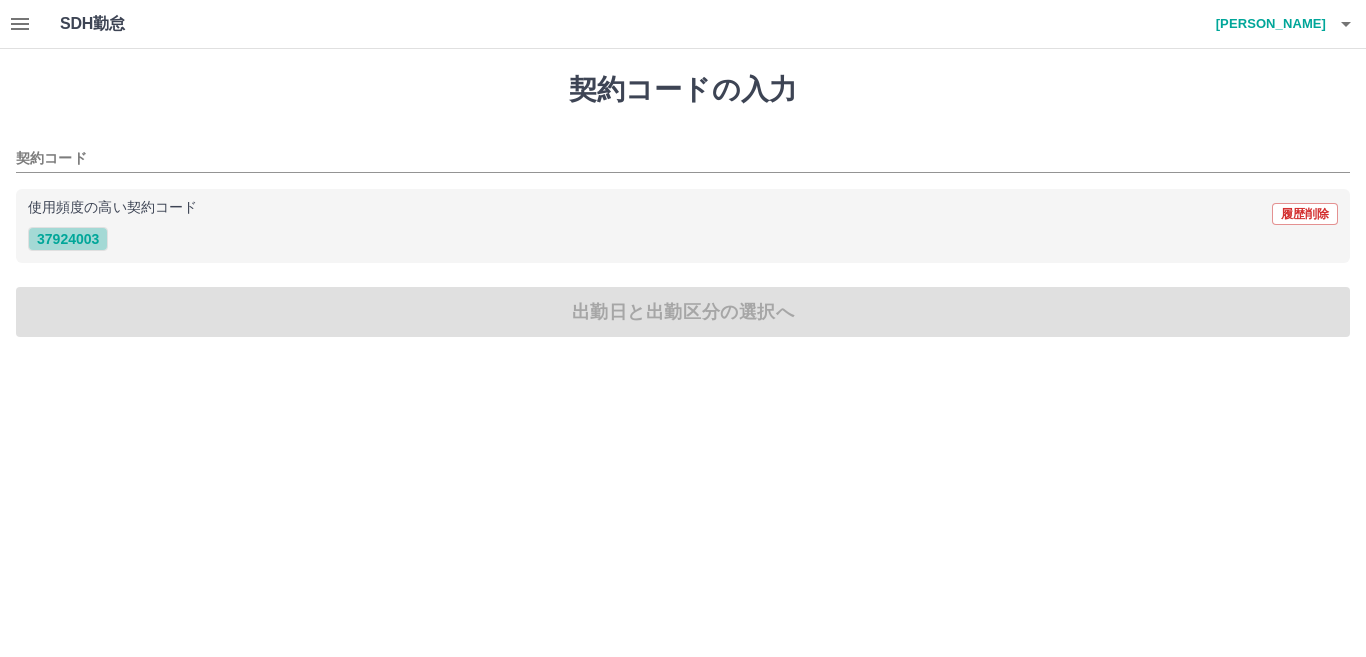 click on "37924003" at bounding box center (68, 239) 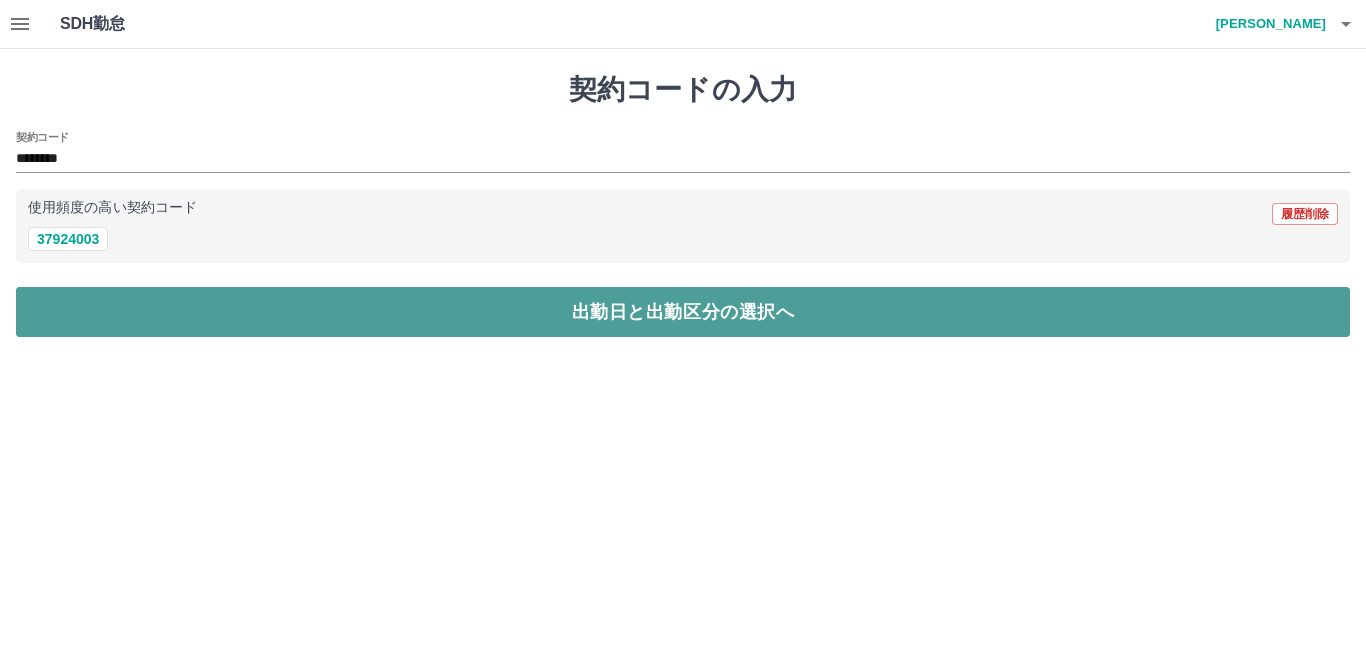click on "出勤日と出勤区分の選択へ" at bounding box center [683, 312] 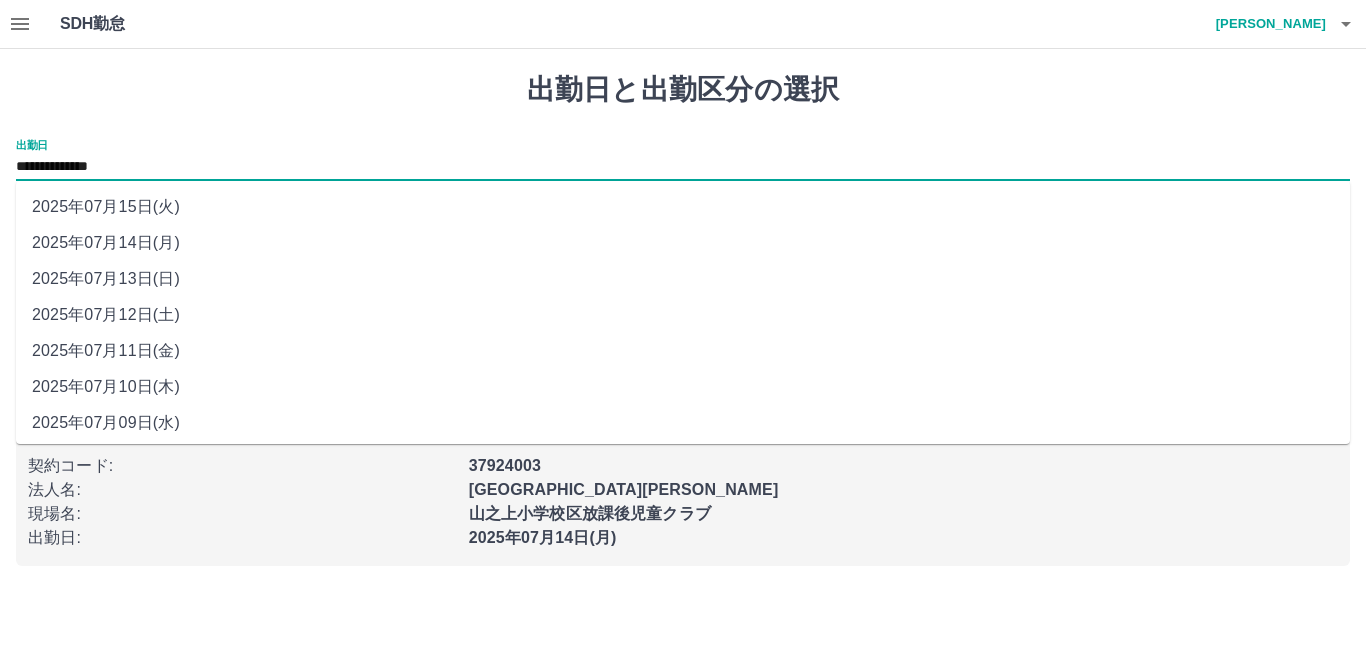 click on "**********" at bounding box center [683, 167] 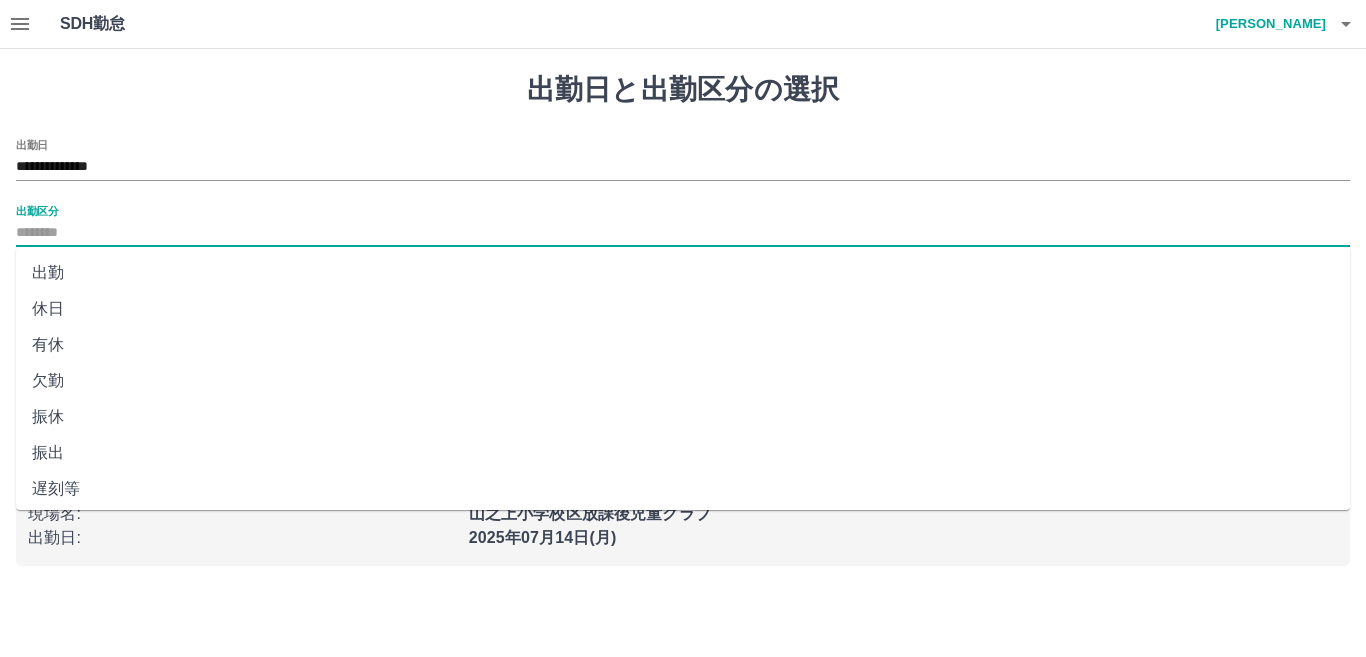 click on "出勤区分" at bounding box center (683, 233) 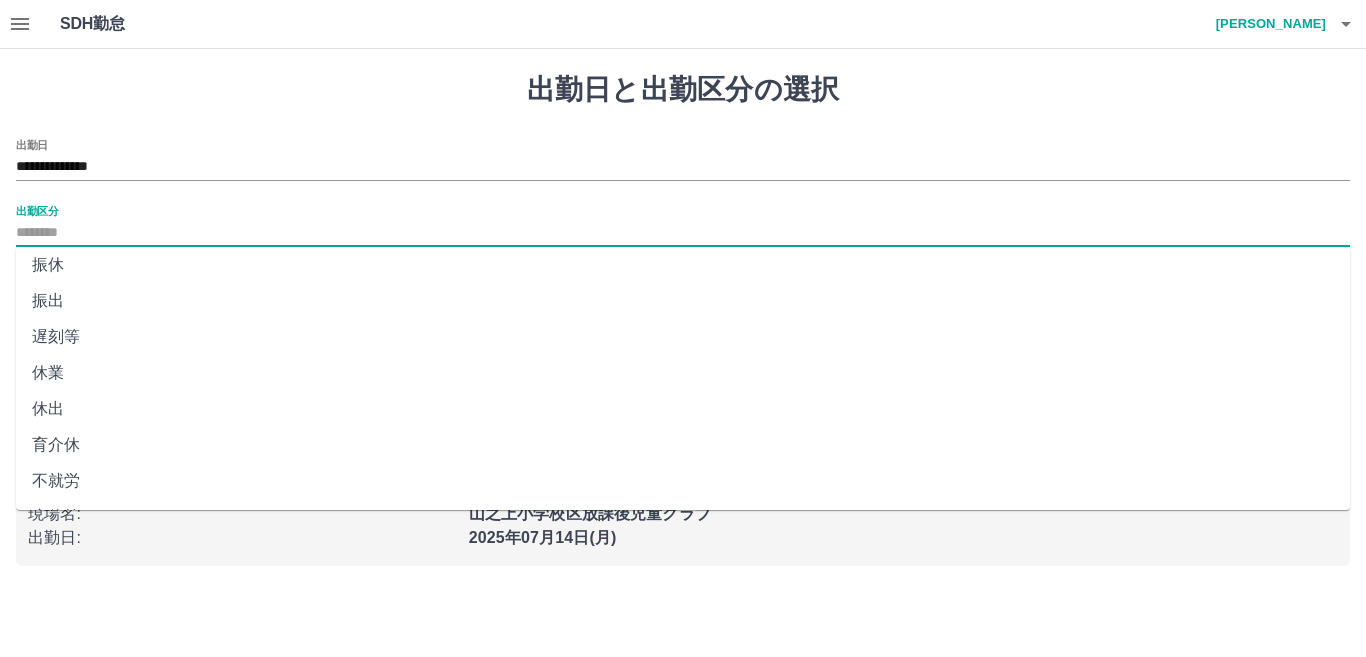 scroll, scrollTop: 401, scrollLeft: 0, axis: vertical 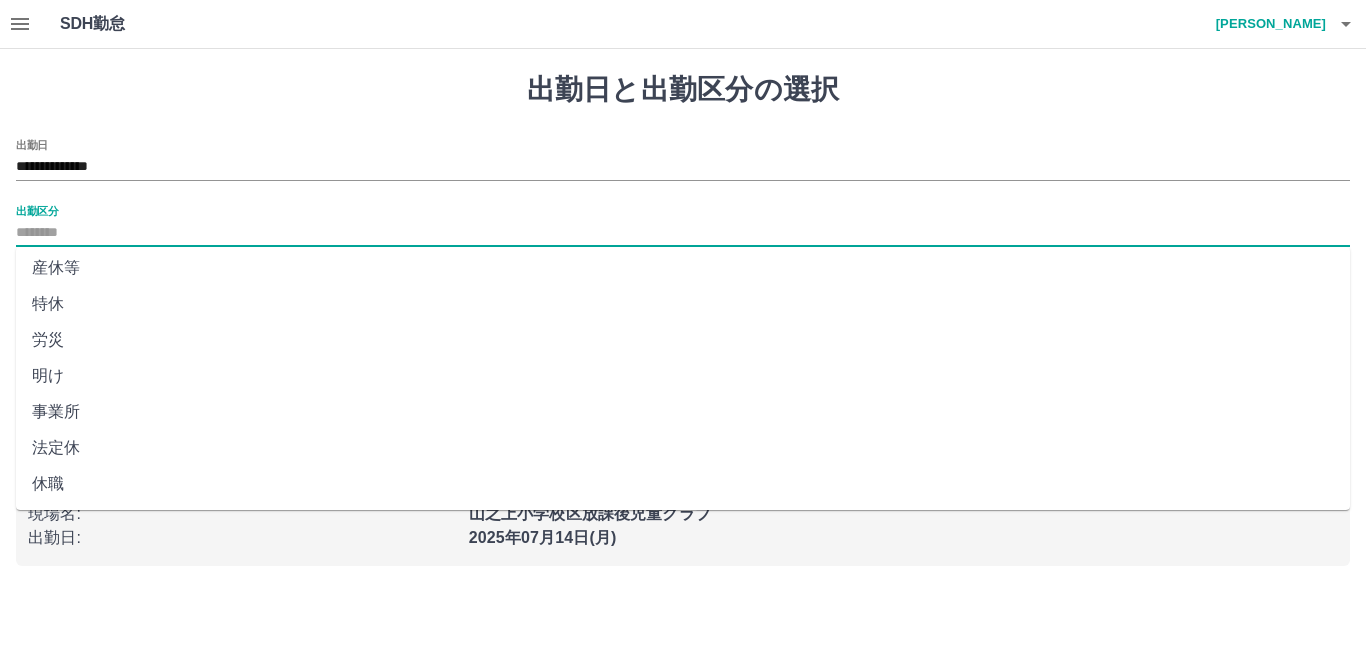 click on "法定休" at bounding box center (683, 448) 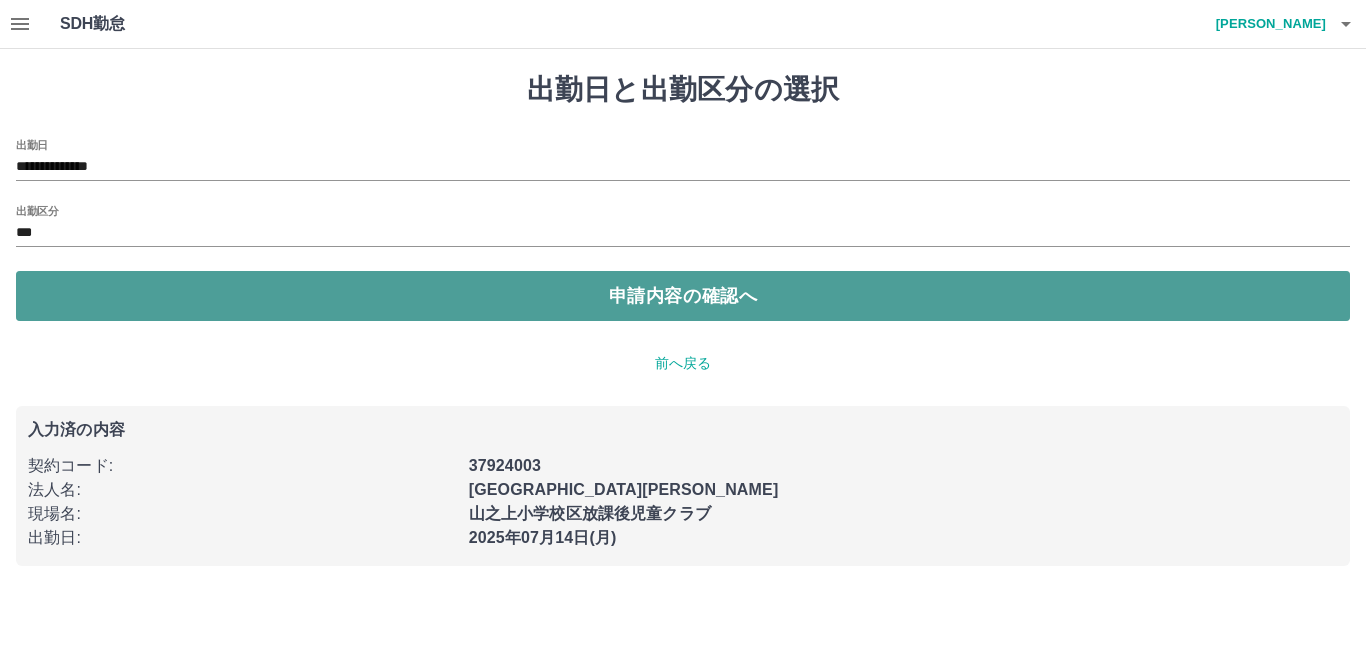 click on "申請内容の確認へ" at bounding box center (683, 296) 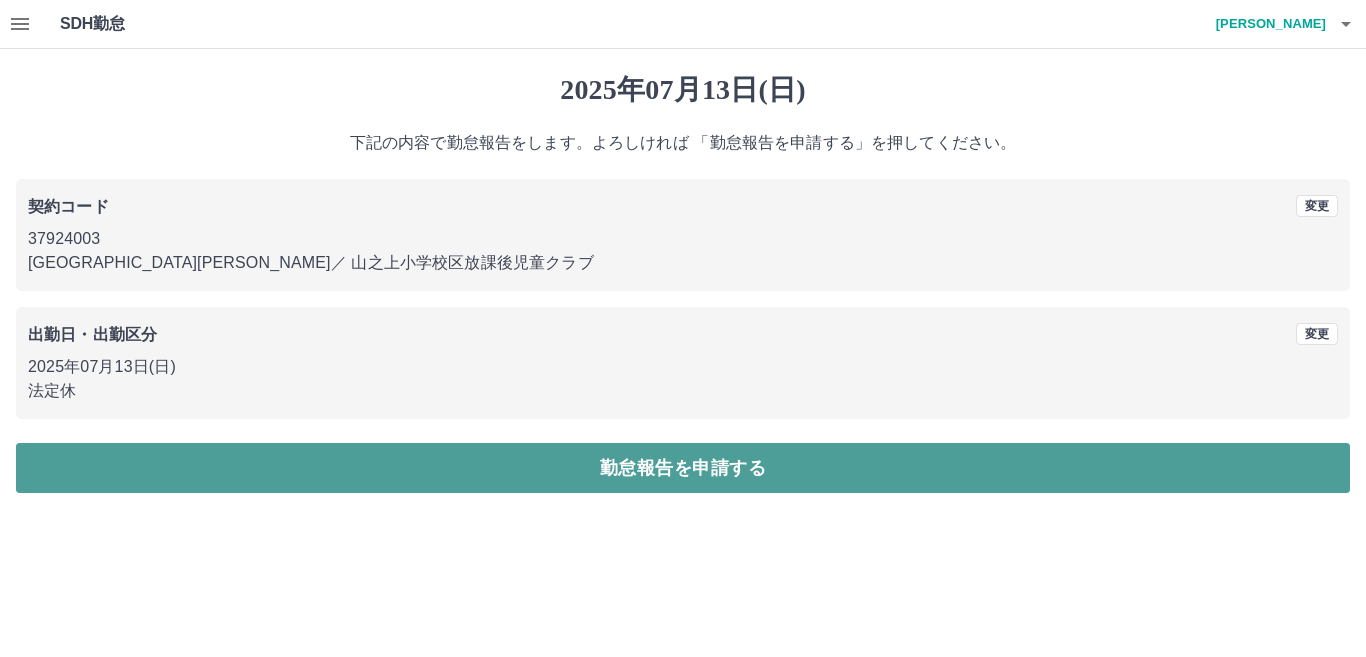 click on "勤怠報告を申請する" at bounding box center (683, 468) 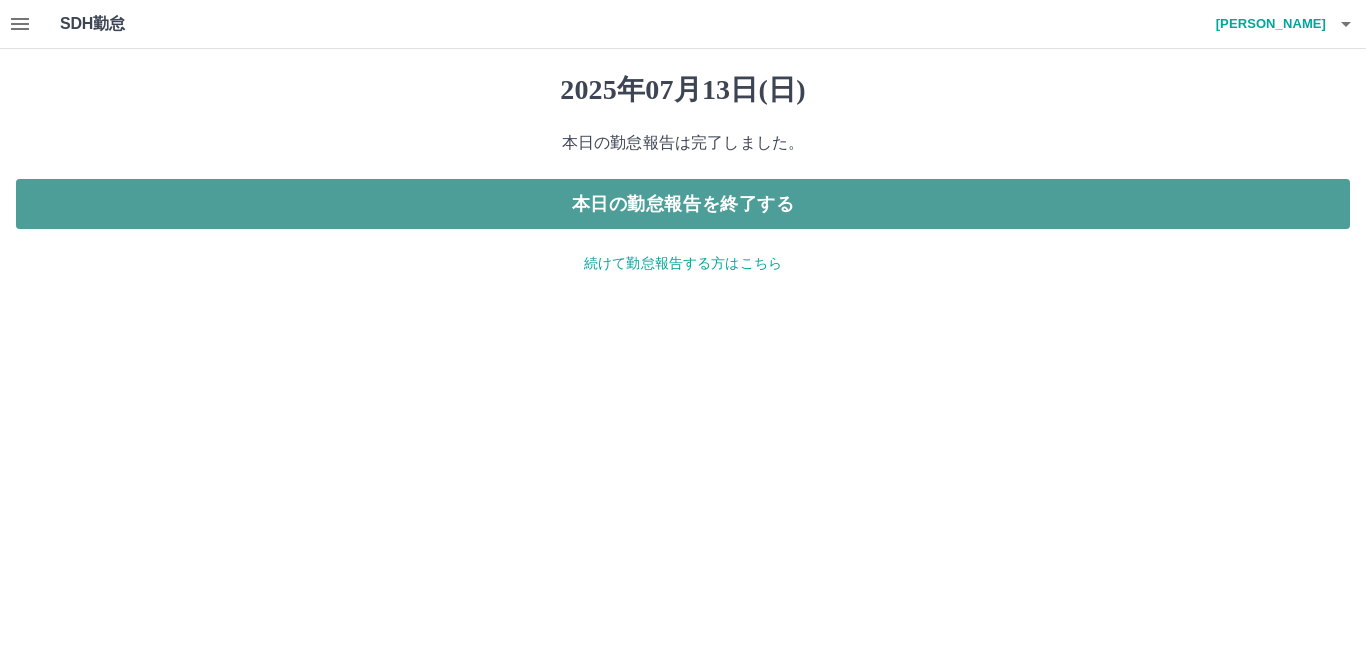 click on "本日の勤怠報告を終了する" at bounding box center (683, 204) 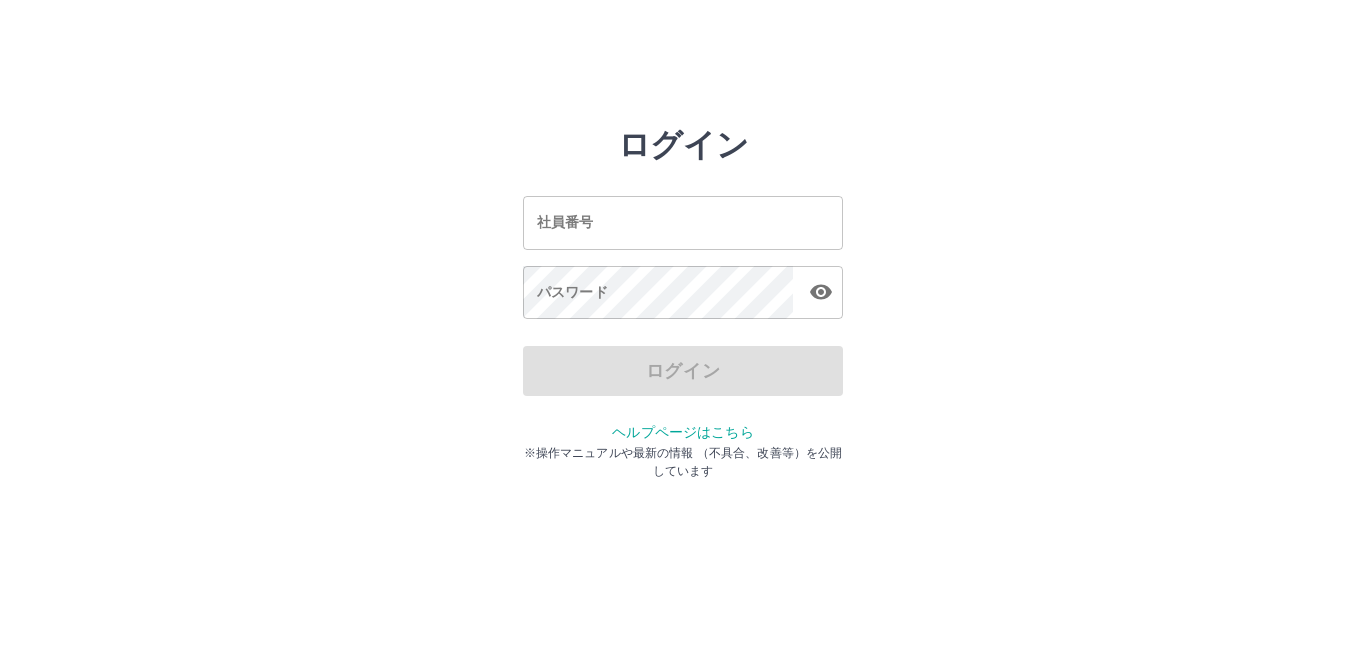 scroll, scrollTop: 0, scrollLeft: 0, axis: both 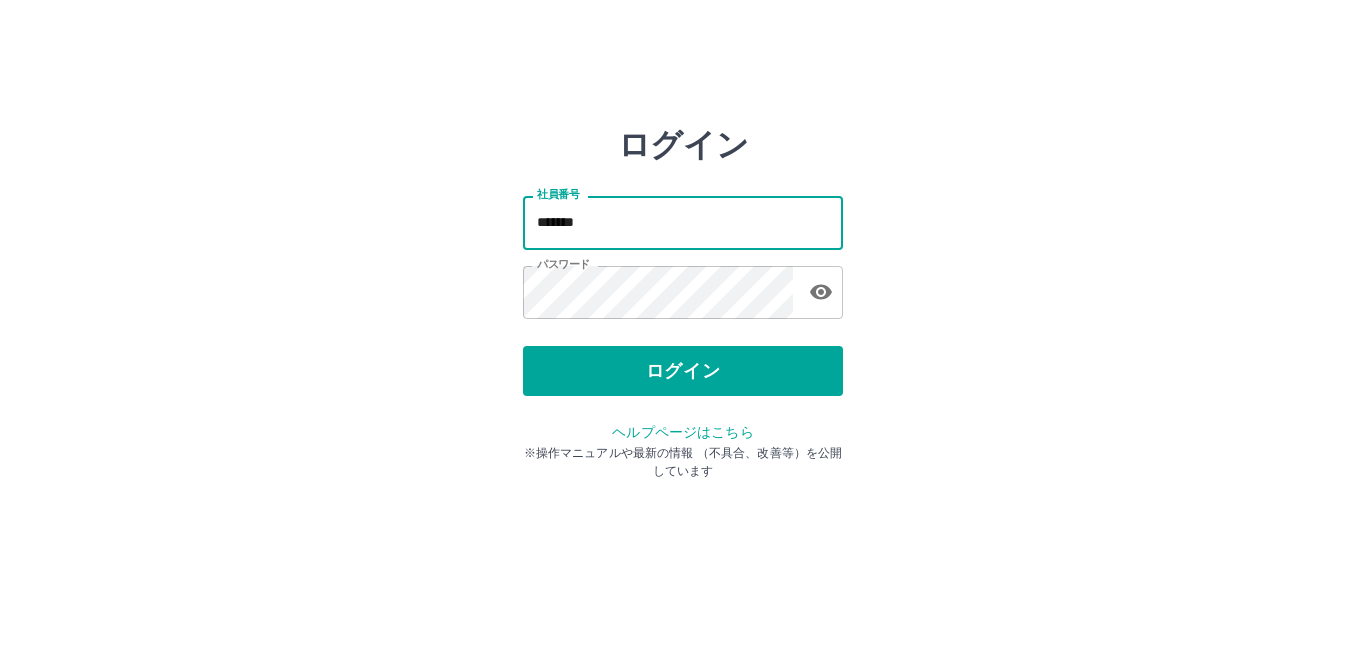 click on "*******" at bounding box center (683, 222) 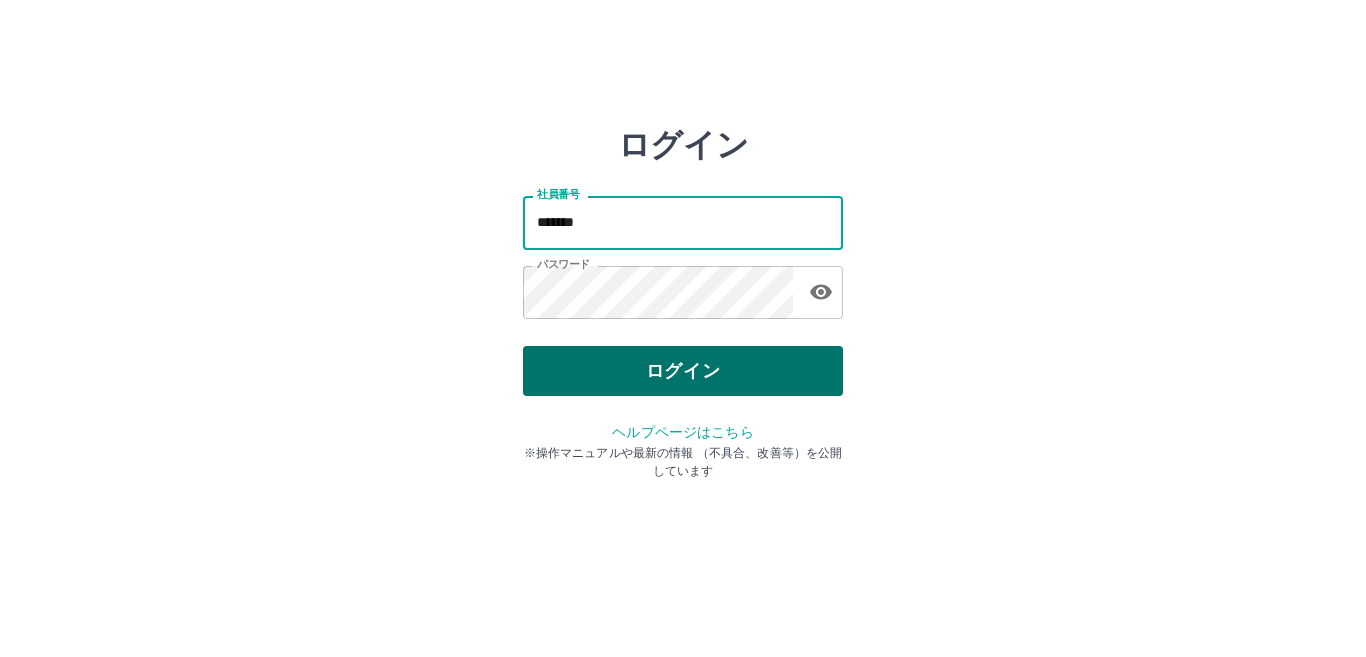 click on "ログイン" at bounding box center (683, 371) 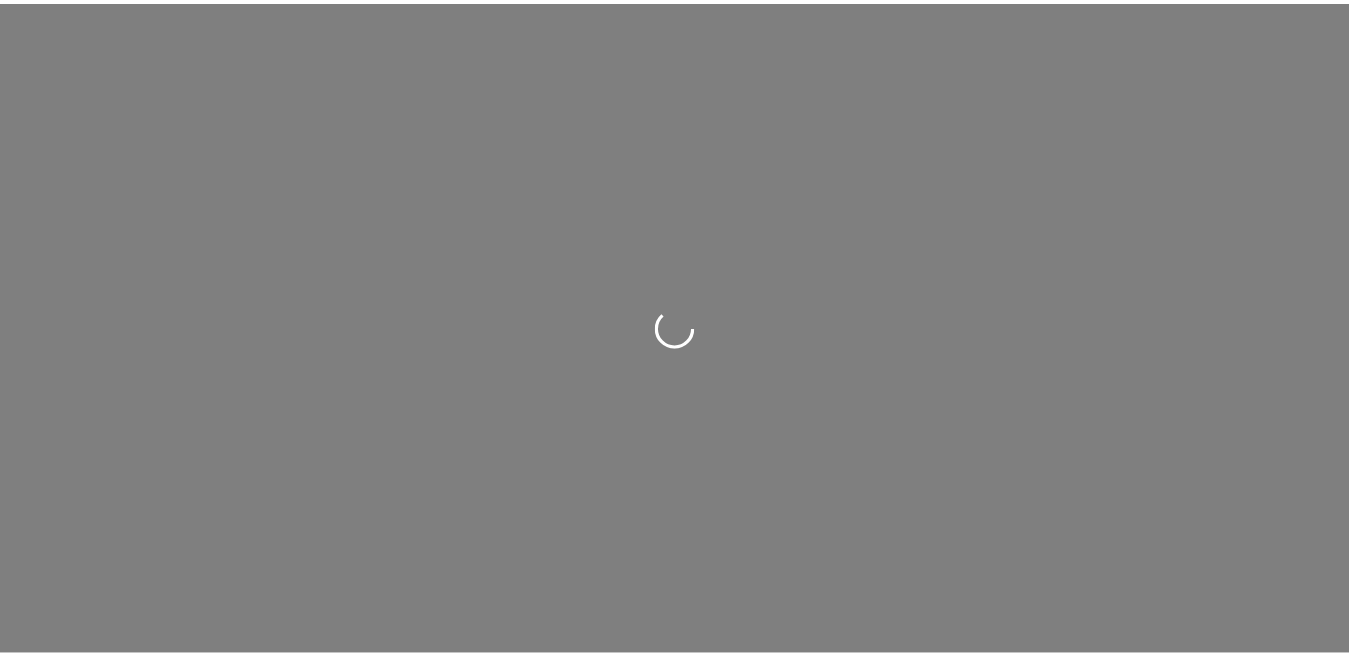 scroll, scrollTop: 0, scrollLeft: 0, axis: both 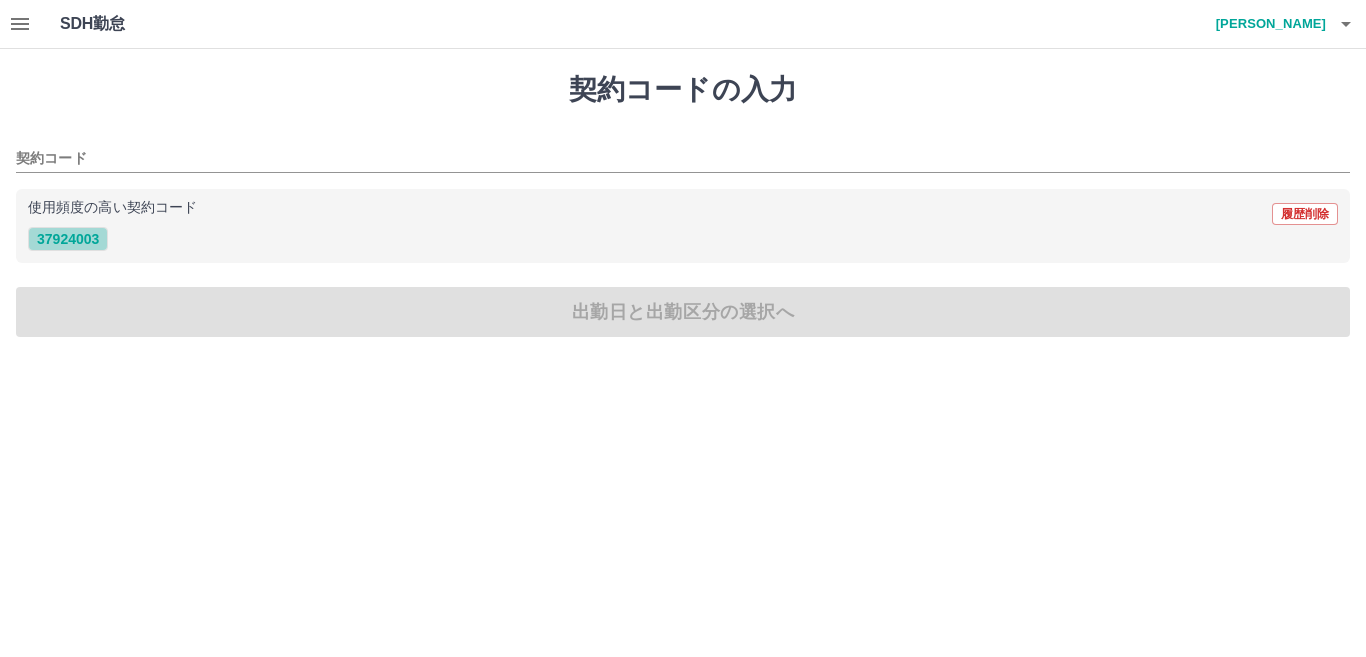 click on "37924003" at bounding box center (68, 239) 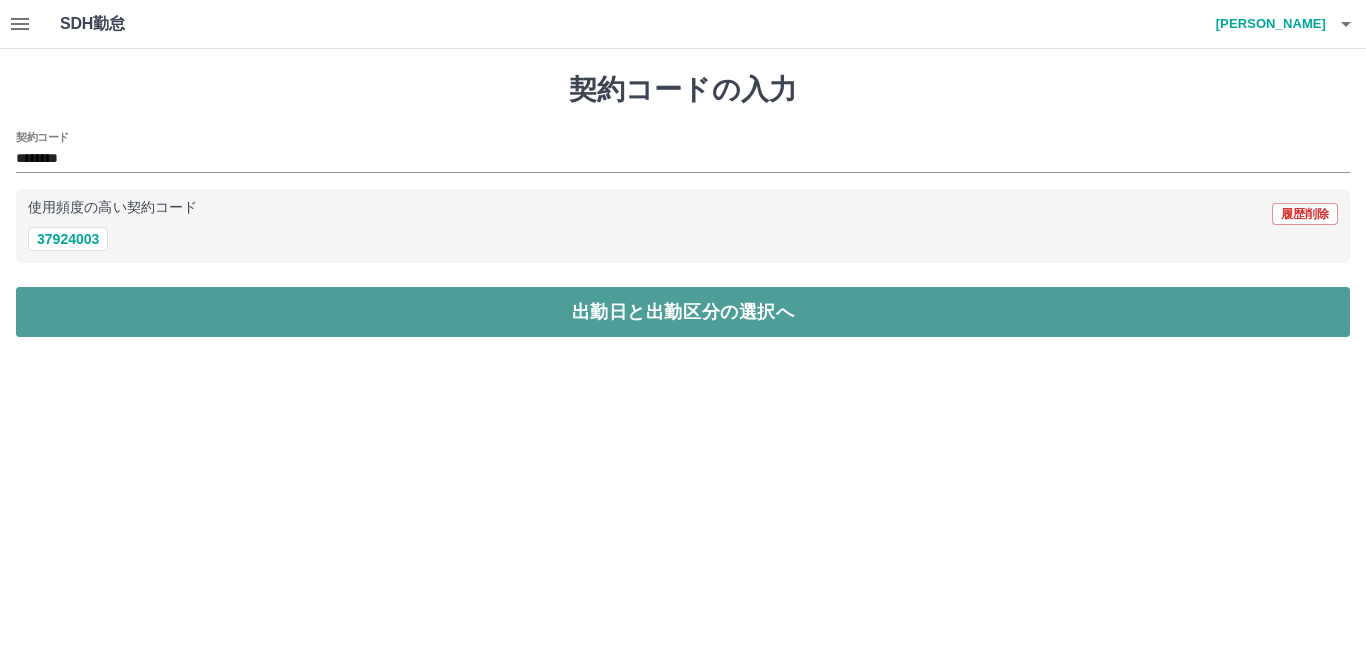 click on "出勤日と出勤区分の選択へ" at bounding box center [683, 312] 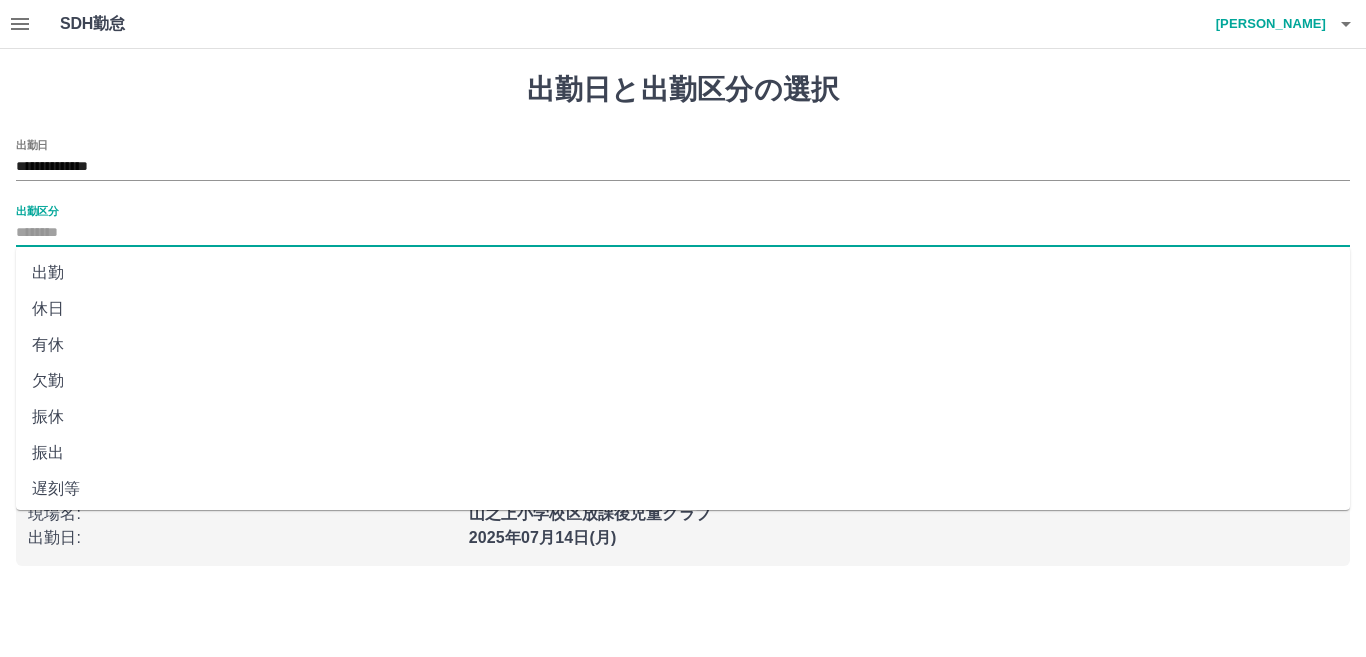 click on "出勤区分" at bounding box center (683, 233) 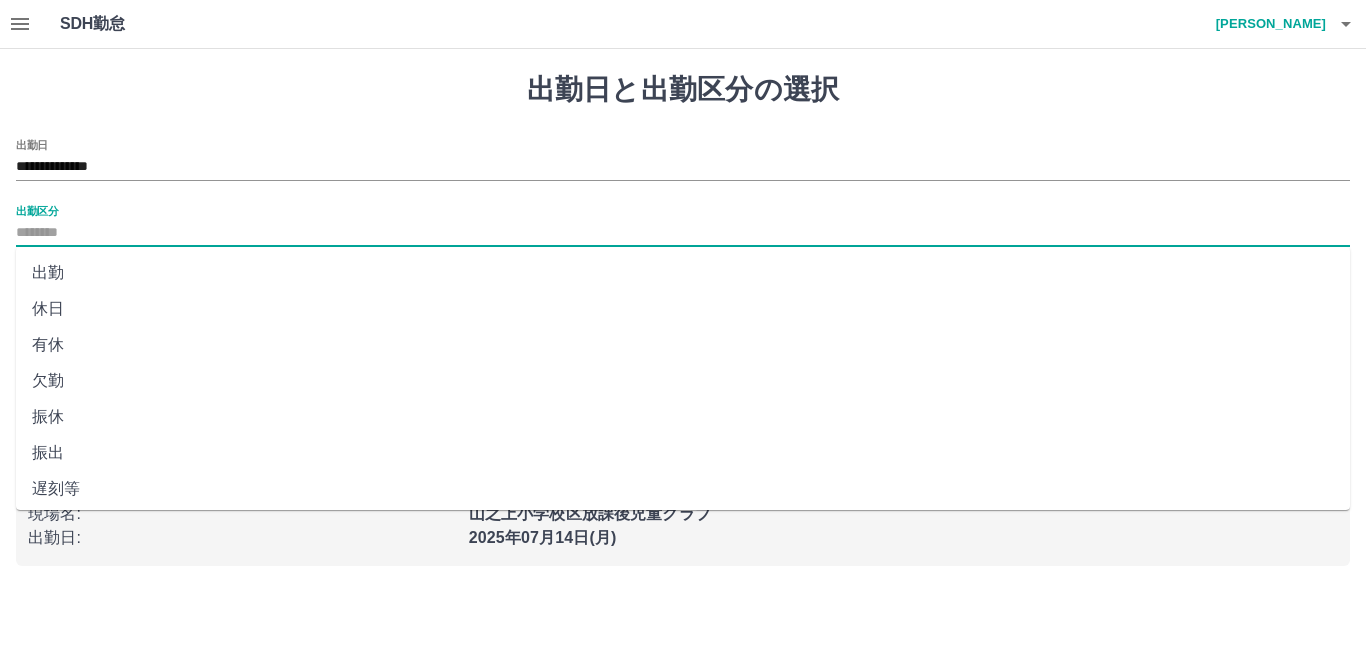 click on "出勤" at bounding box center (683, 273) 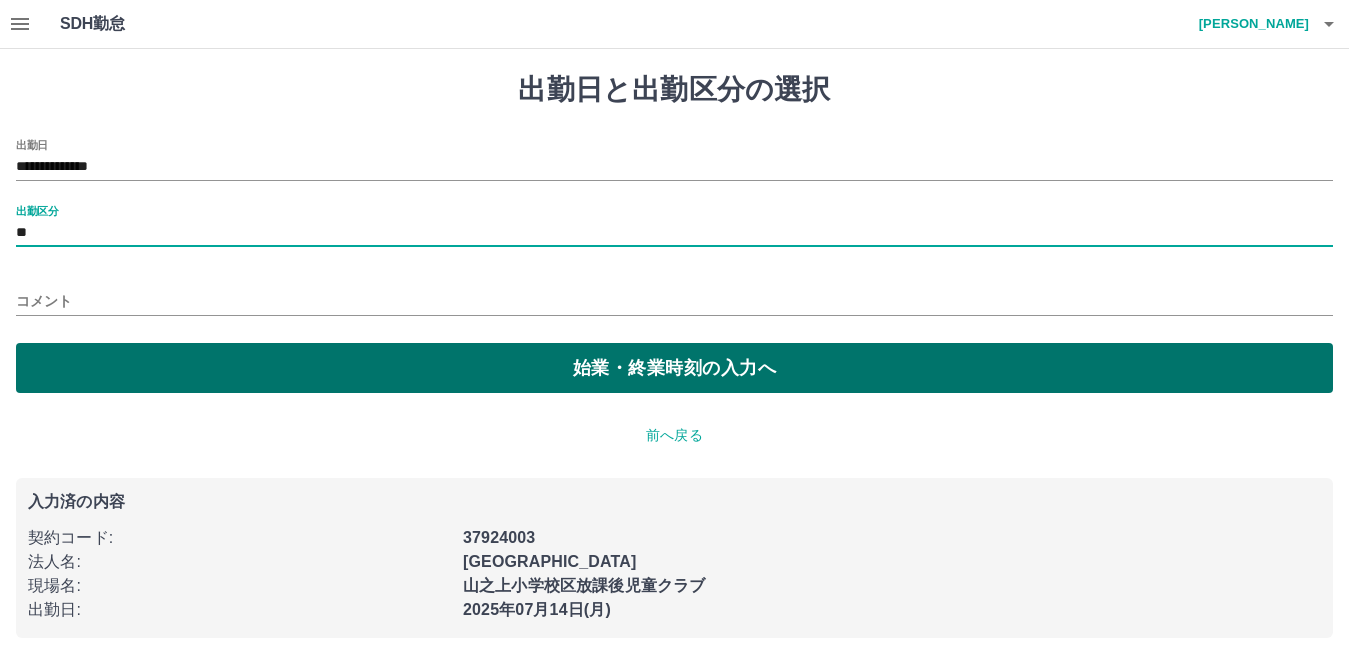 click on "始業・終業時刻の入力へ" at bounding box center (674, 368) 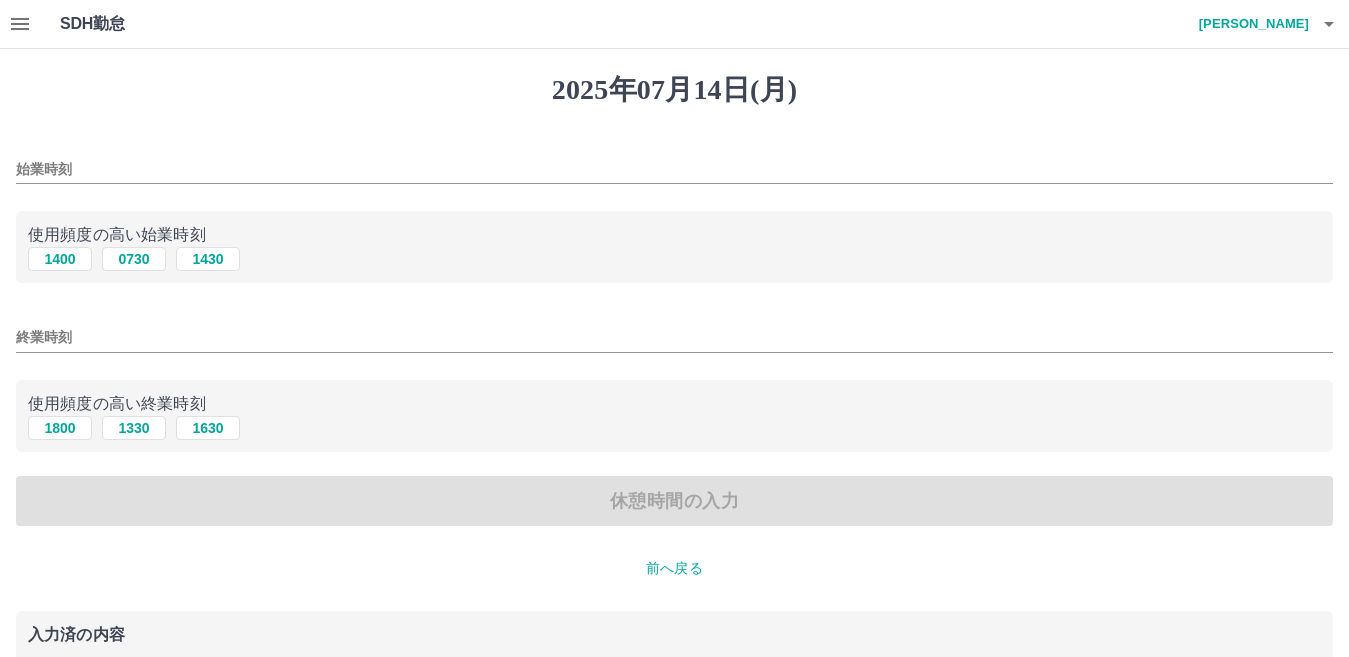click on "始業時刻" at bounding box center (674, 169) 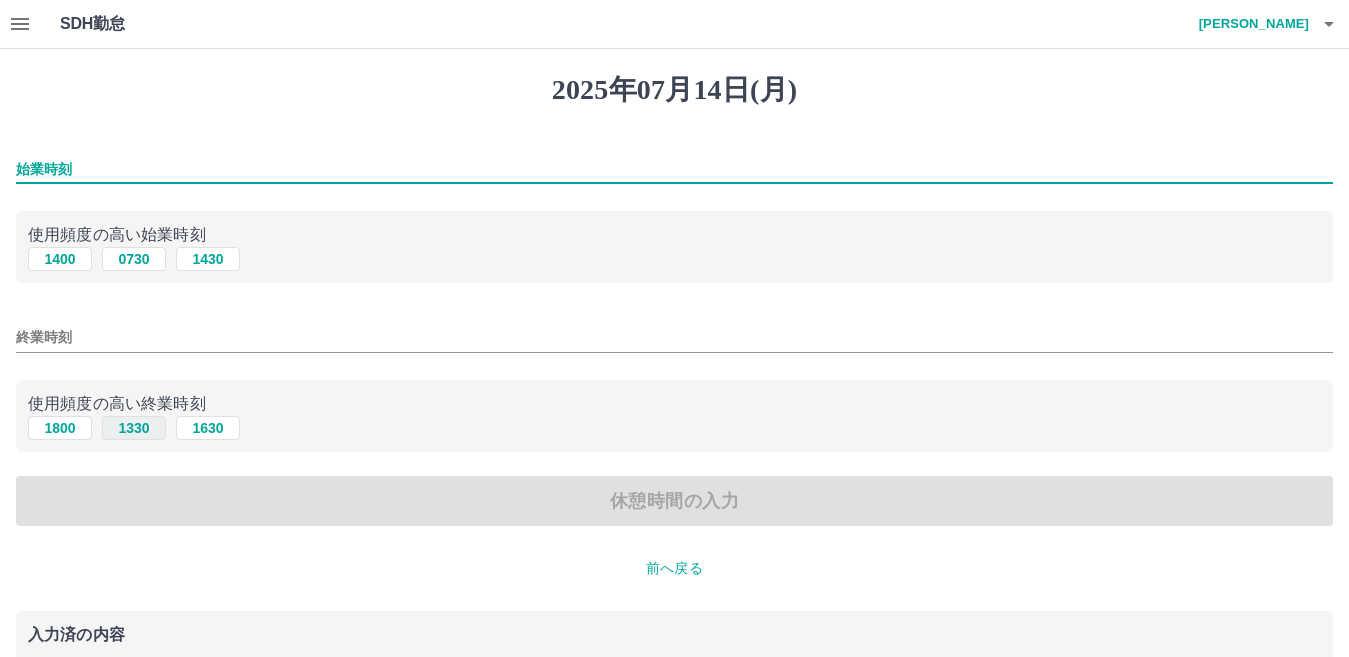 type on "****" 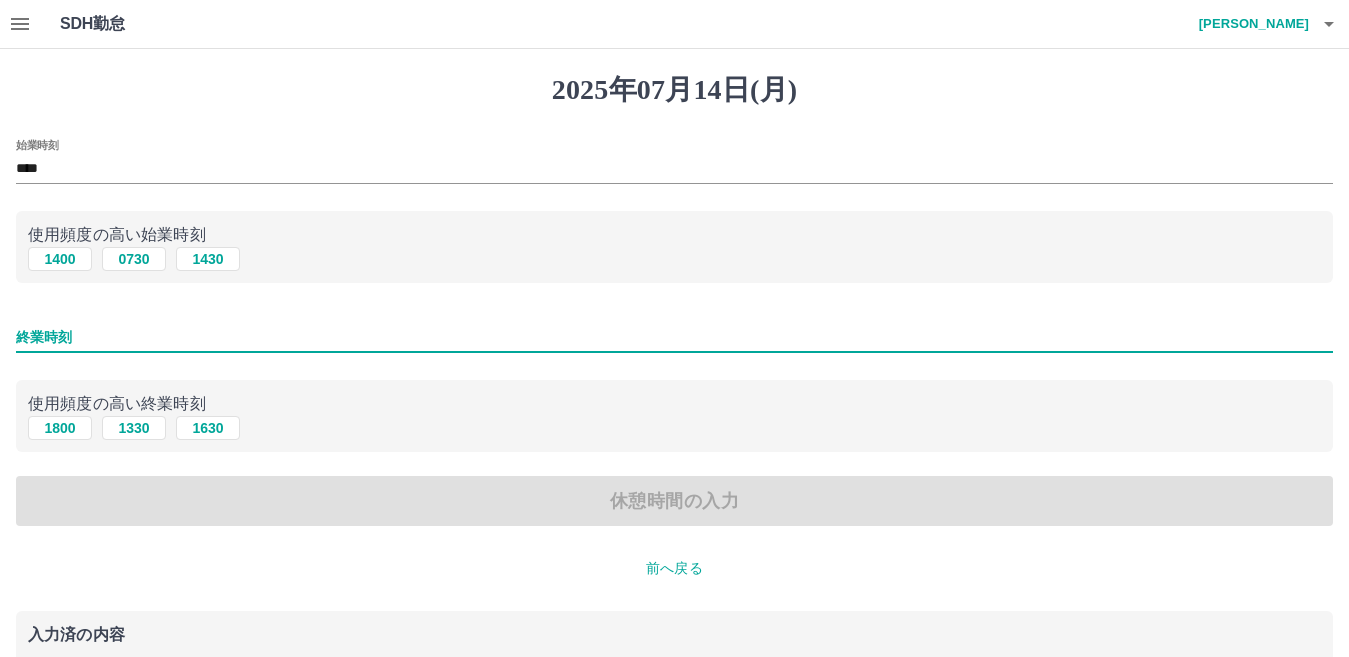 click on "終業時刻" at bounding box center [674, 337] 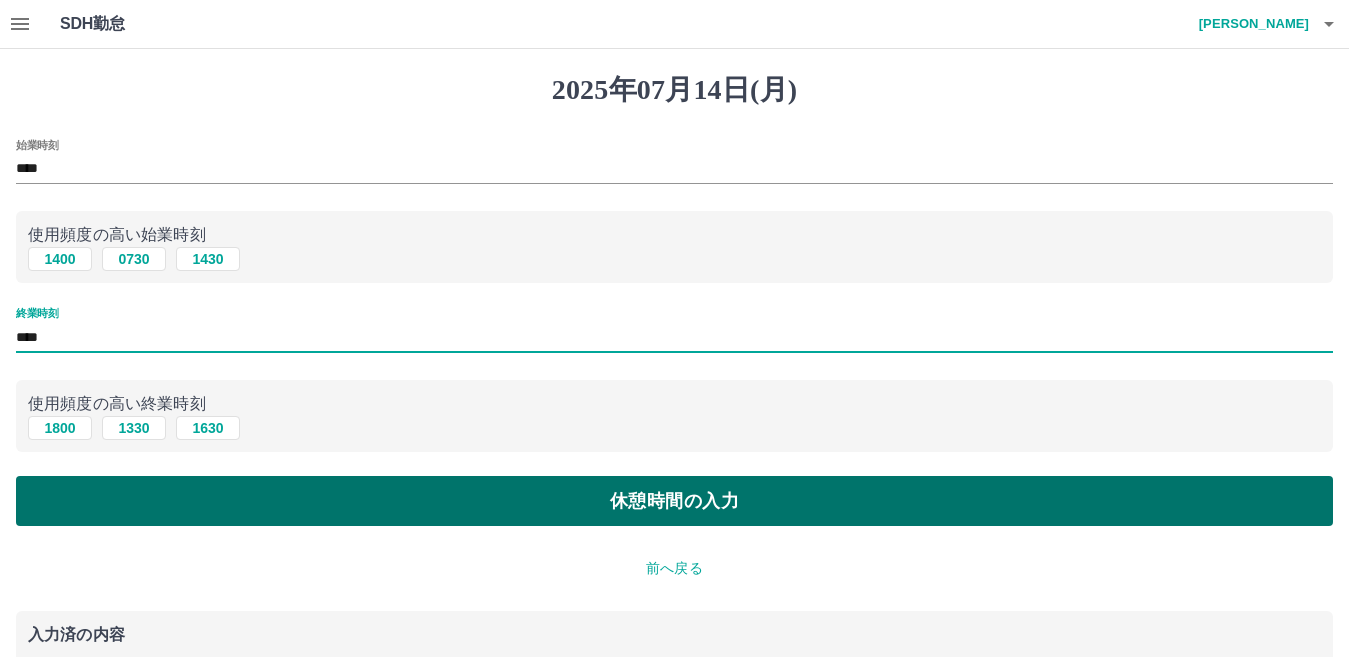 type on "****" 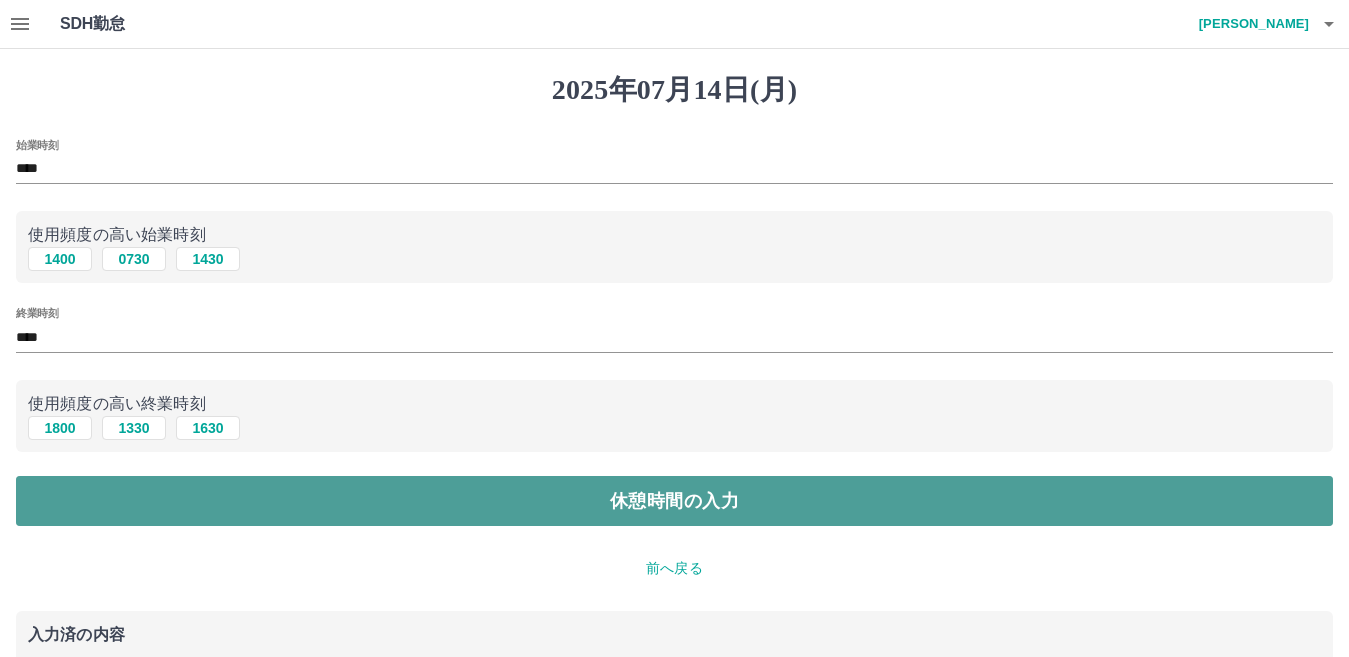 click on "休憩時間の入力" at bounding box center [674, 501] 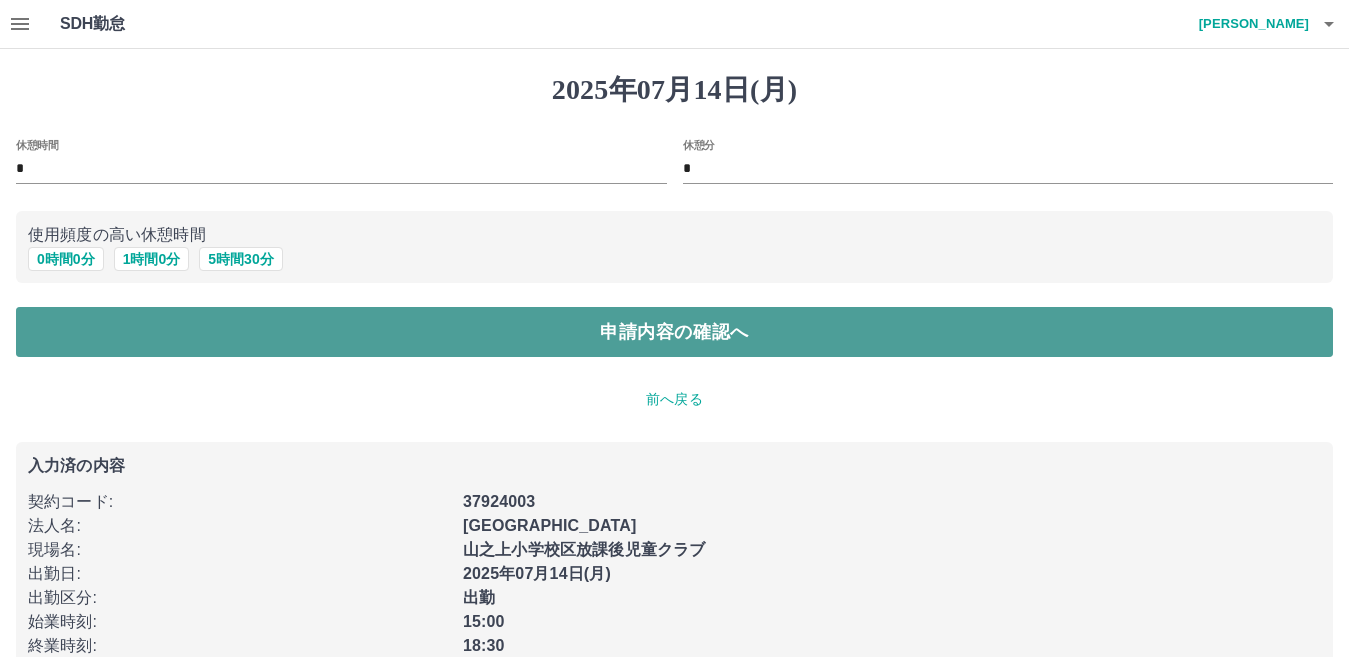 click on "申請内容の確認へ" at bounding box center [674, 332] 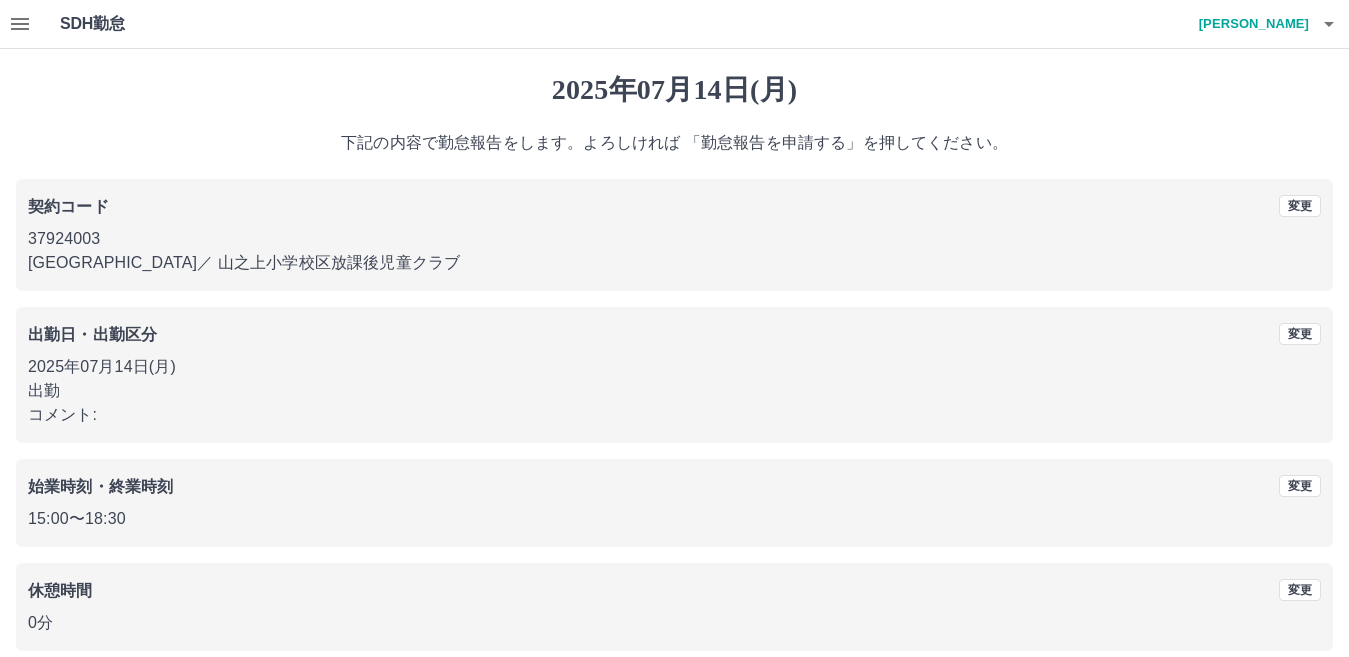 scroll, scrollTop: 92, scrollLeft: 0, axis: vertical 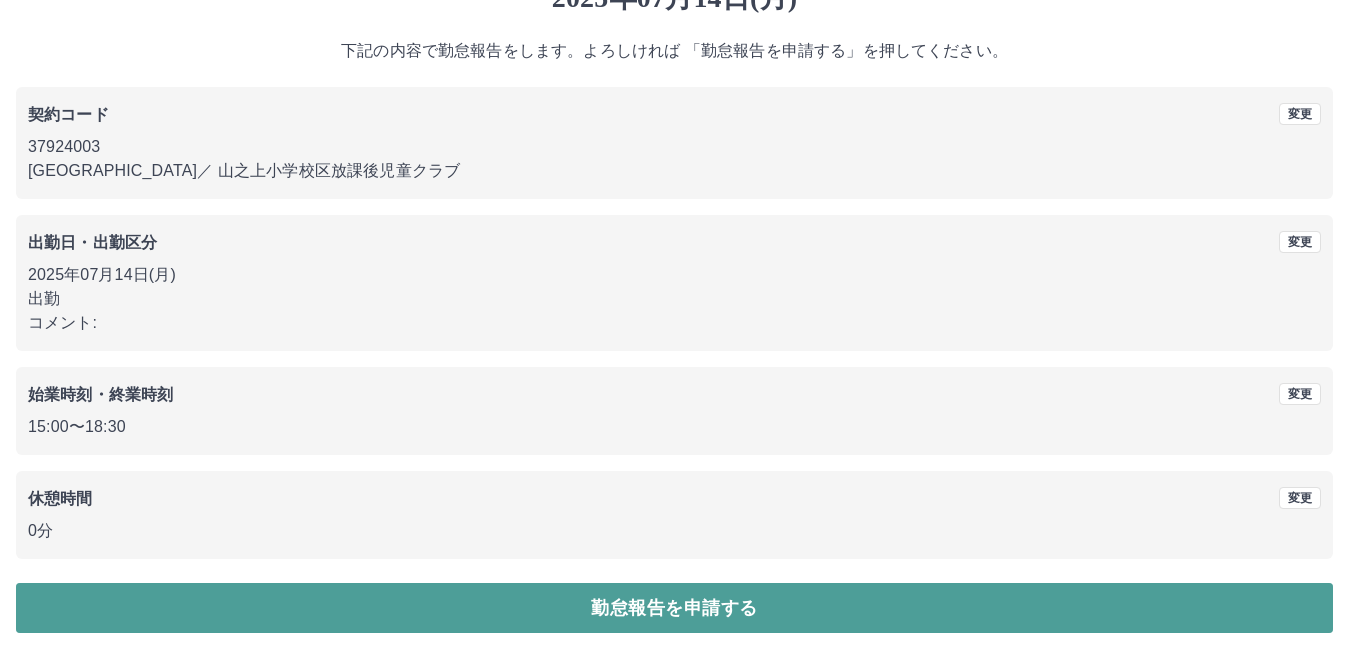 click on "勤怠報告を申請する" at bounding box center (674, 608) 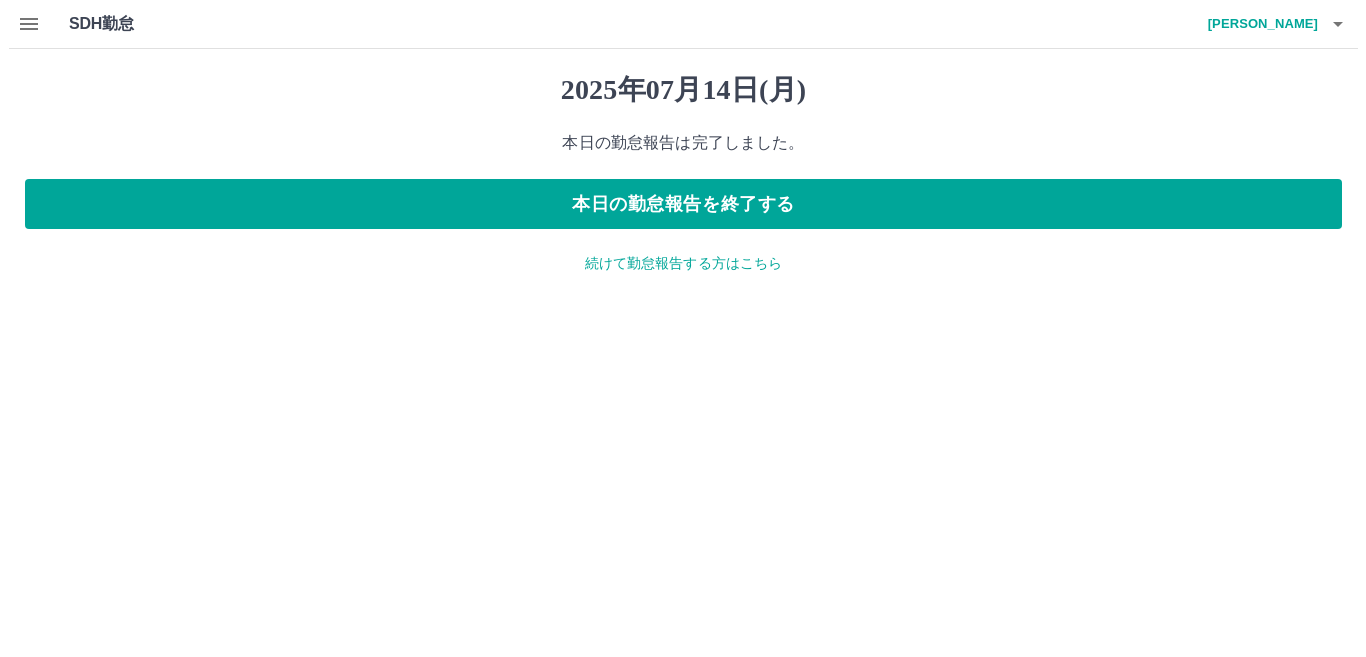 scroll, scrollTop: 0, scrollLeft: 0, axis: both 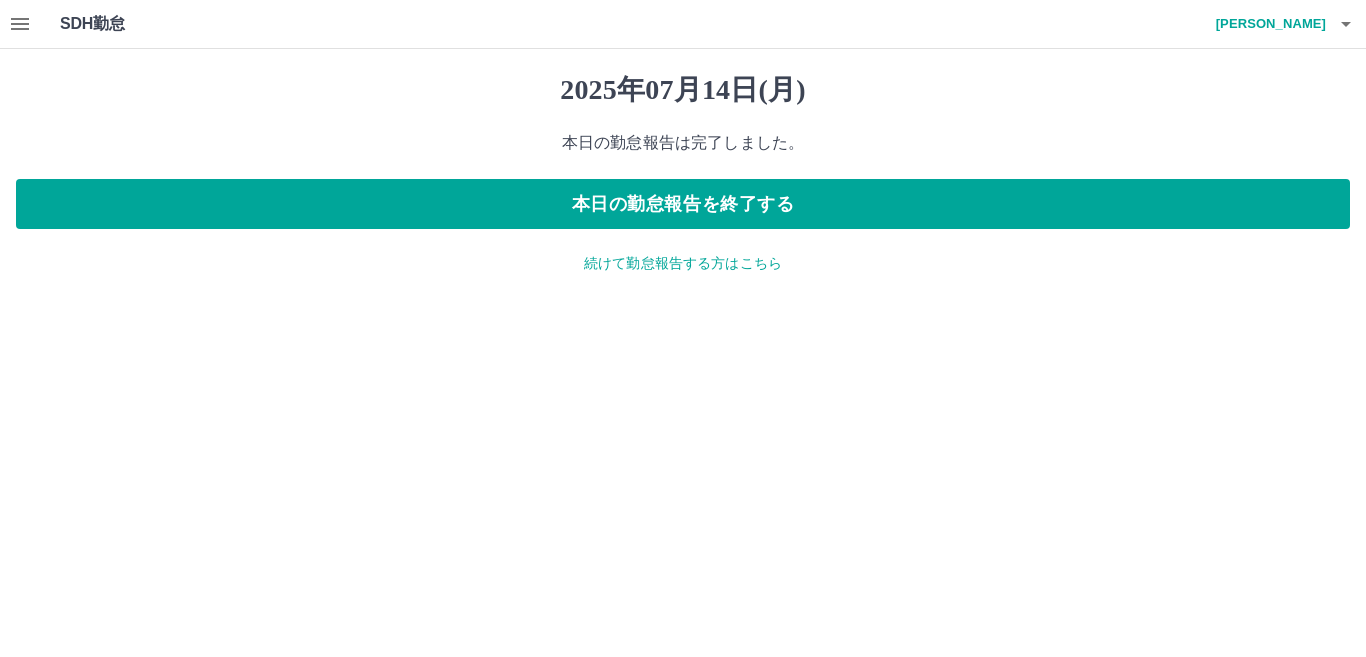 click on "続けて勤怠報告する方はこちら" at bounding box center (683, 263) 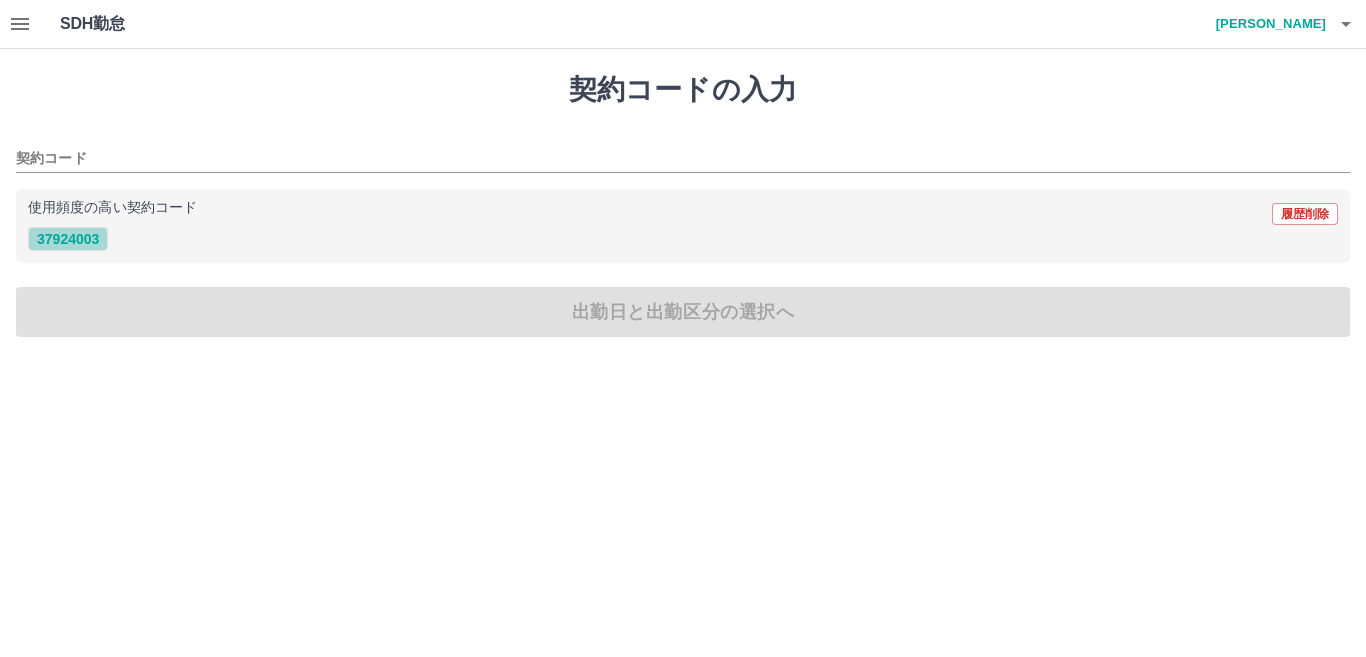 click on "37924003" at bounding box center [68, 239] 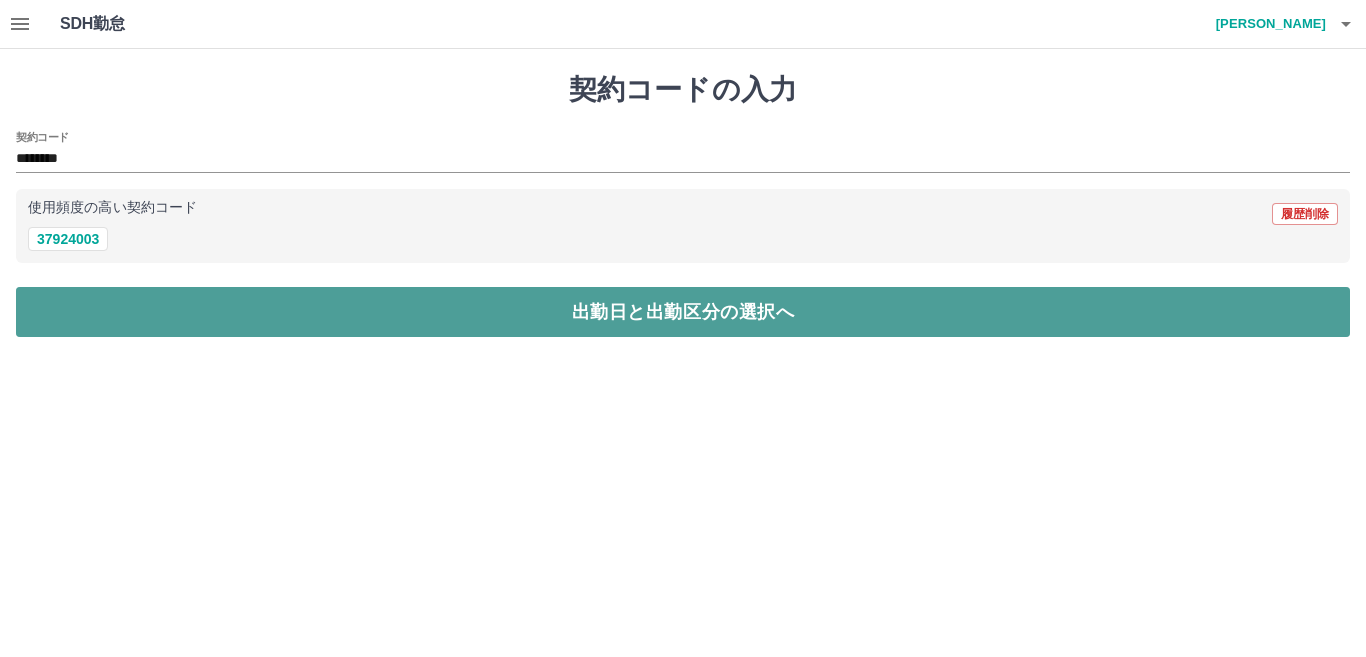 click on "出勤日と出勤区分の選択へ" at bounding box center (683, 312) 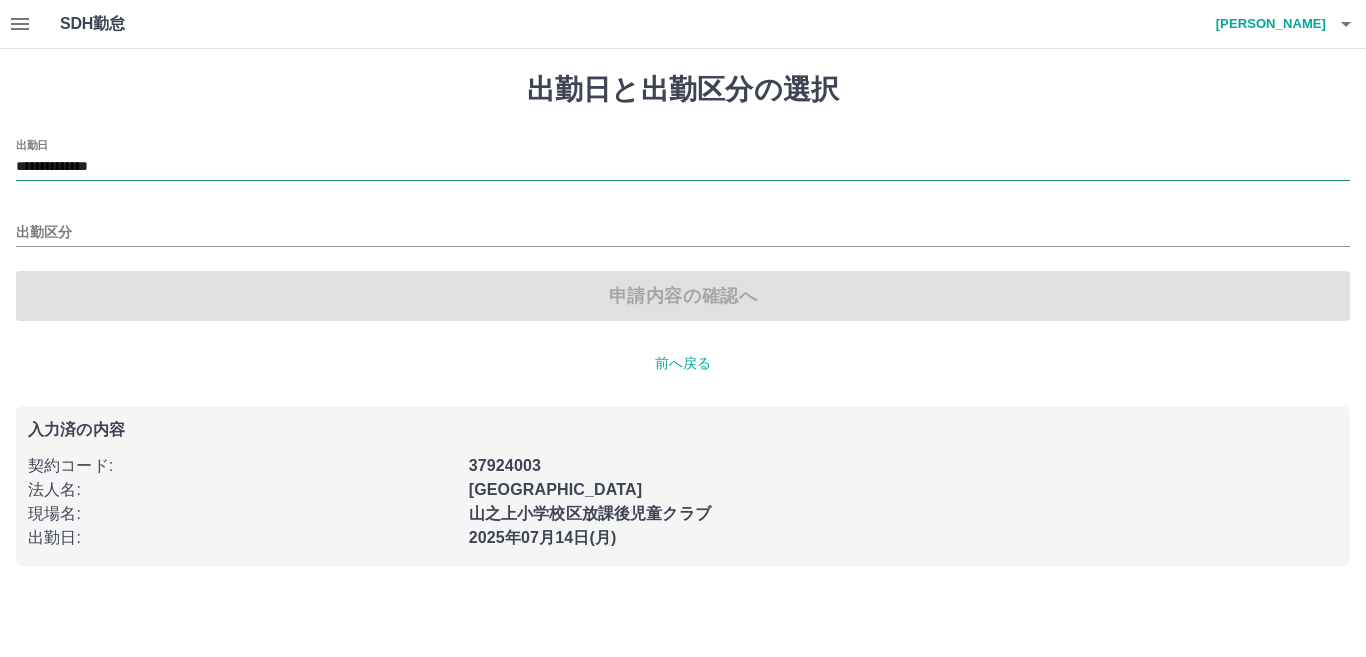 click on "**********" at bounding box center (683, 167) 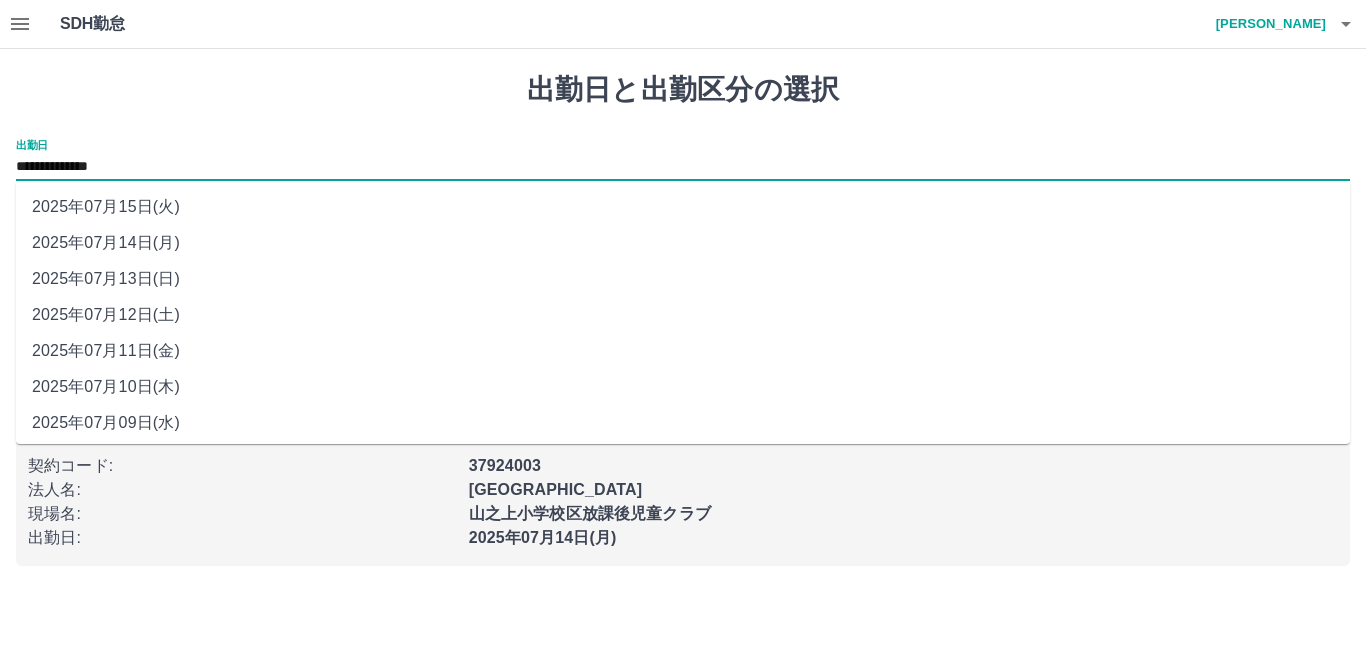 click on "2025年07月13日(日)" at bounding box center (683, 279) 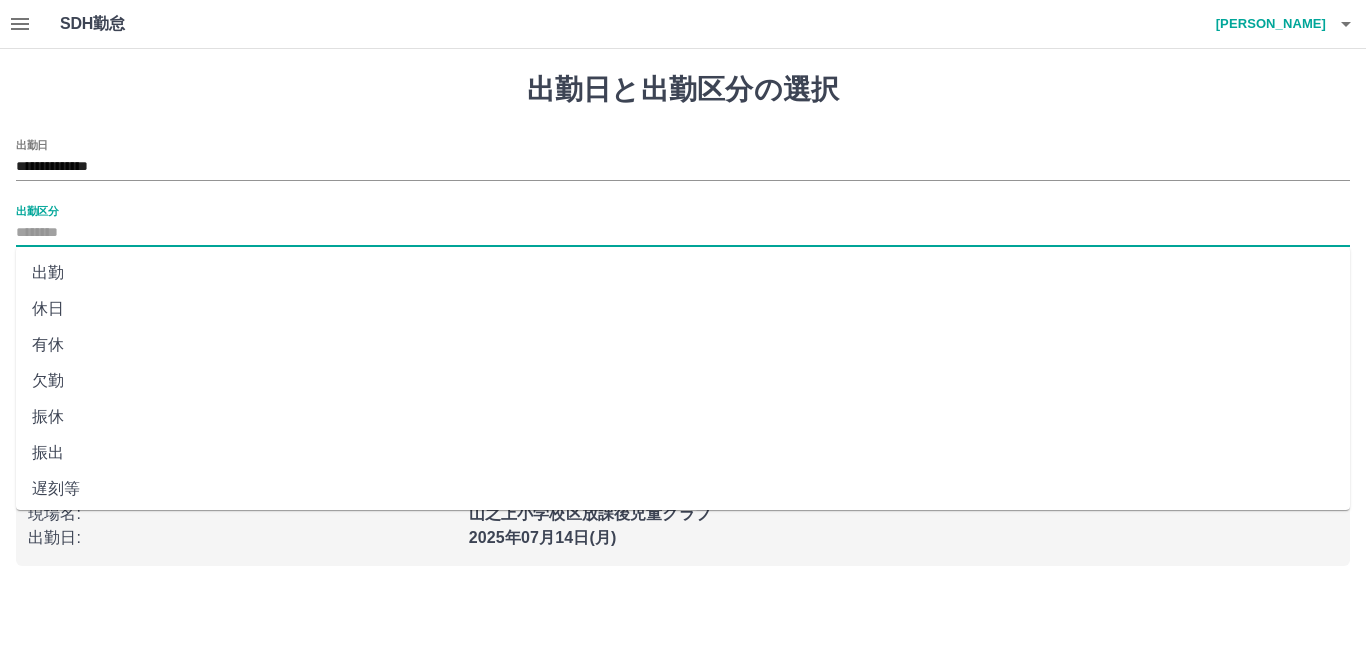 click on "出勤区分" at bounding box center [683, 233] 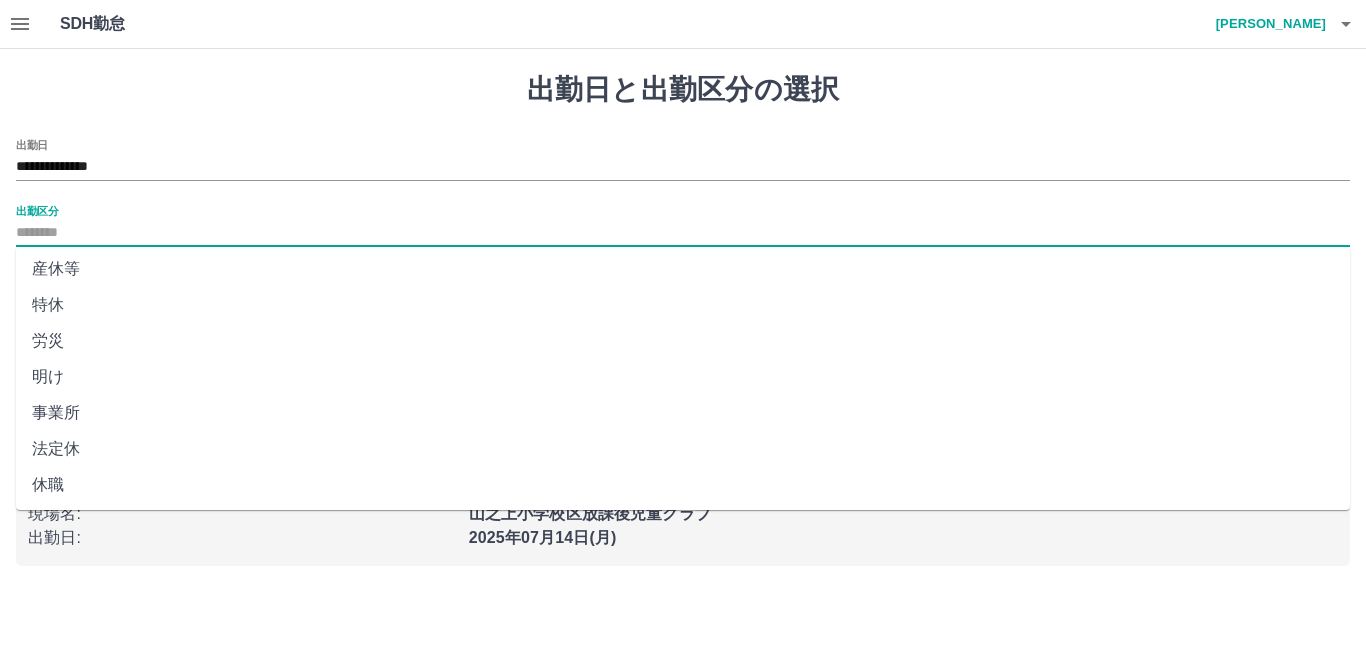 scroll, scrollTop: 401, scrollLeft: 0, axis: vertical 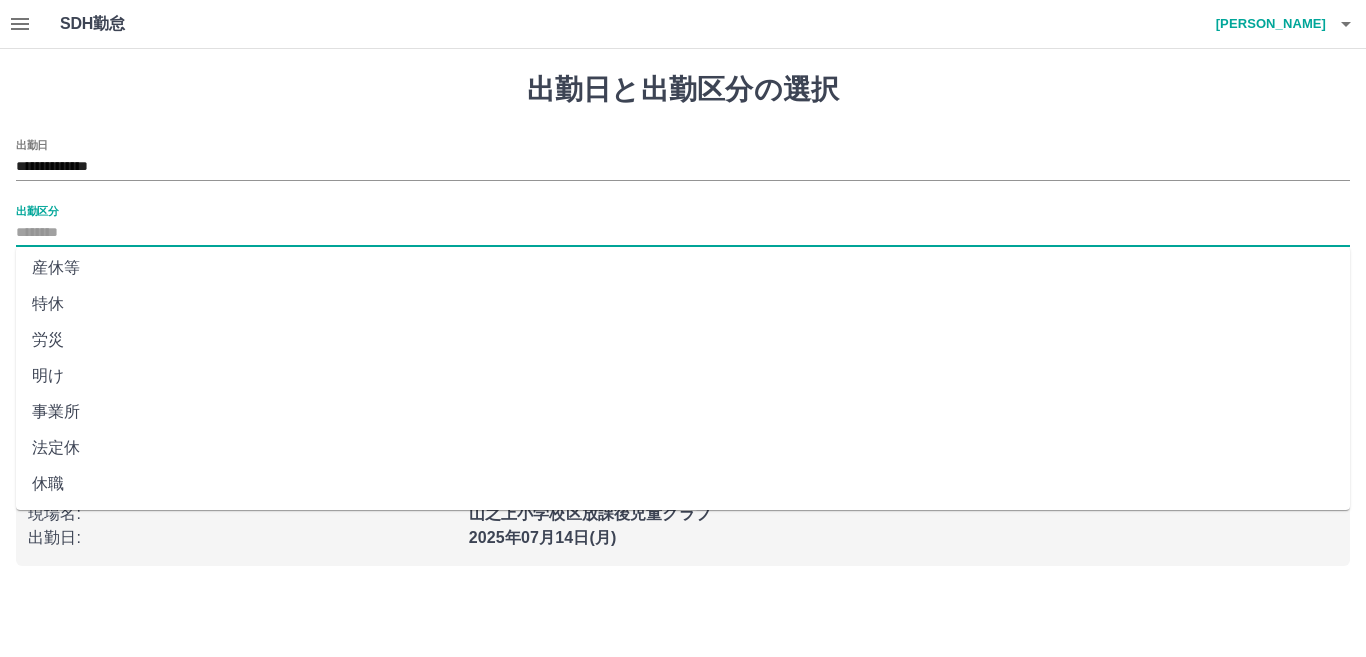 click on "法定休" at bounding box center [683, 448] 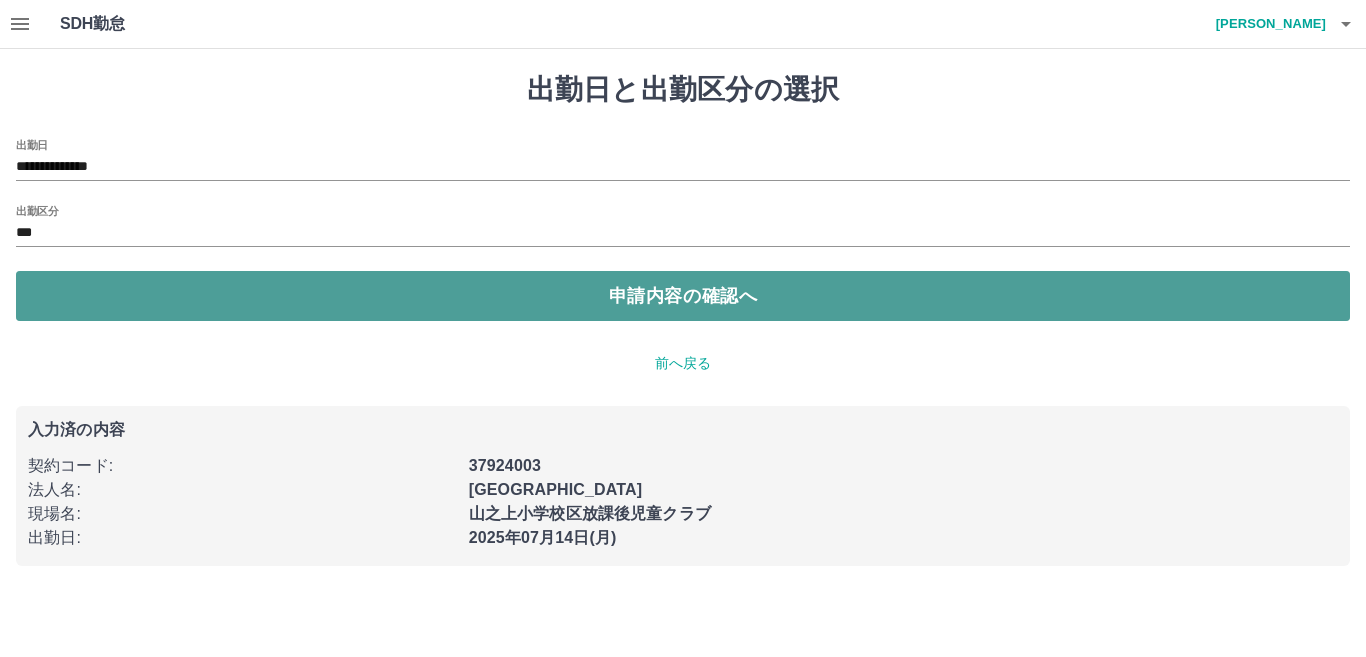 click on "申請内容の確認へ" at bounding box center (683, 296) 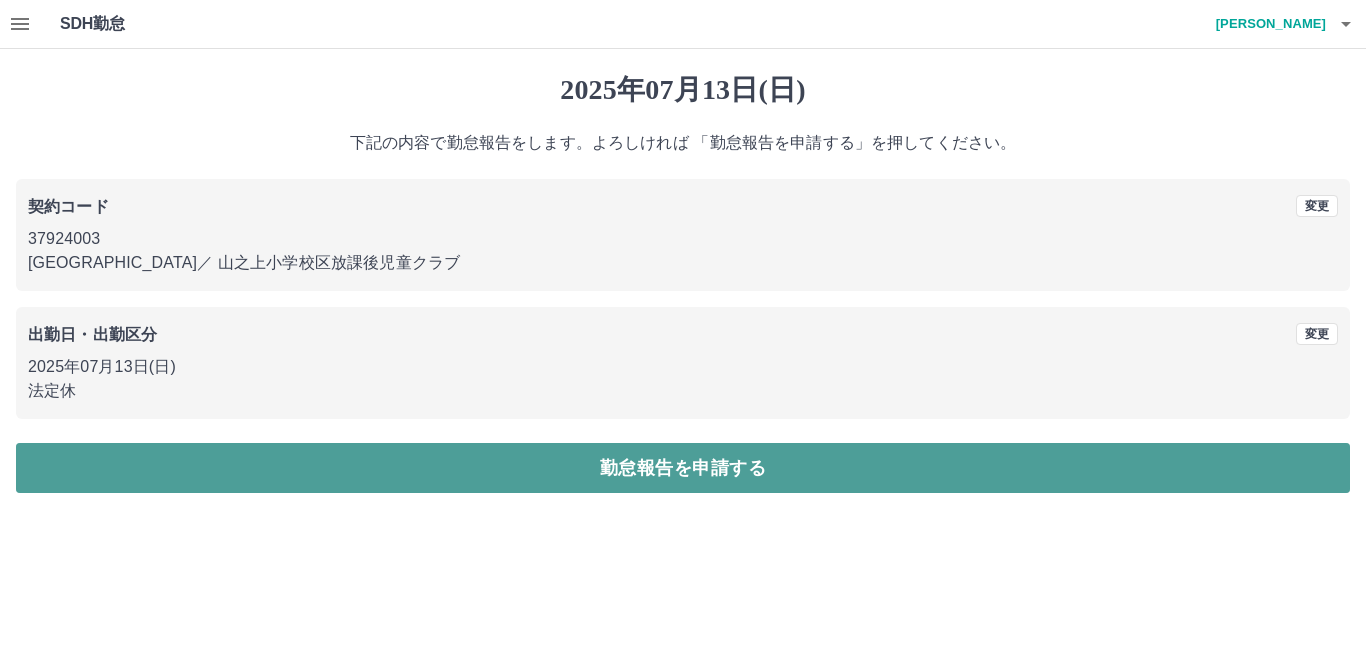 click on "勤怠報告を申請する" at bounding box center (683, 468) 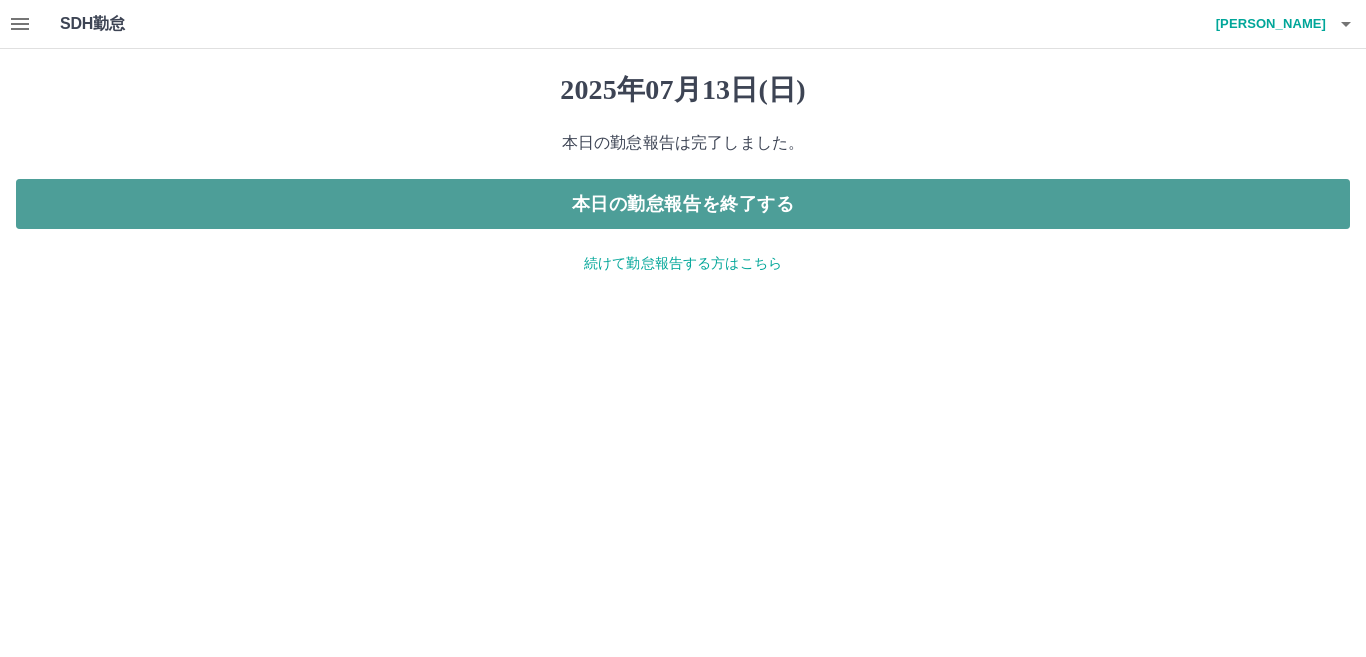 click on "本日の勤怠報告を終了する" at bounding box center (683, 204) 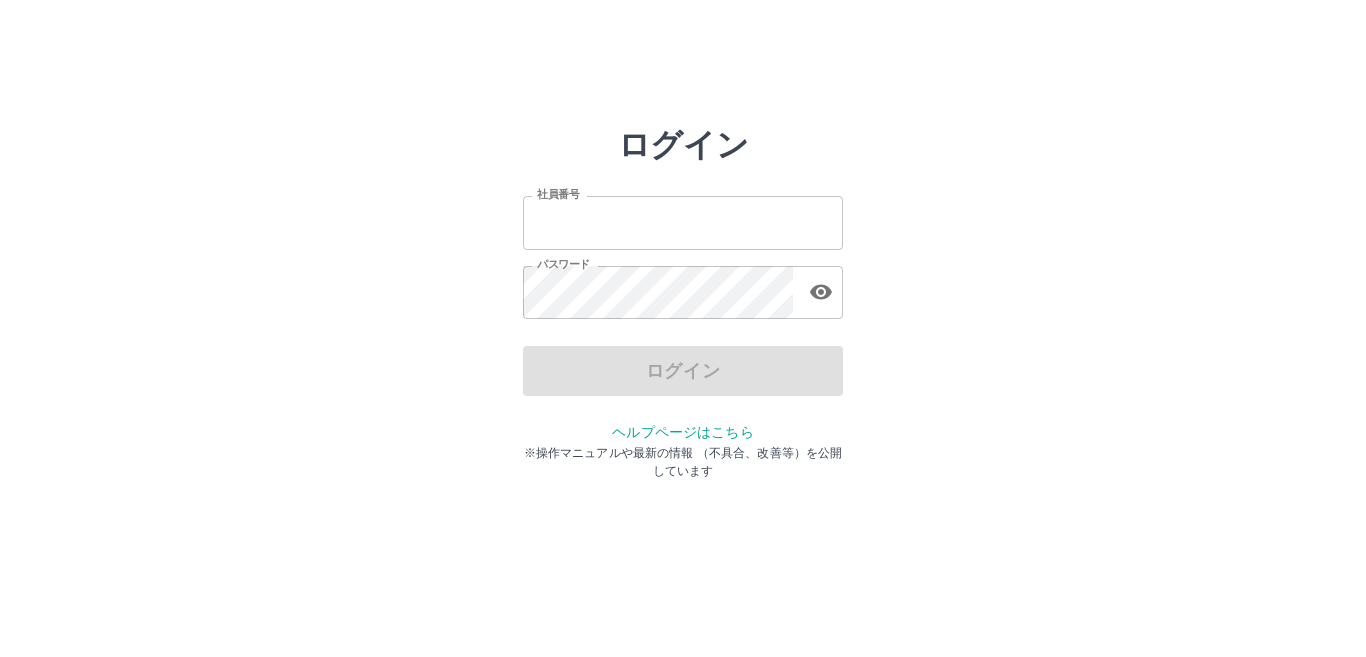 scroll, scrollTop: 0, scrollLeft: 0, axis: both 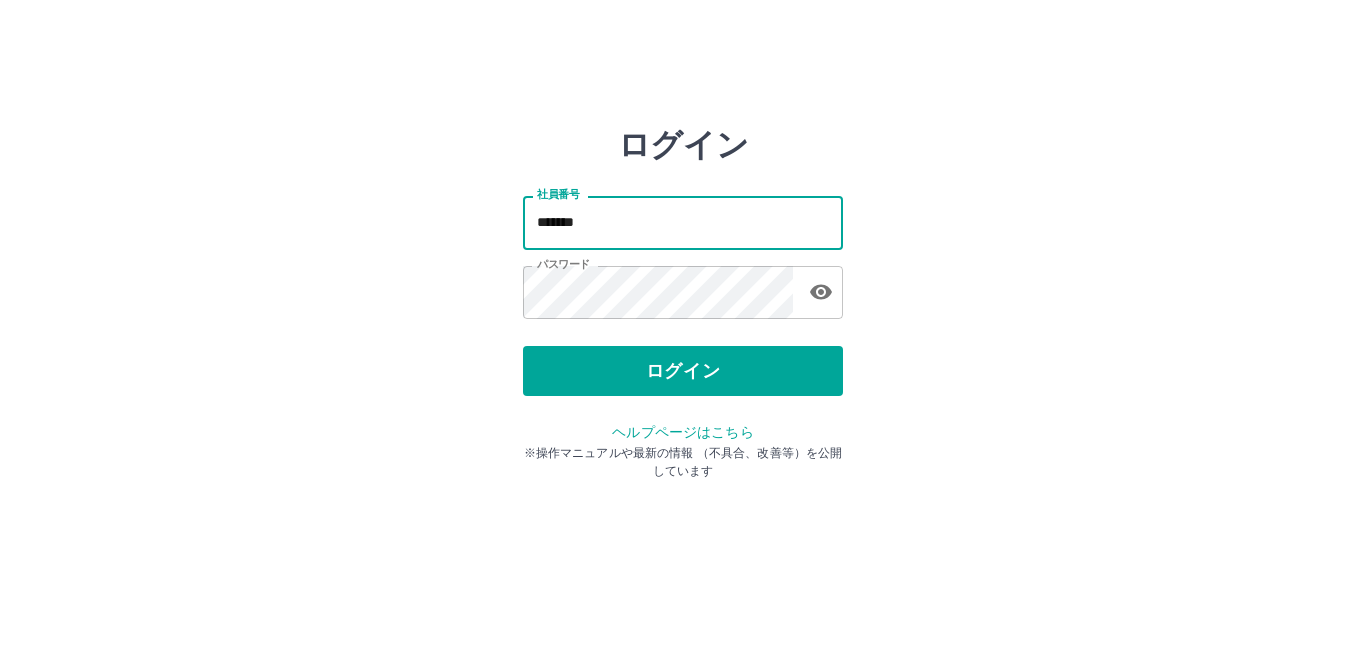 click on "*******" at bounding box center (683, 222) 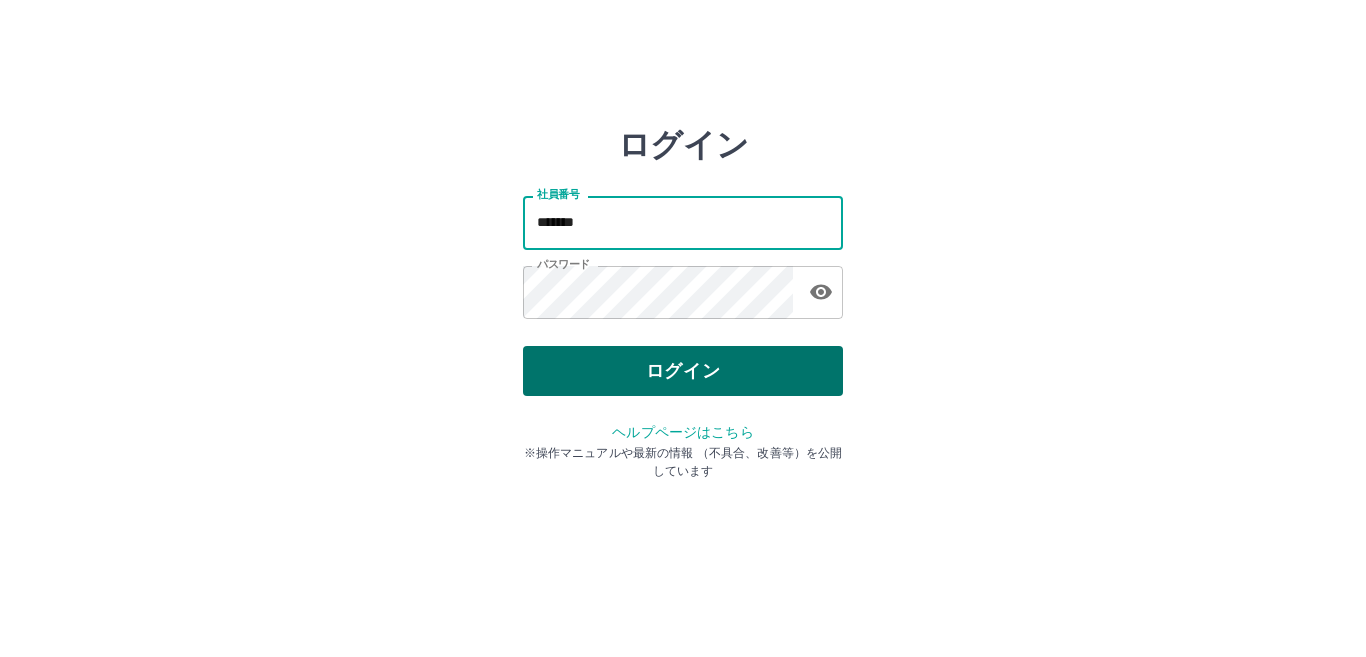 type on "*******" 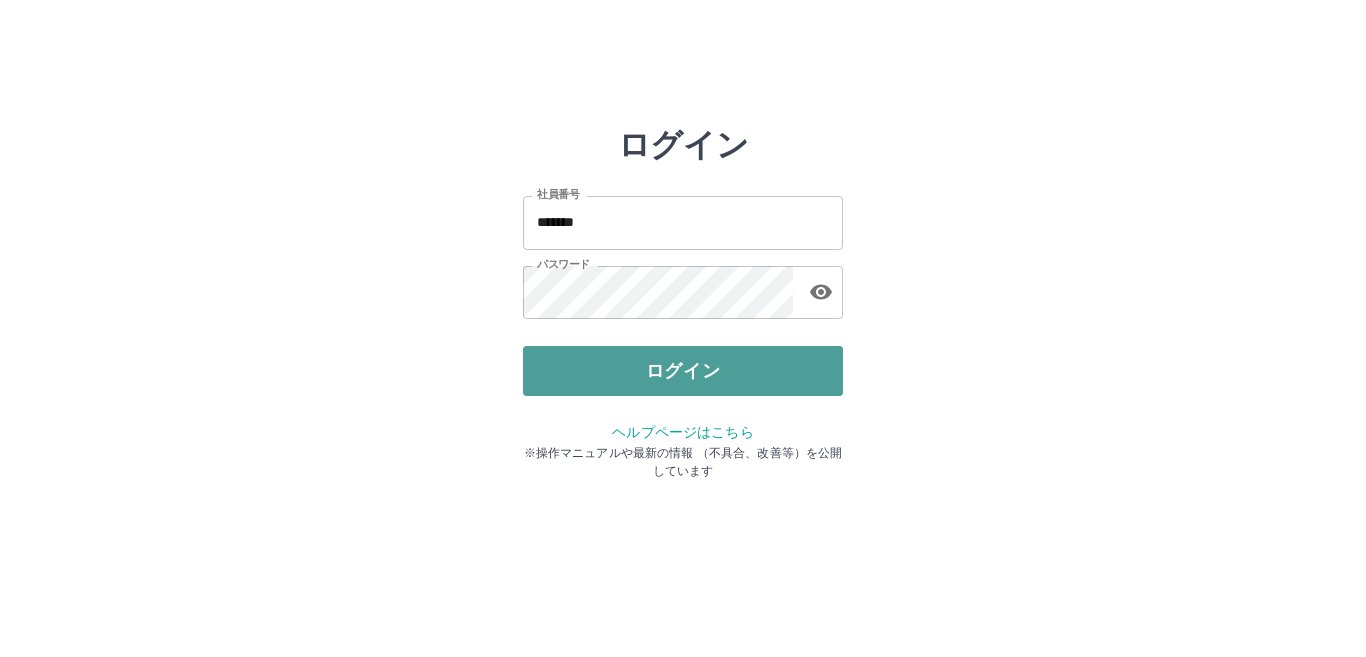 click on "ログイン" at bounding box center (683, 371) 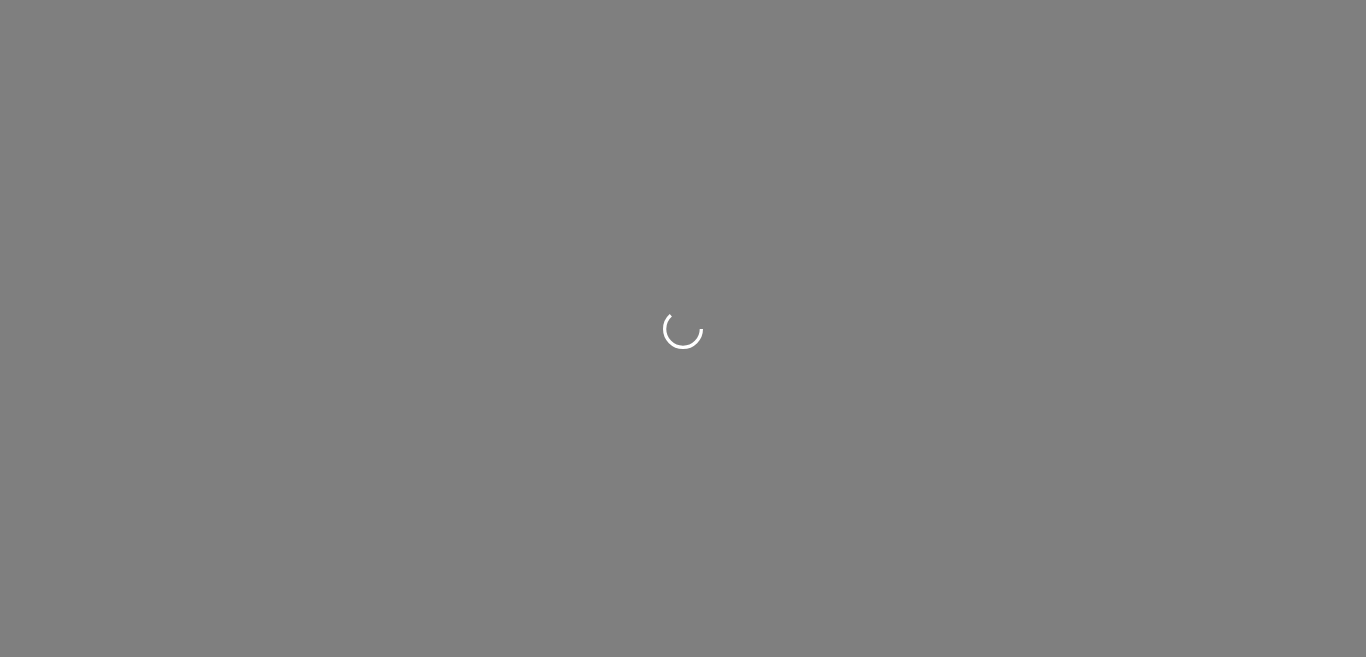 scroll, scrollTop: 0, scrollLeft: 0, axis: both 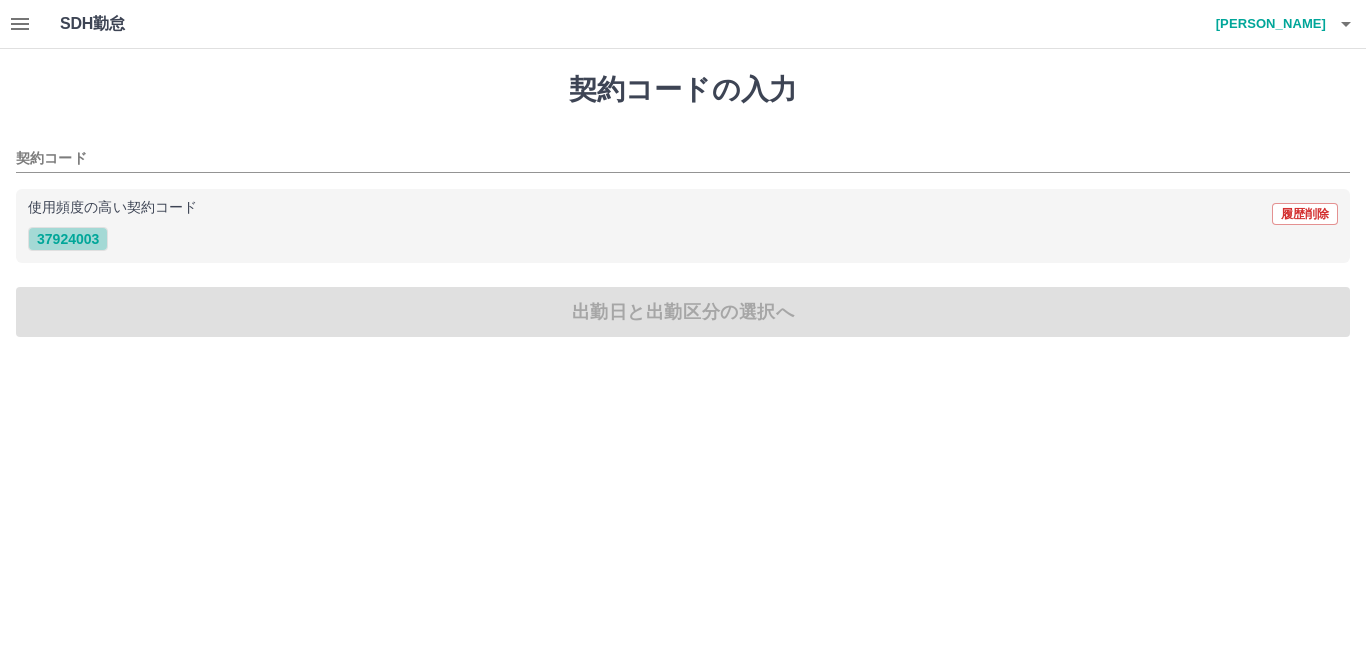 click on "37924003" at bounding box center [68, 239] 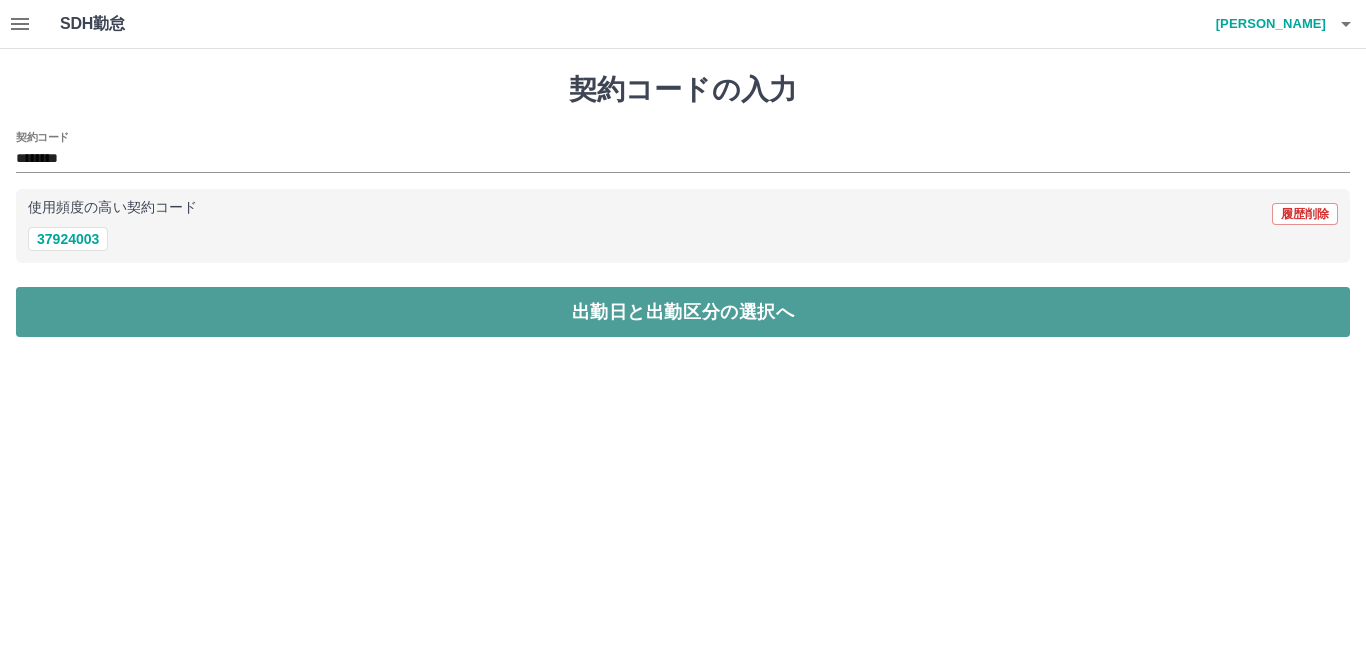 click on "出勤日と出勤区分の選択へ" at bounding box center [683, 312] 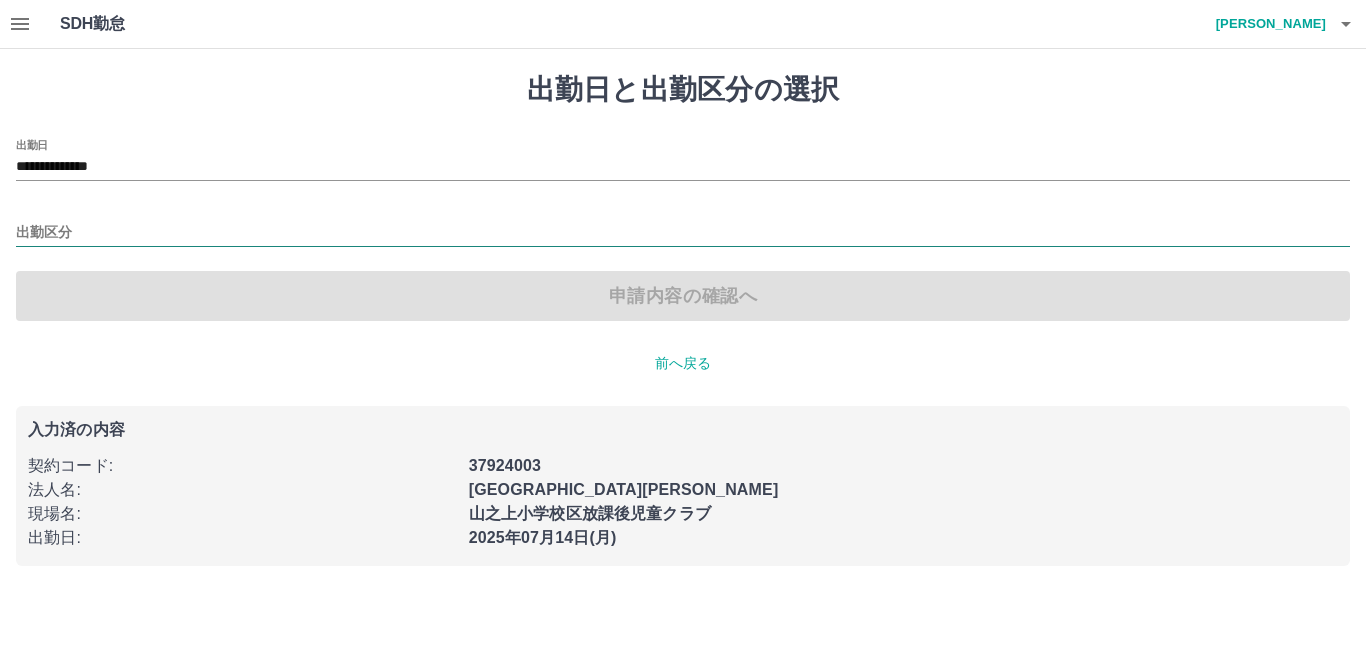 drag, startPoint x: 88, startPoint y: 216, endPoint x: 85, endPoint y: 226, distance: 10.440307 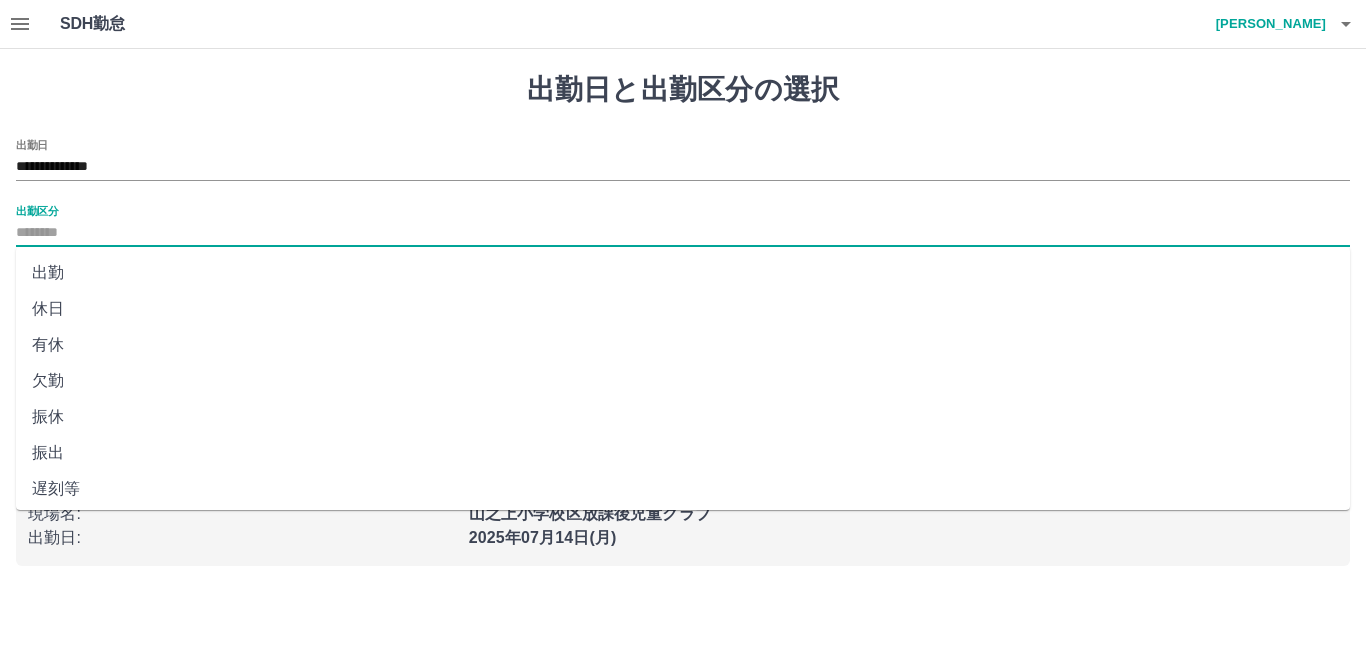 click on "出勤区分" at bounding box center (683, 233) 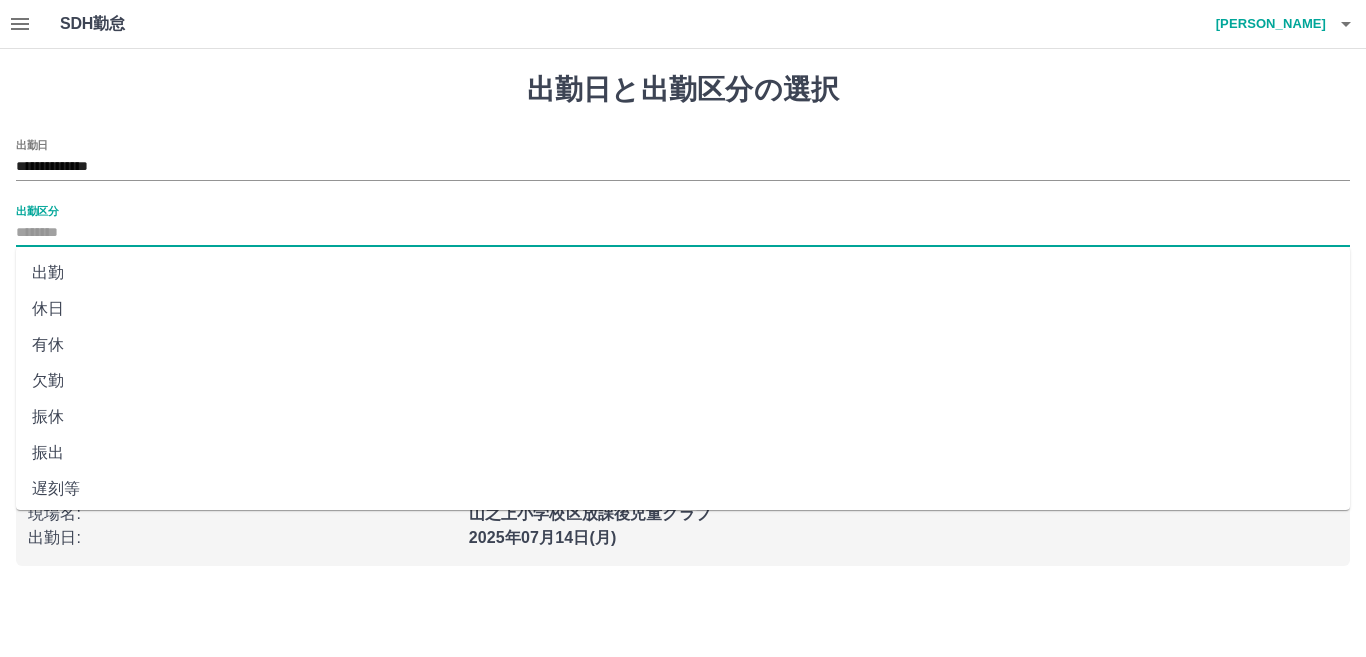 click on "休日" at bounding box center [683, 309] 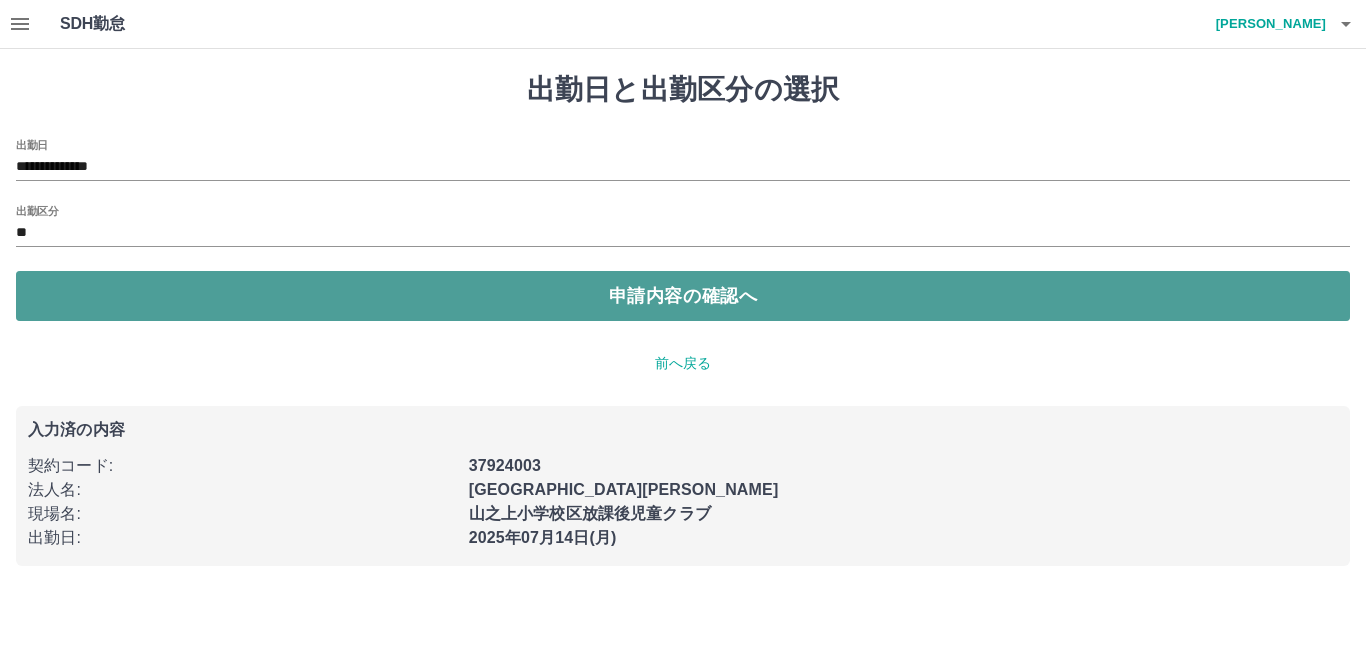click on "申請内容の確認へ" at bounding box center (683, 296) 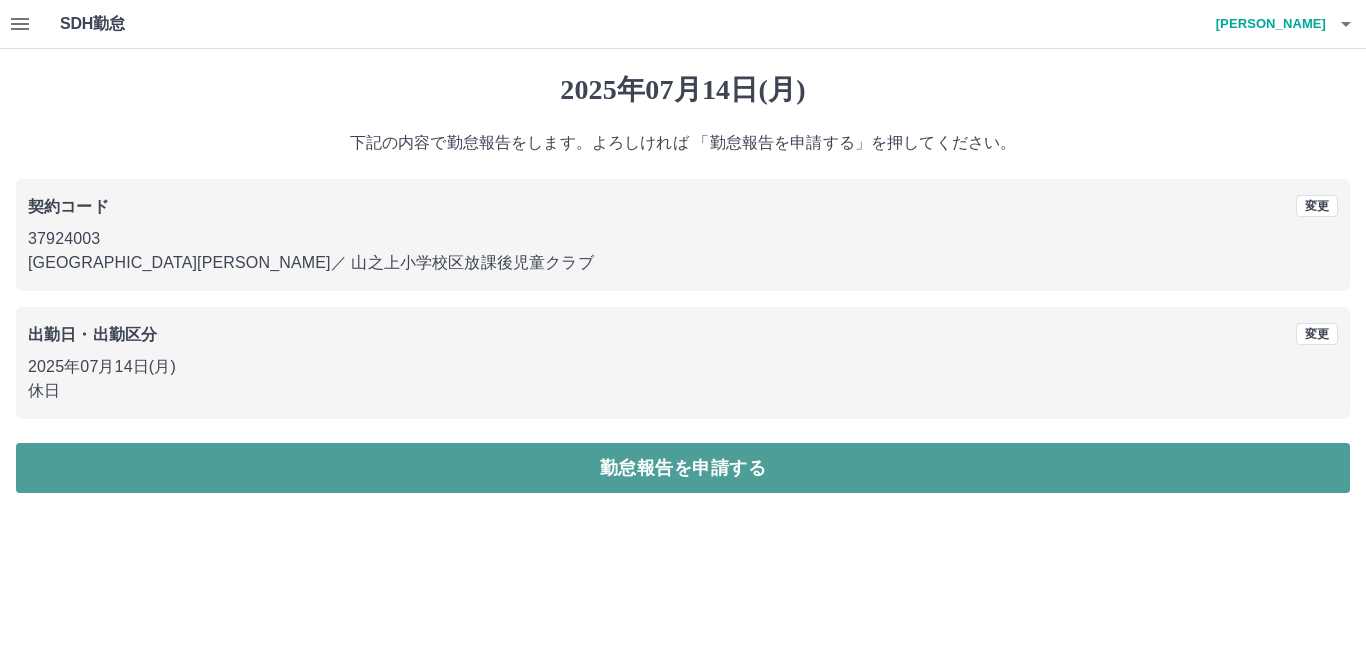 click on "勤怠報告を申請する" at bounding box center (683, 468) 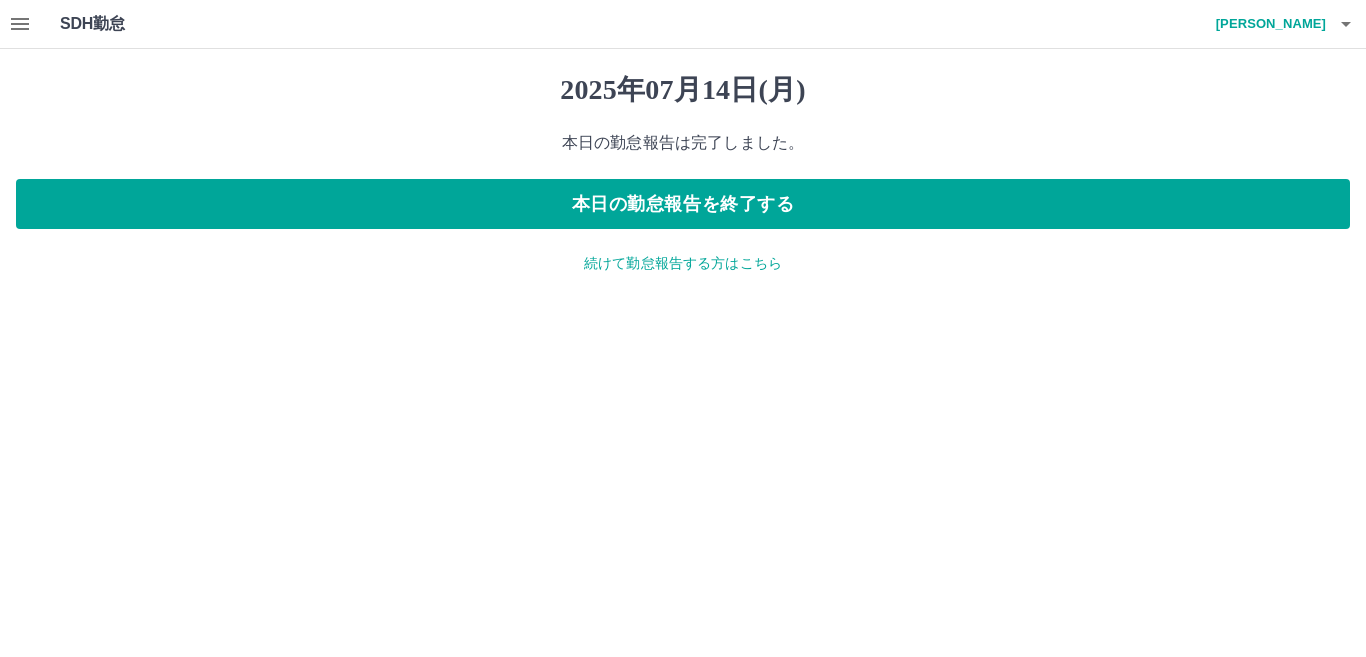 click on "続けて勤怠報告する方はこちら" at bounding box center [683, 263] 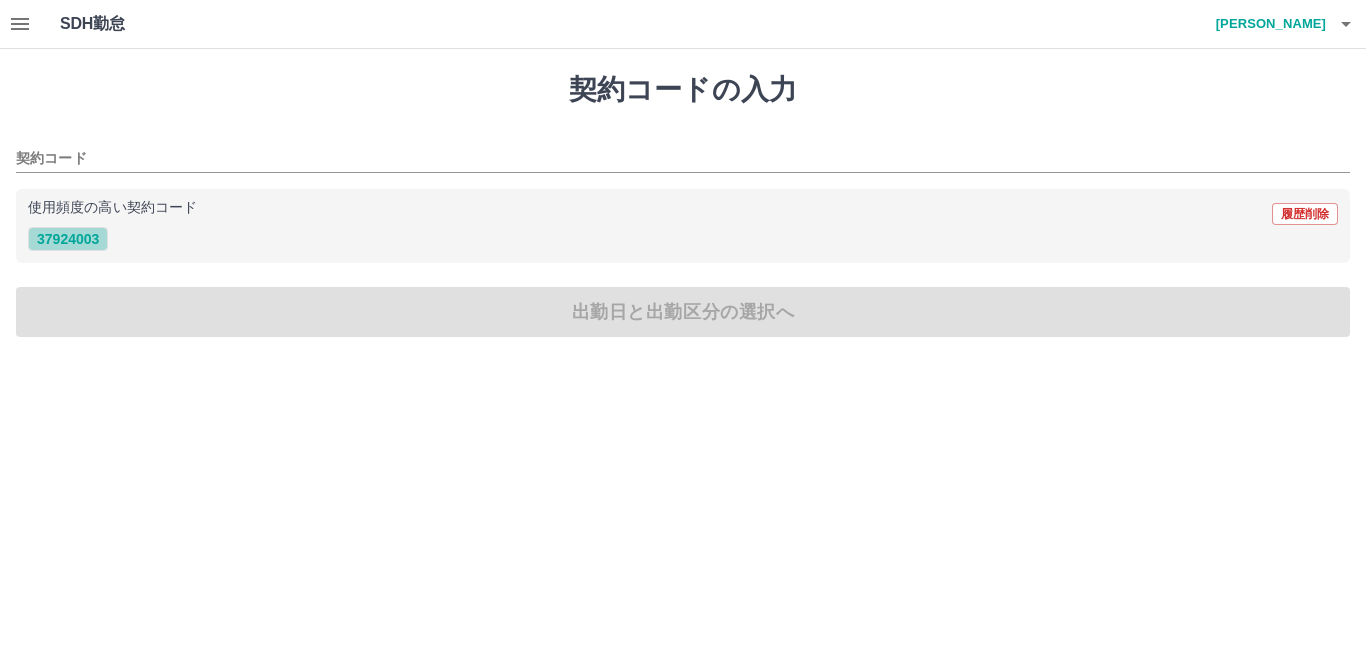 click on "37924003" at bounding box center [68, 239] 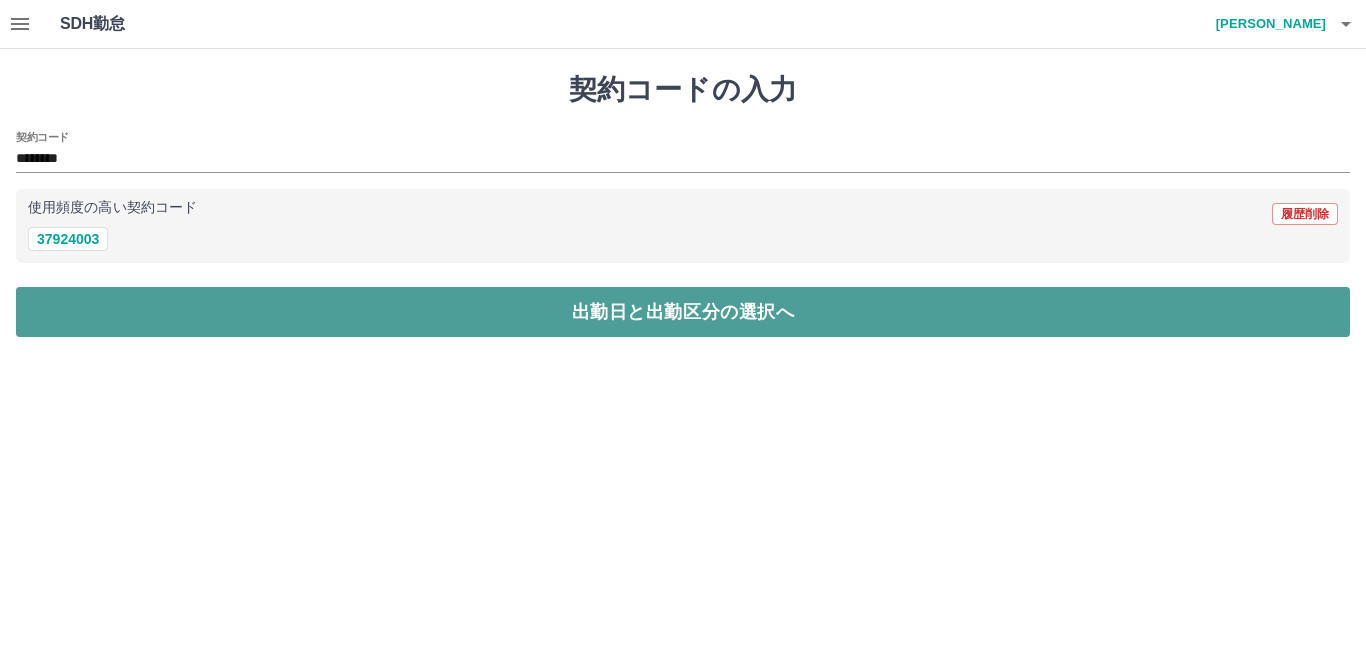 click on "出勤日と出勤区分の選択へ" at bounding box center (683, 312) 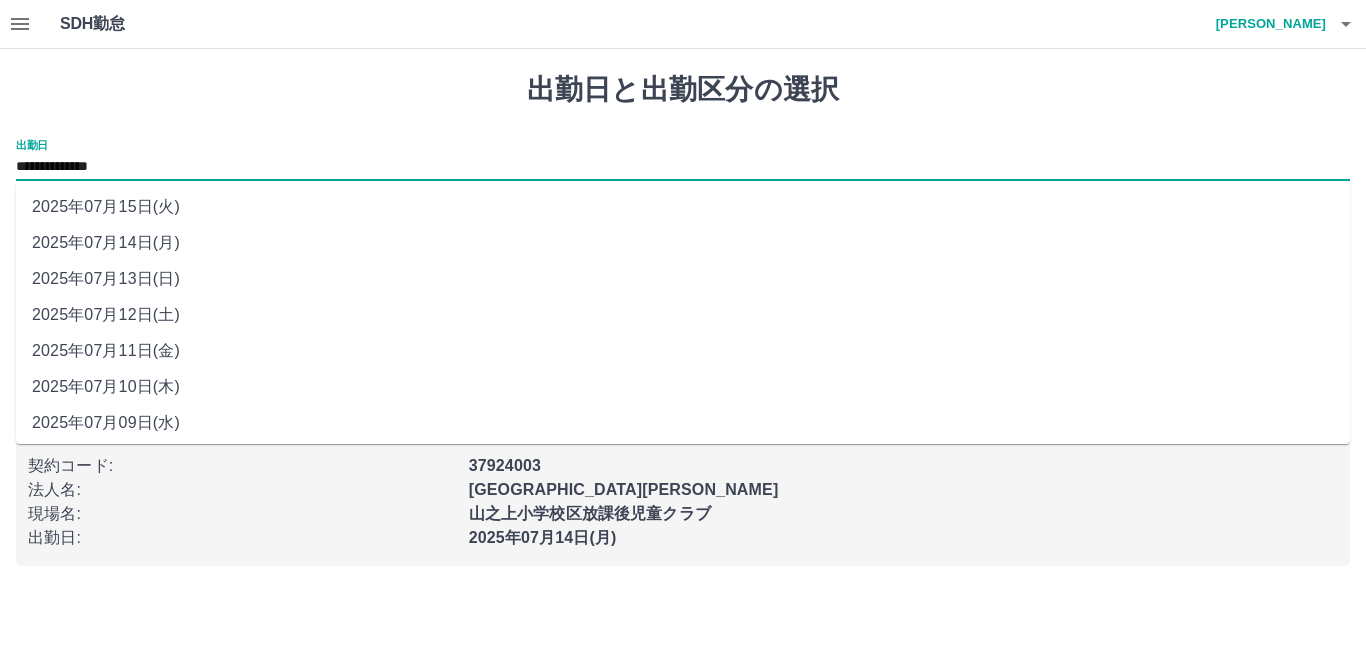click on "**********" at bounding box center [683, 167] 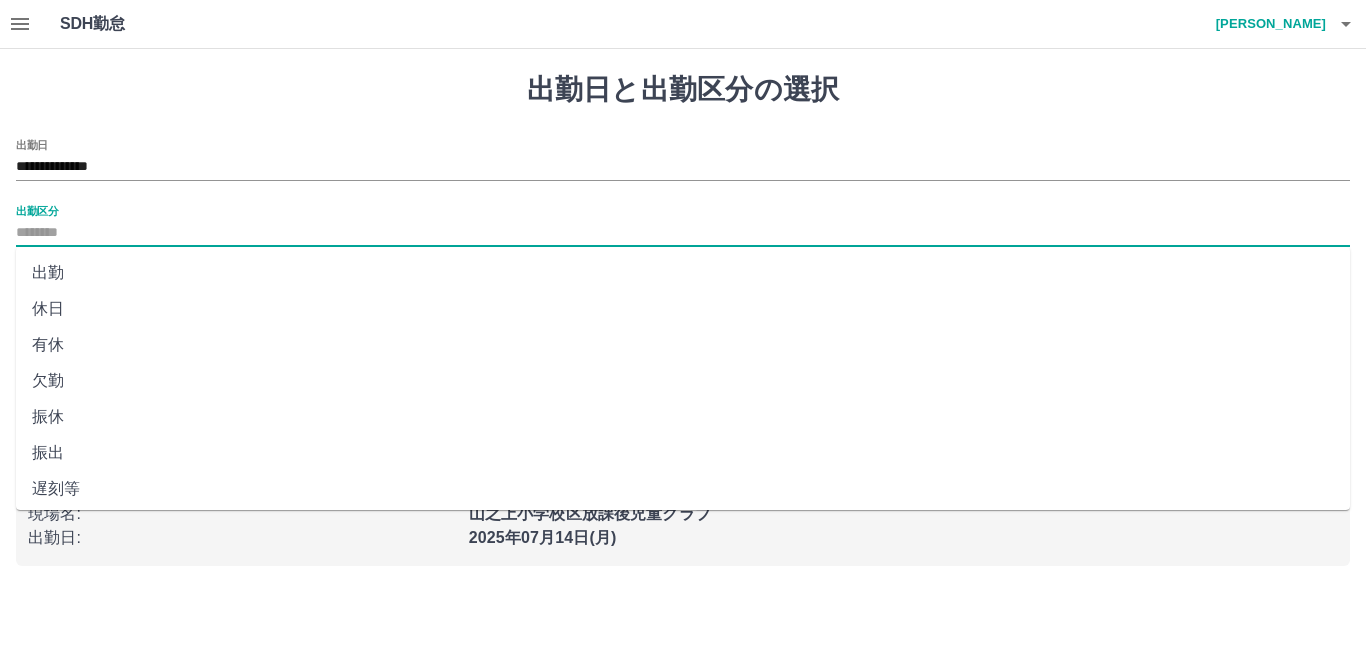 click on "出勤区分" at bounding box center (683, 233) 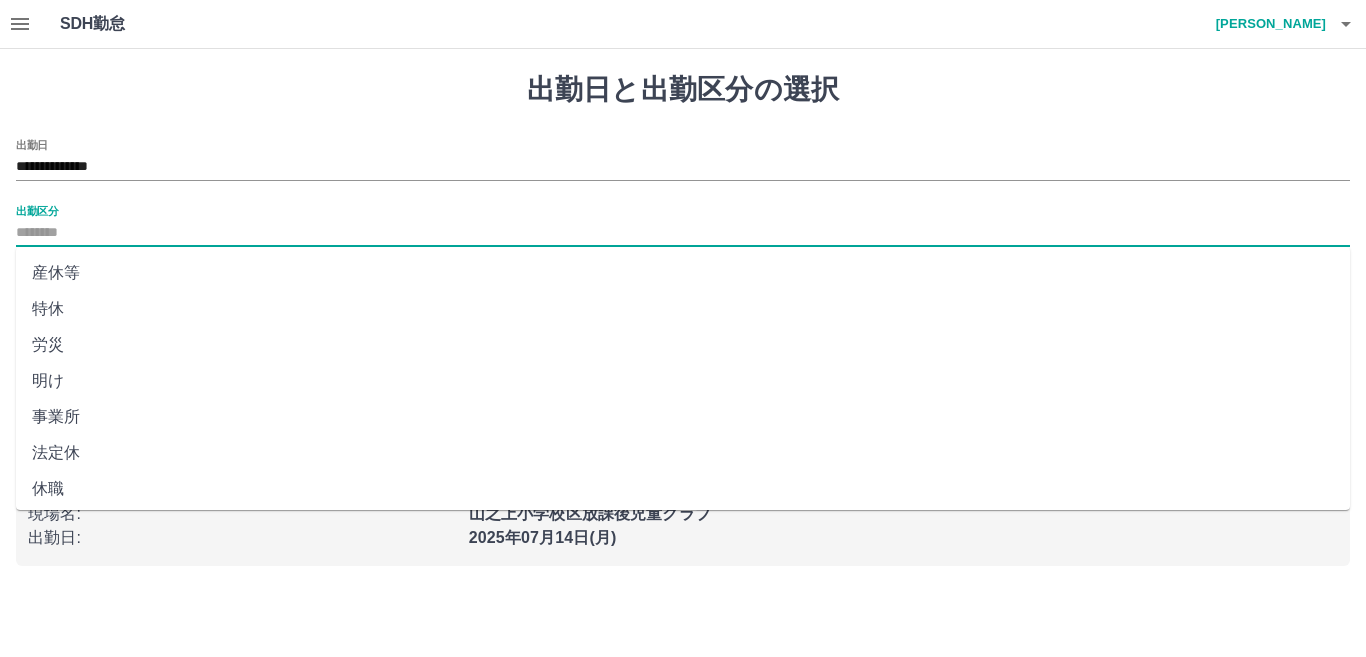 scroll, scrollTop: 401, scrollLeft: 0, axis: vertical 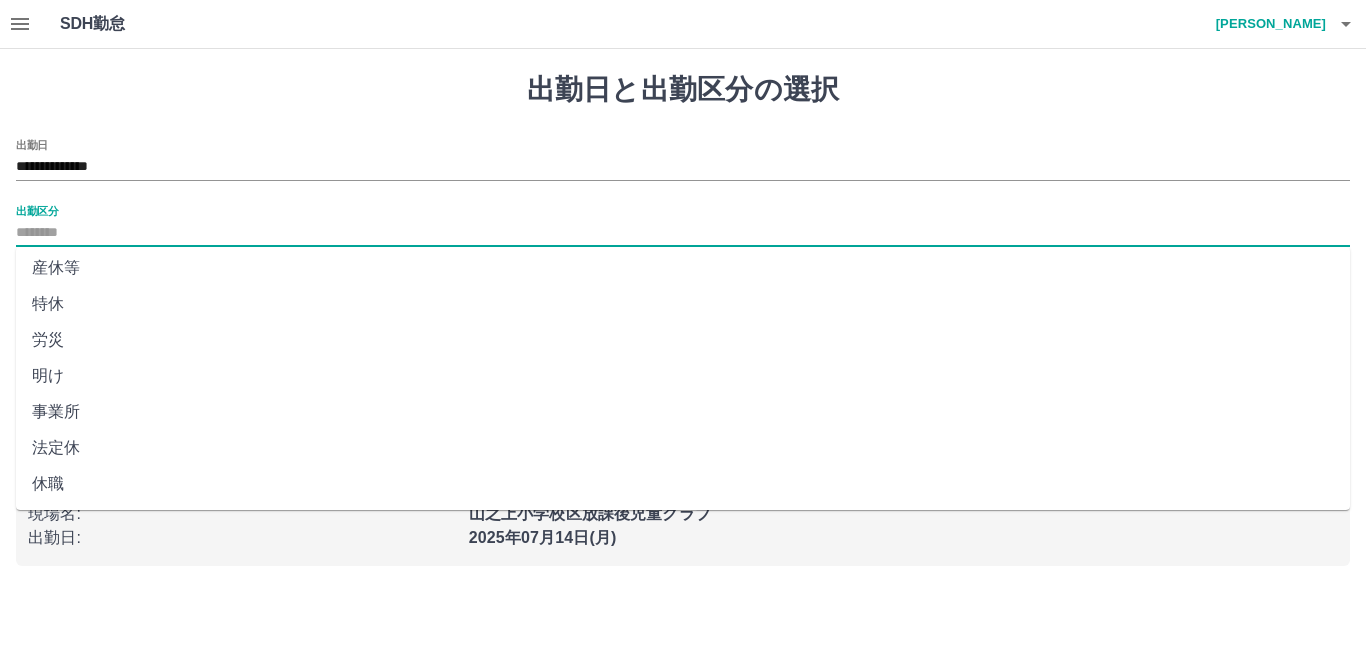 click on "法定休" at bounding box center [683, 448] 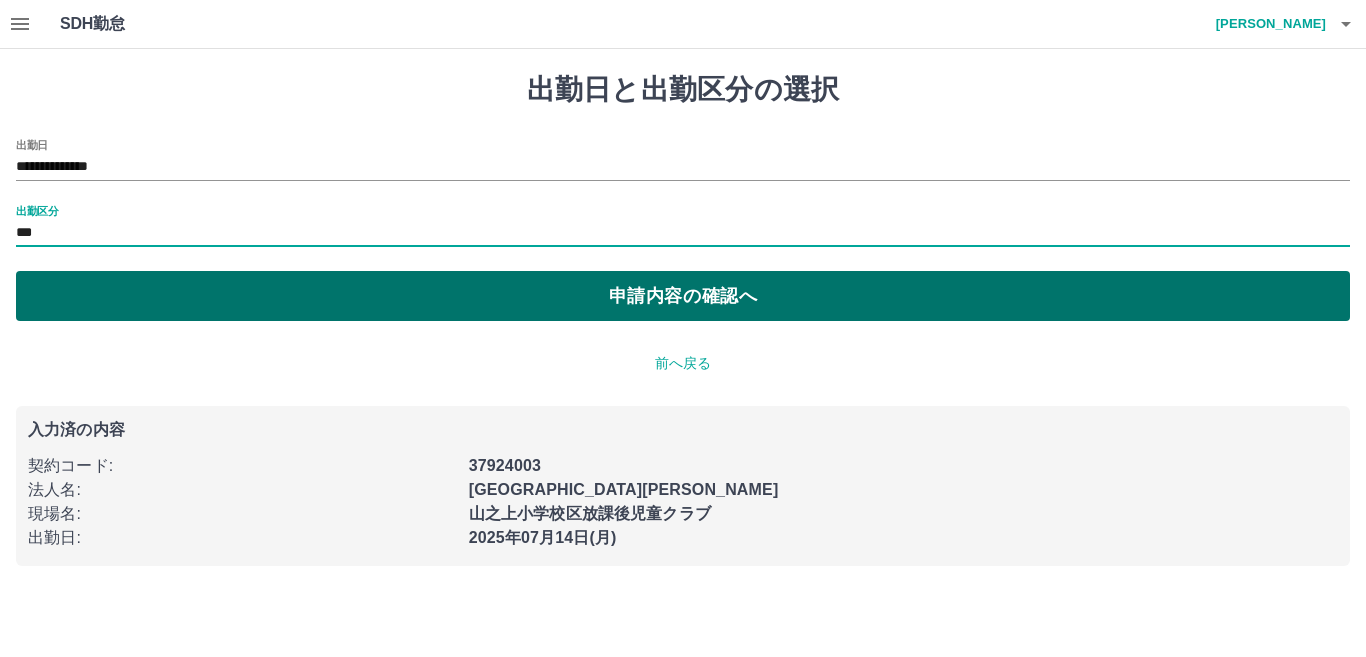 click on "申請内容の確認へ" at bounding box center (683, 296) 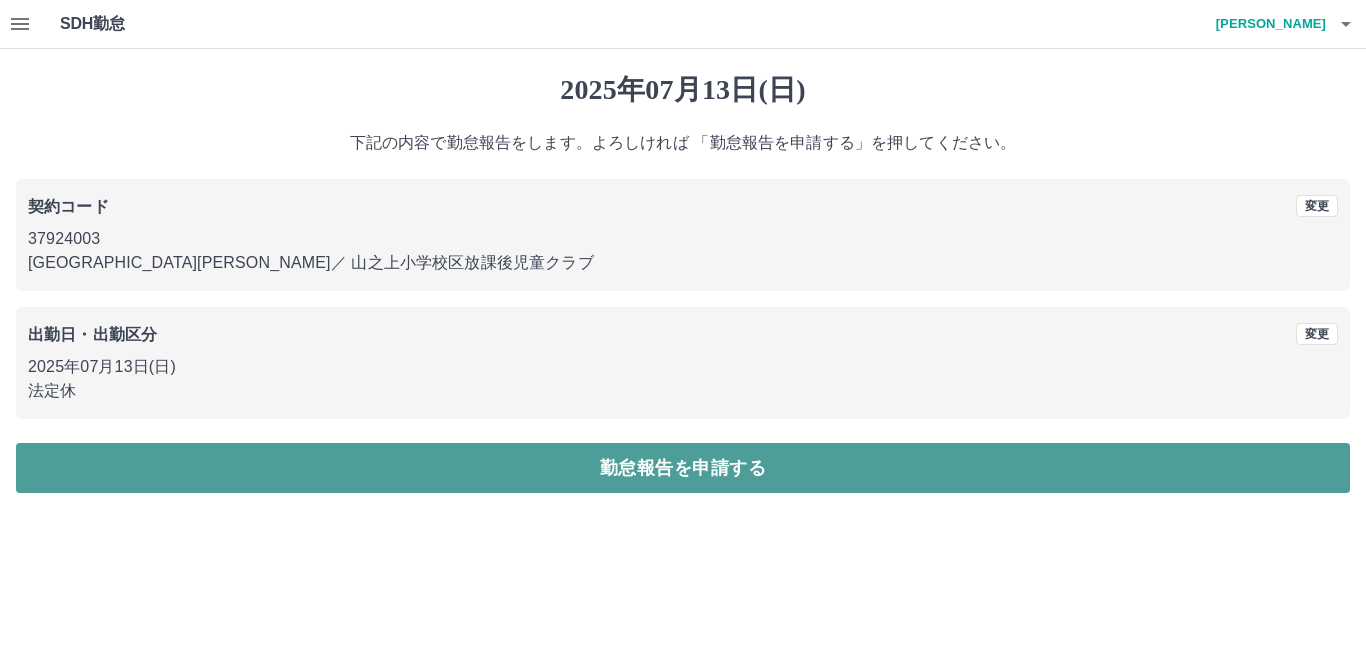 click on "勤怠報告を申請する" at bounding box center (683, 468) 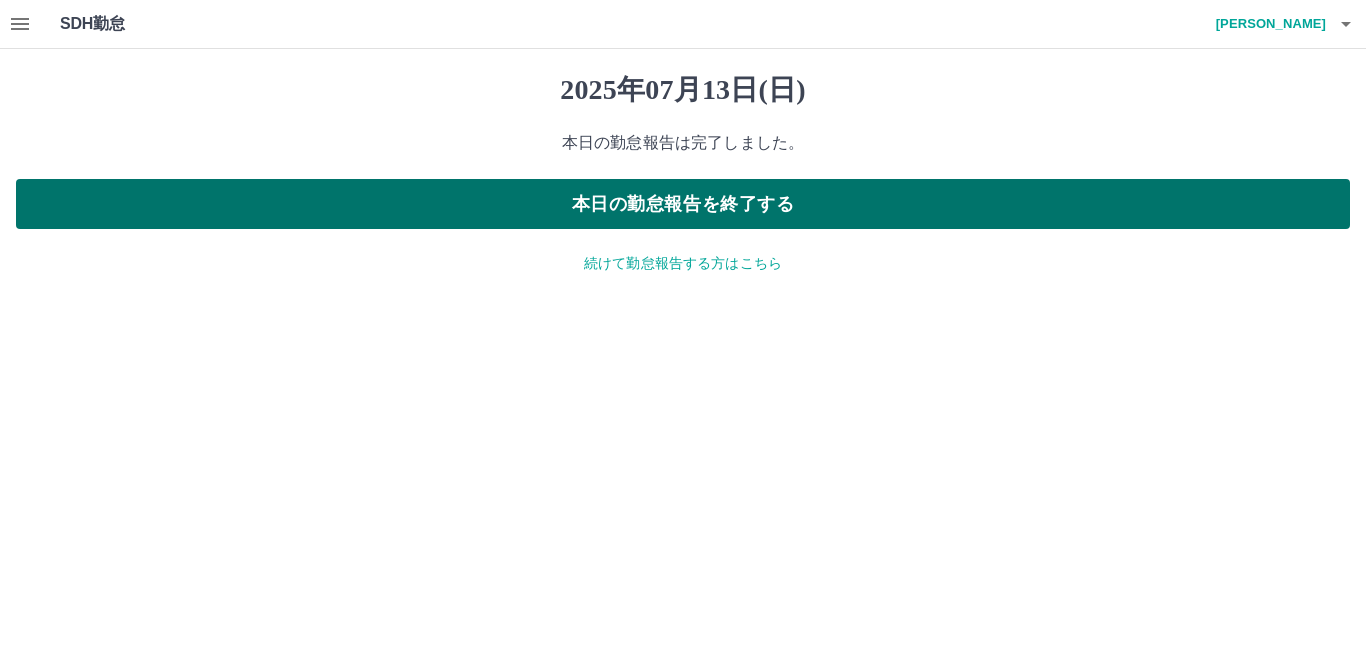 click on "本日の勤怠報告を終了する" at bounding box center [683, 204] 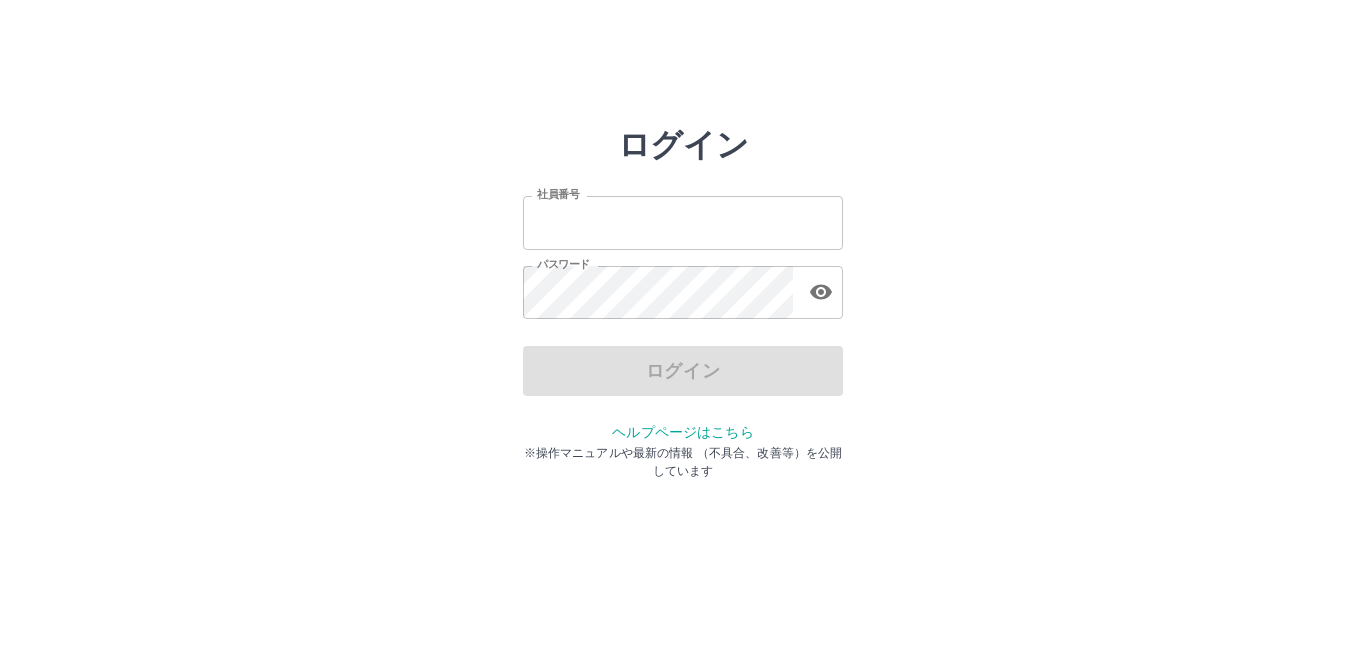 scroll, scrollTop: 0, scrollLeft: 0, axis: both 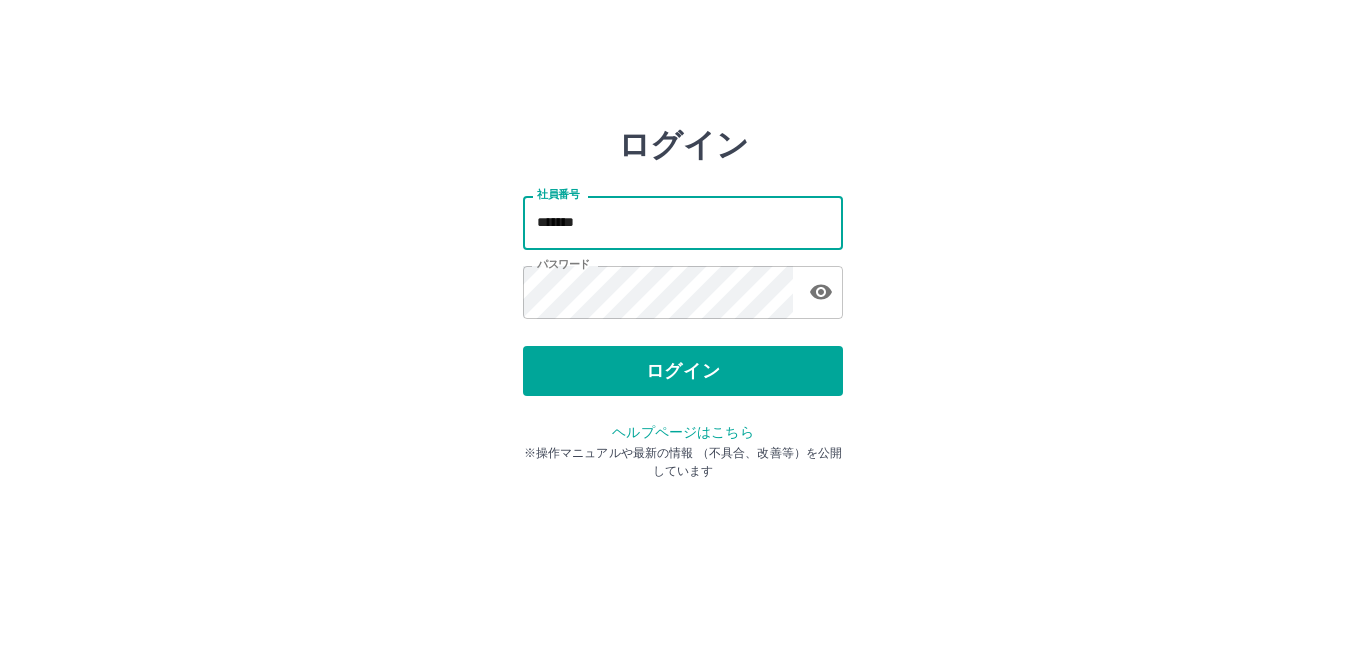 click on "*******" at bounding box center [683, 222] 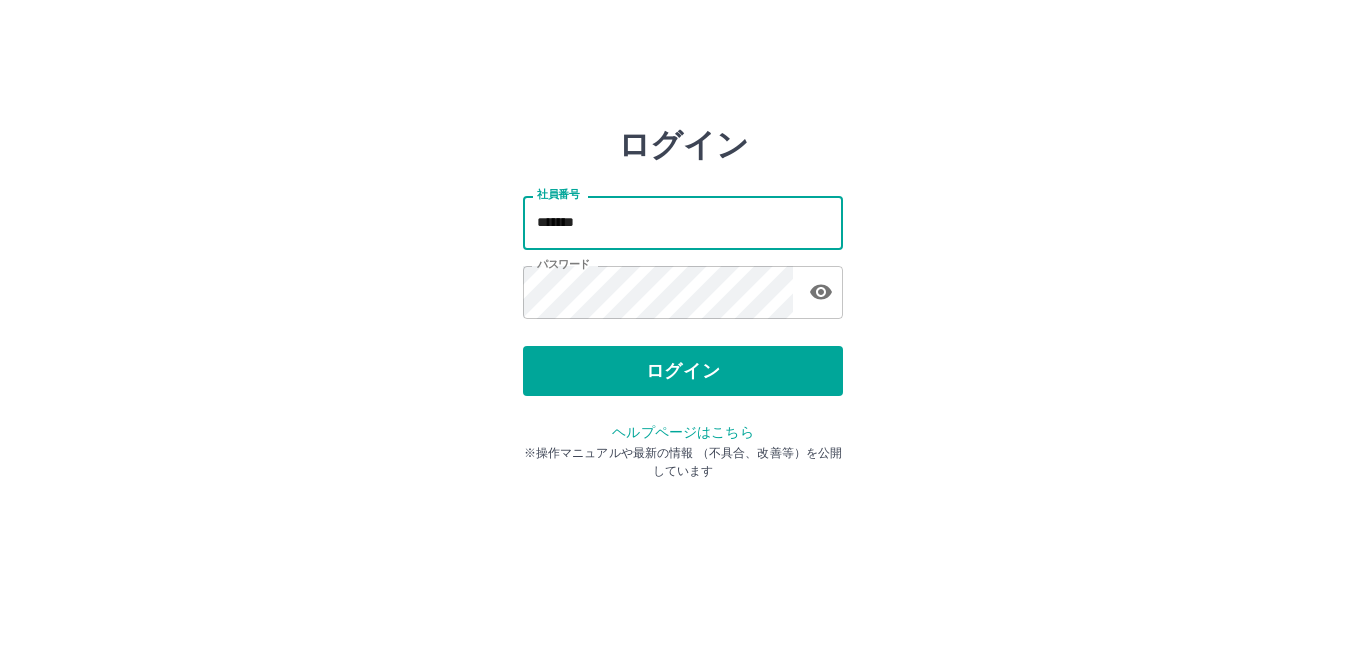 type on "*******" 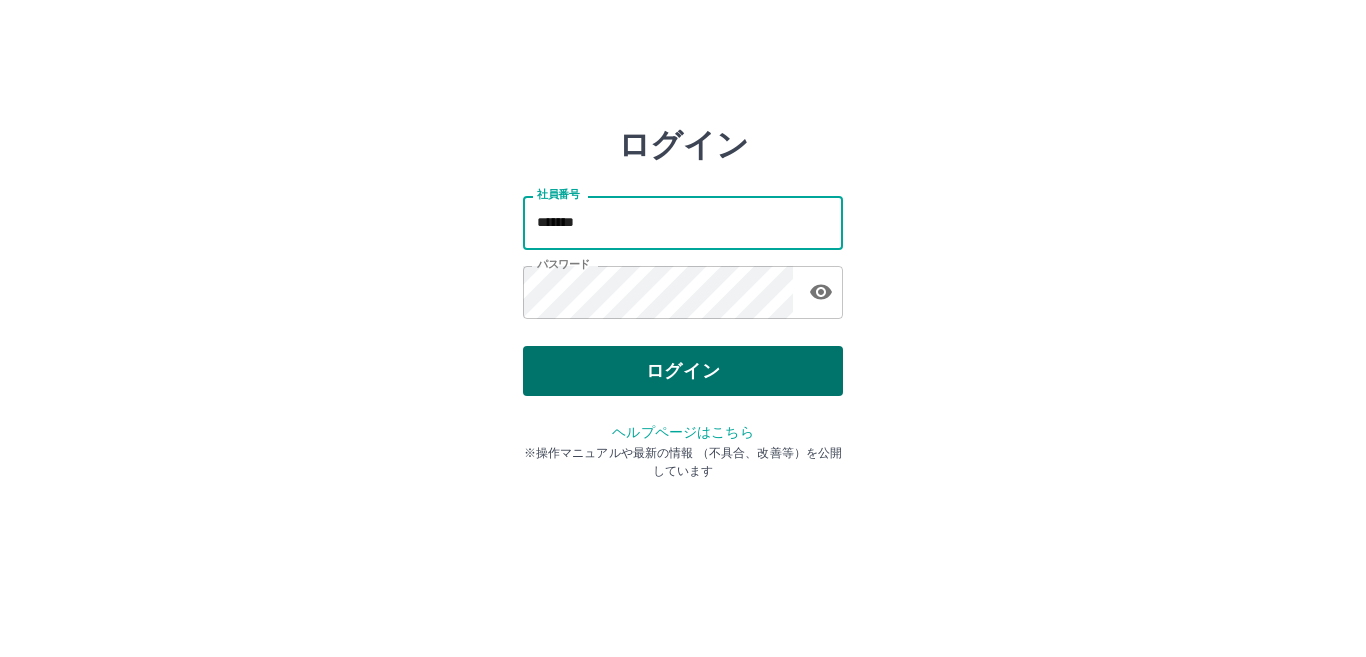 click on "ログイン" at bounding box center [683, 371] 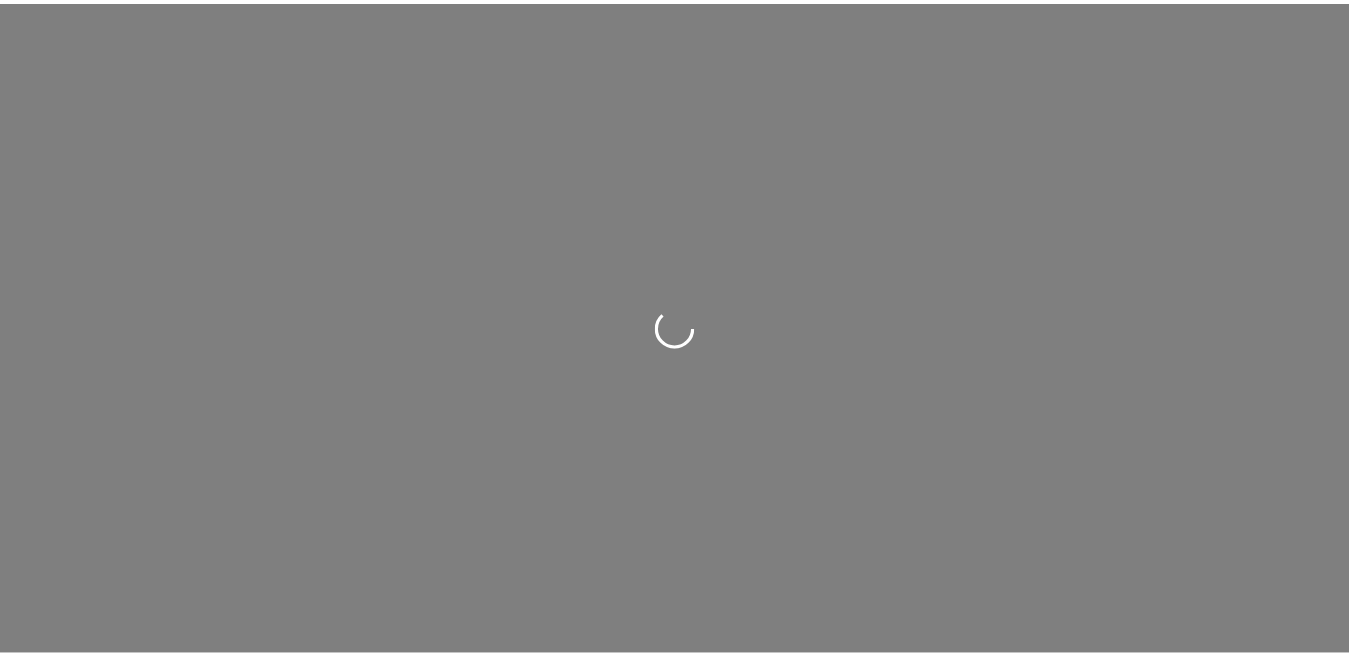 scroll, scrollTop: 0, scrollLeft: 0, axis: both 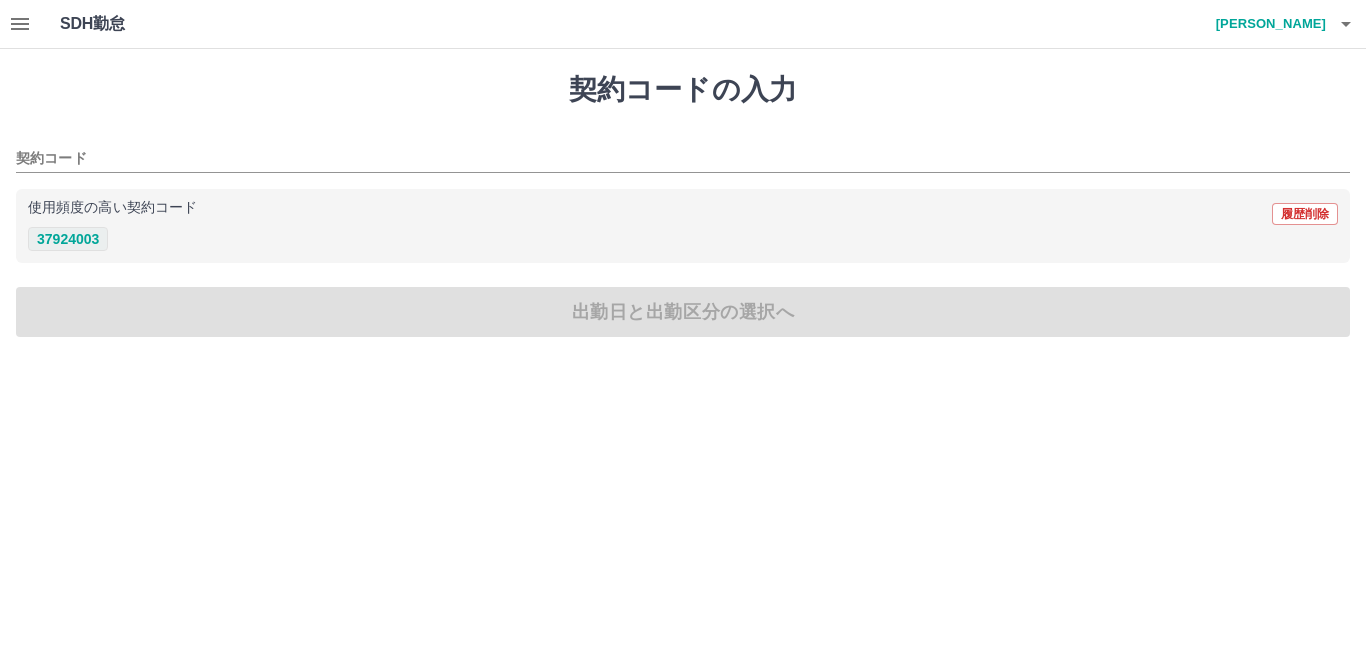 click on "37924003" at bounding box center (68, 239) 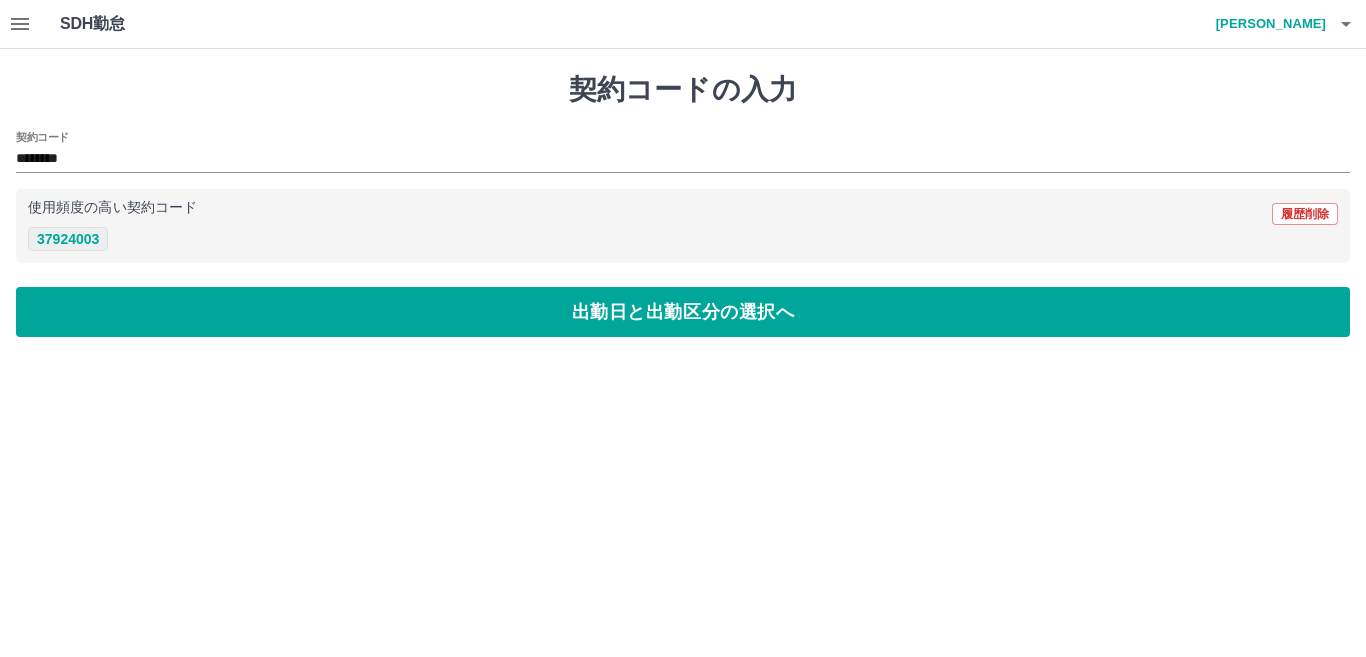 type on "********" 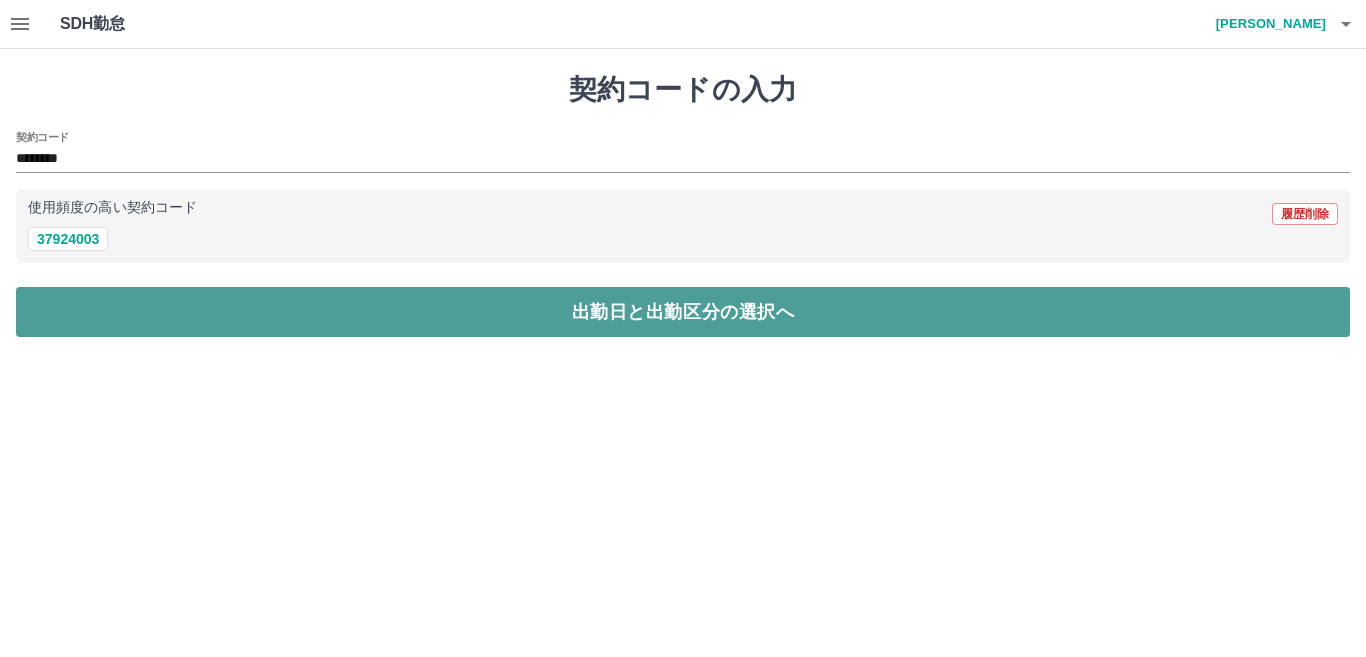 click on "出勤日と出勤区分の選択へ" at bounding box center [683, 312] 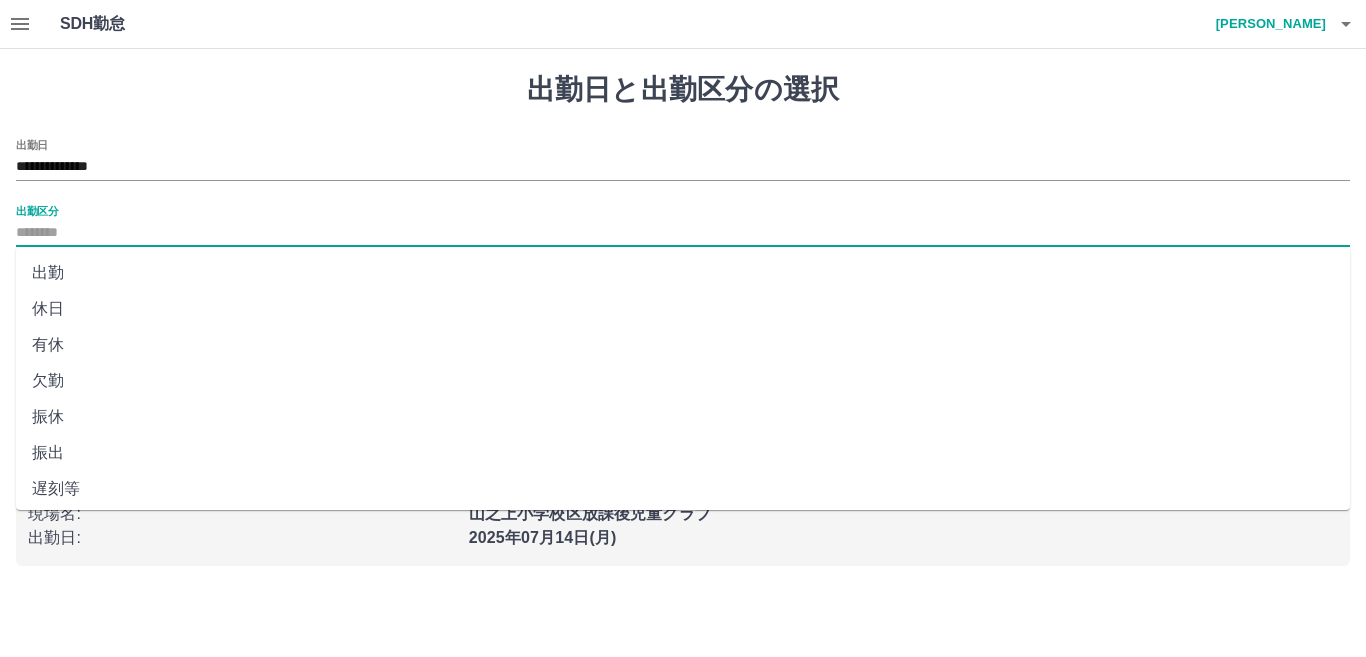 click on "出勤区分" at bounding box center [683, 233] 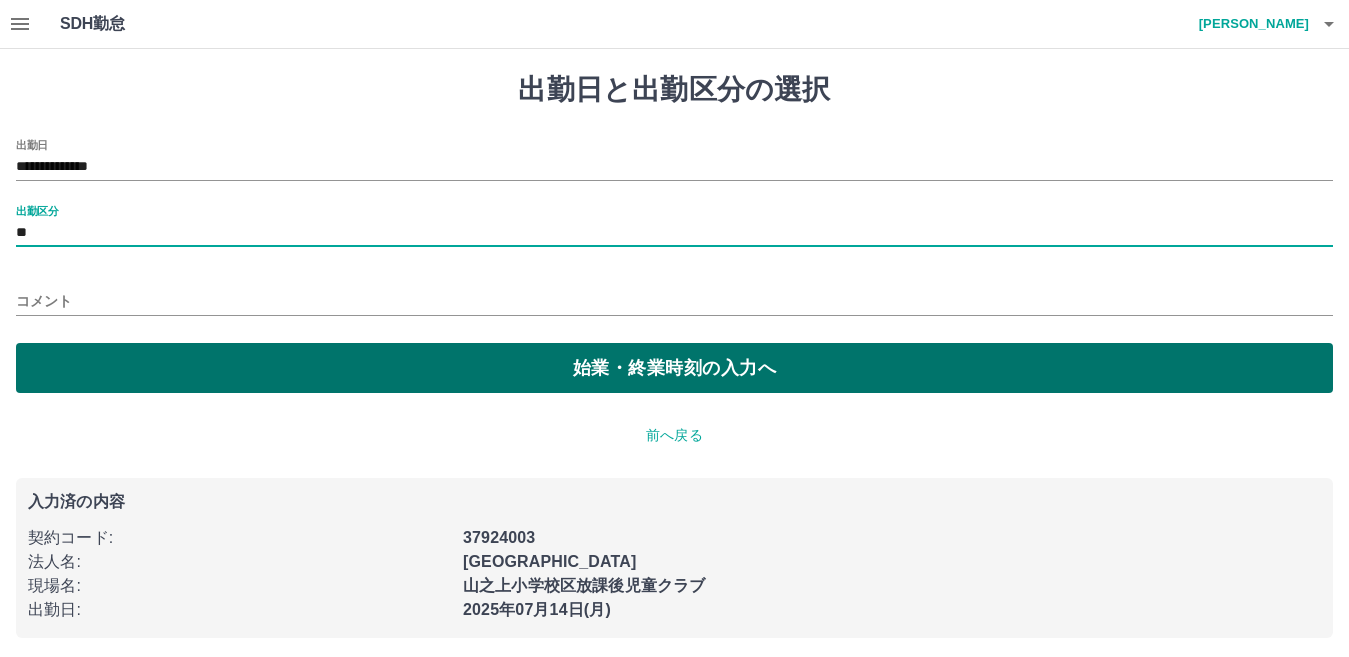 click on "始業・終業時刻の入力へ" at bounding box center [674, 368] 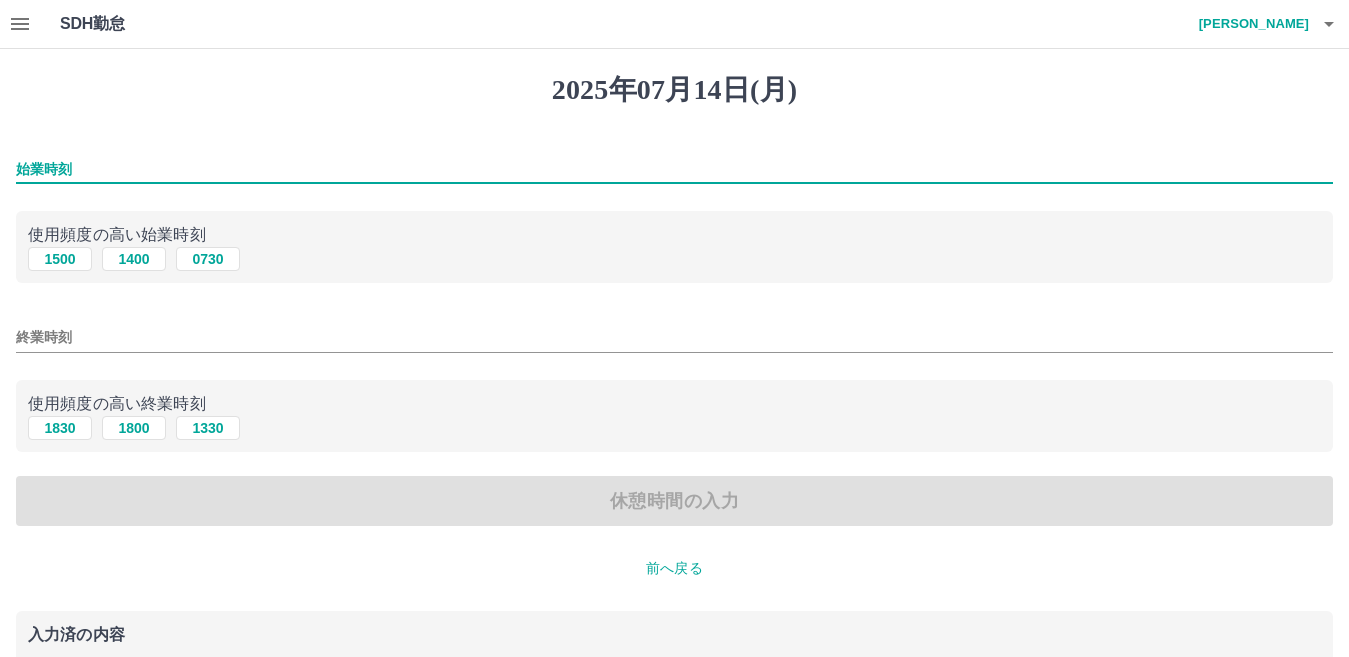 click on "始業時刻" at bounding box center (674, 169) 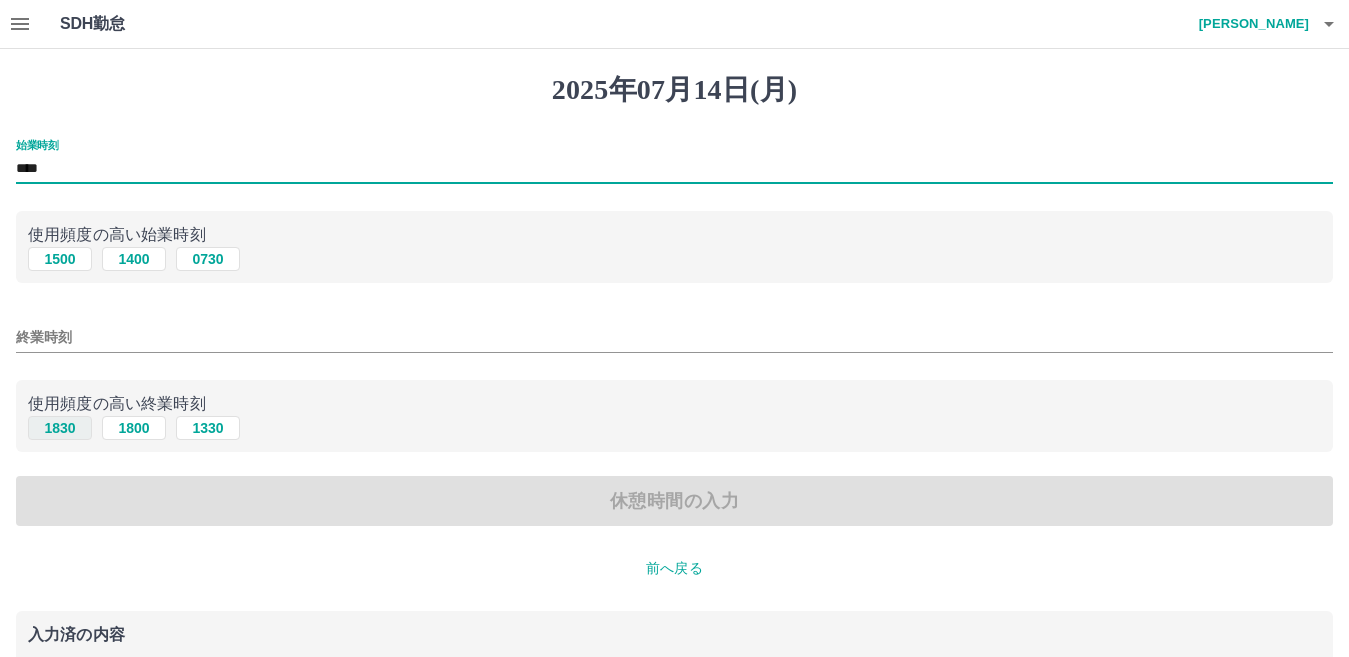 click on "1830" at bounding box center [60, 428] 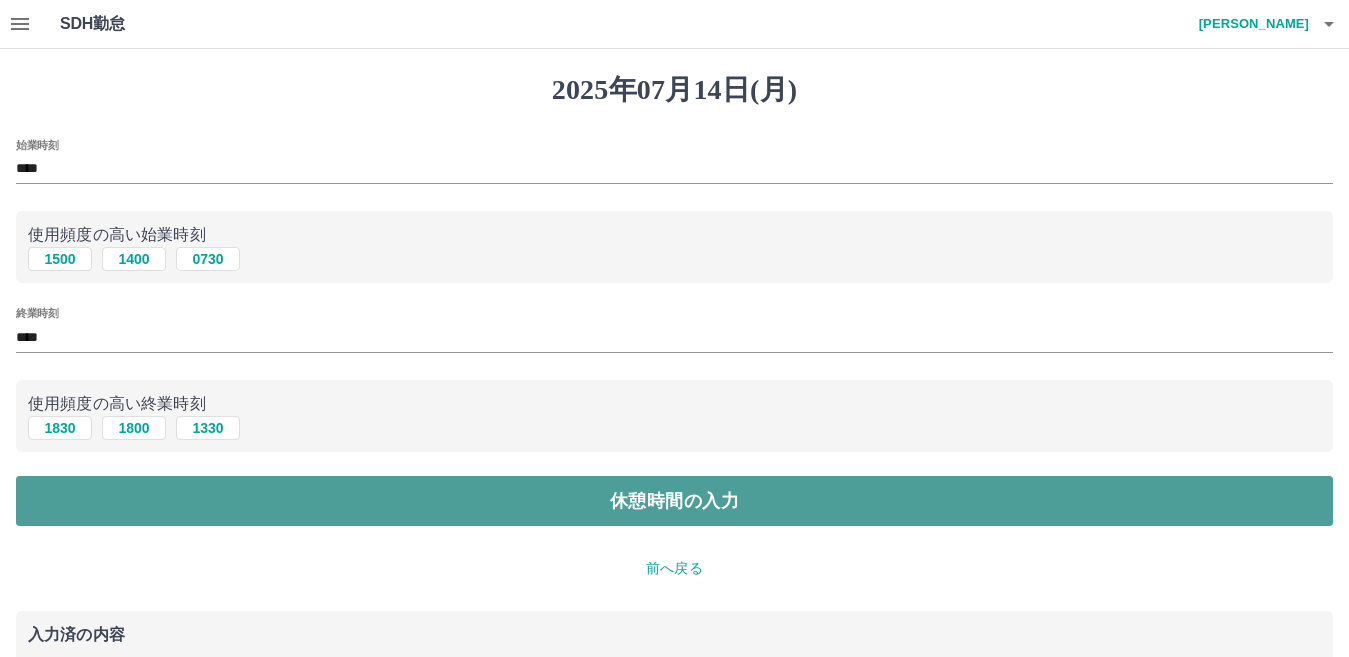 click on "休憩時間の入力" at bounding box center [674, 501] 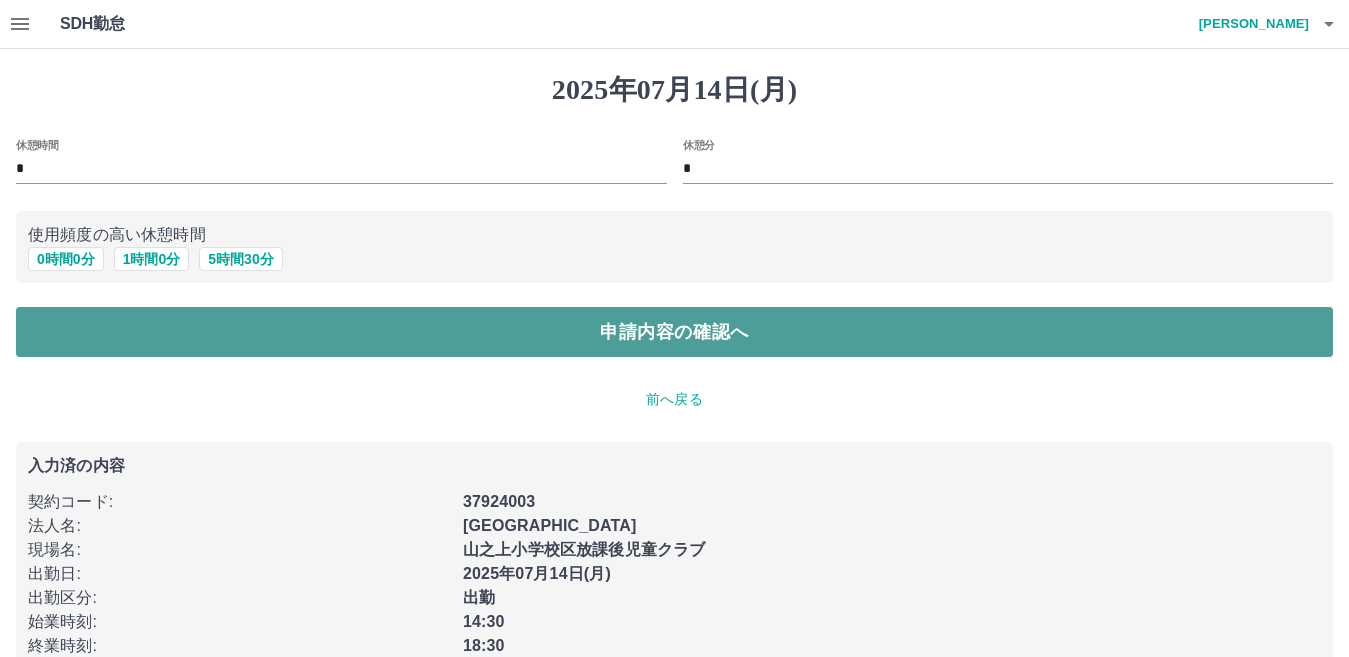 click on "申請内容の確認へ" at bounding box center [674, 332] 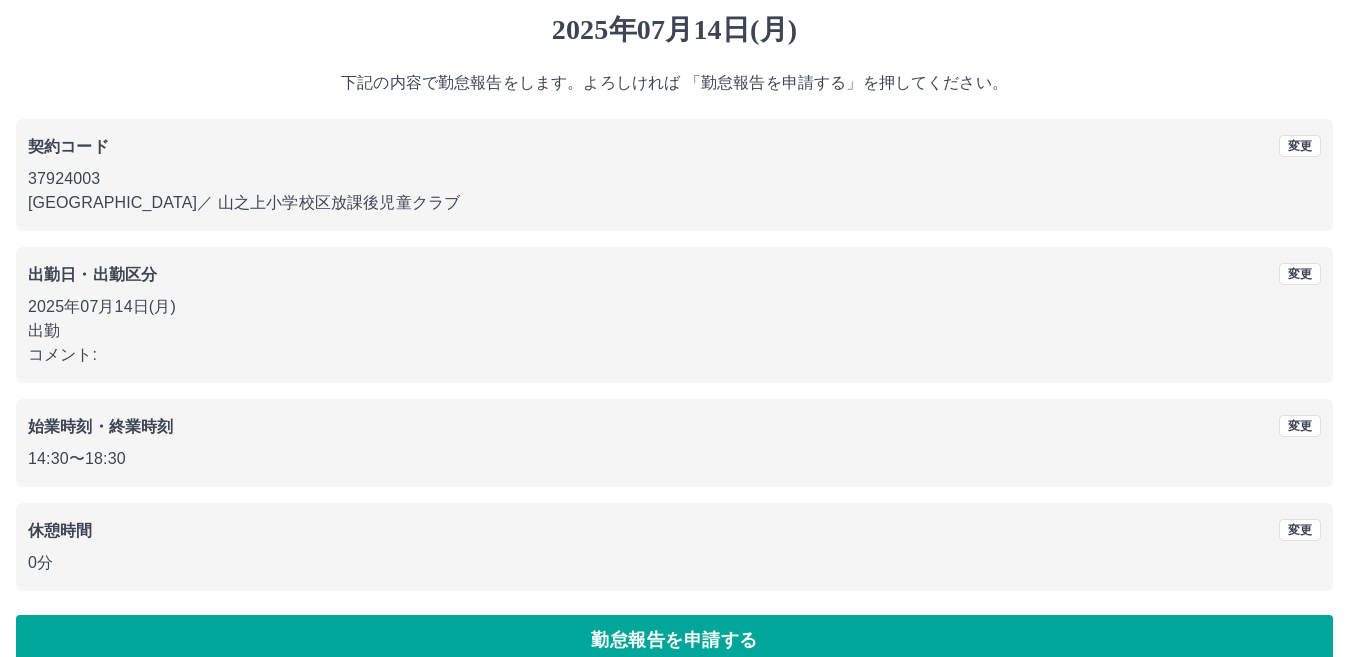 scroll, scrollTop: 92, scrollLeft: 0, axis: vertical 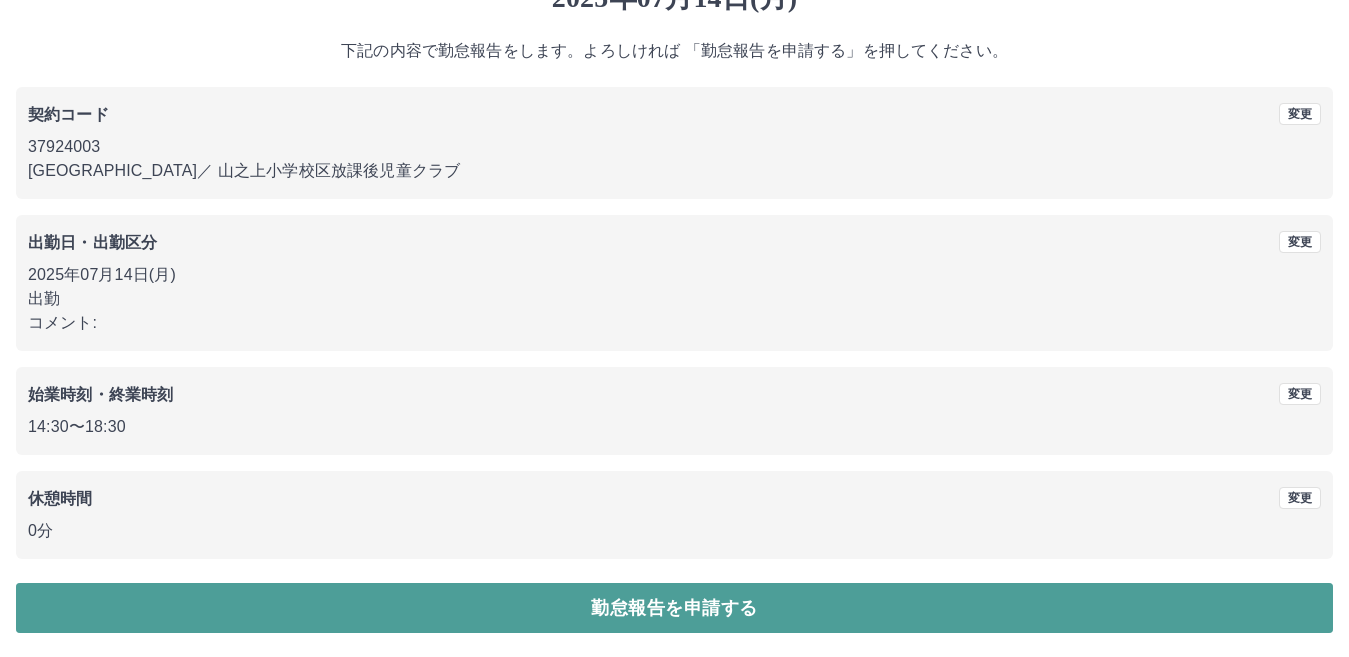 click on "勤怠報告を申請する" at bounding box center [674, 608] 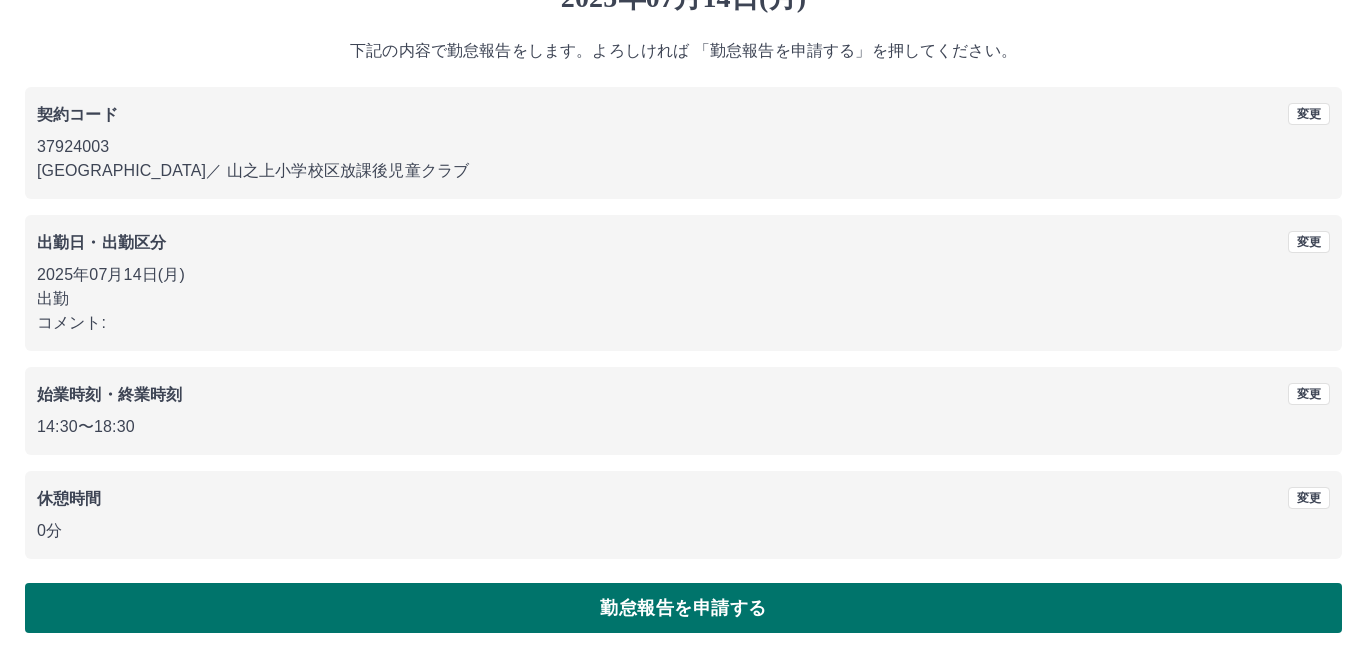 scroll, scrollTop: 0, scrollLeft: 0, axis: both 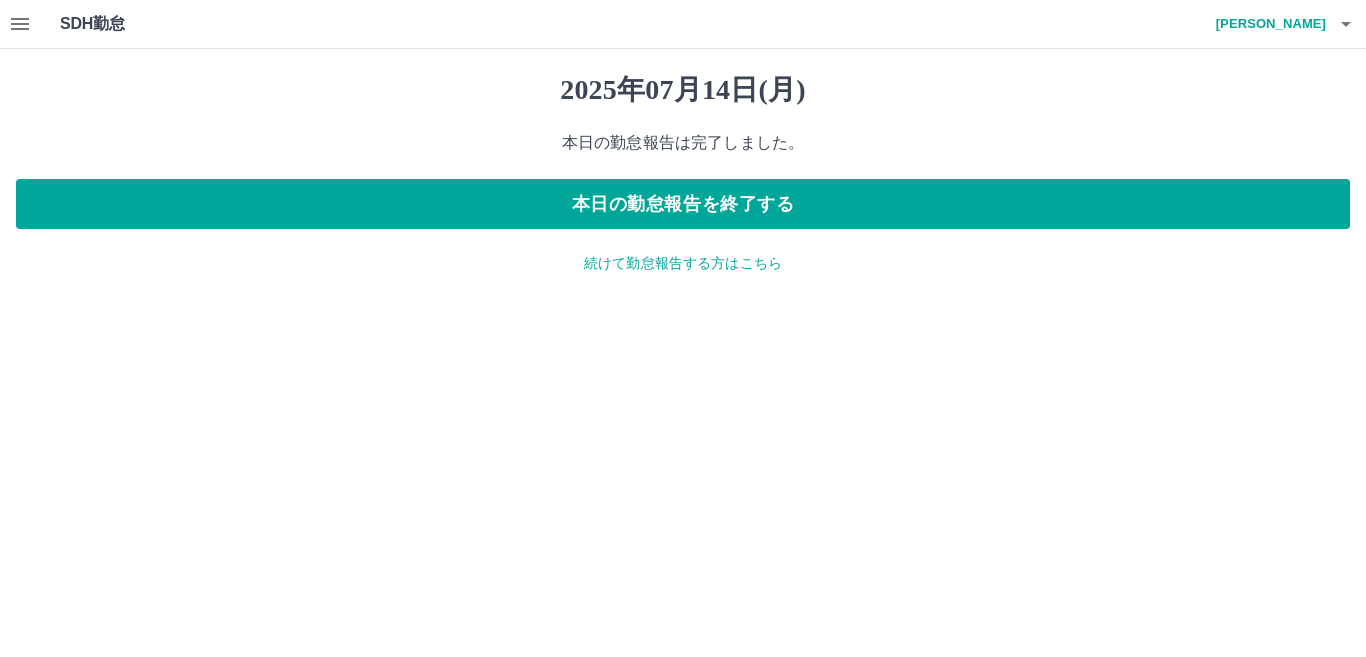 click on "続けて勤怠報告する方はこちら" at bounding box center [683, 263] 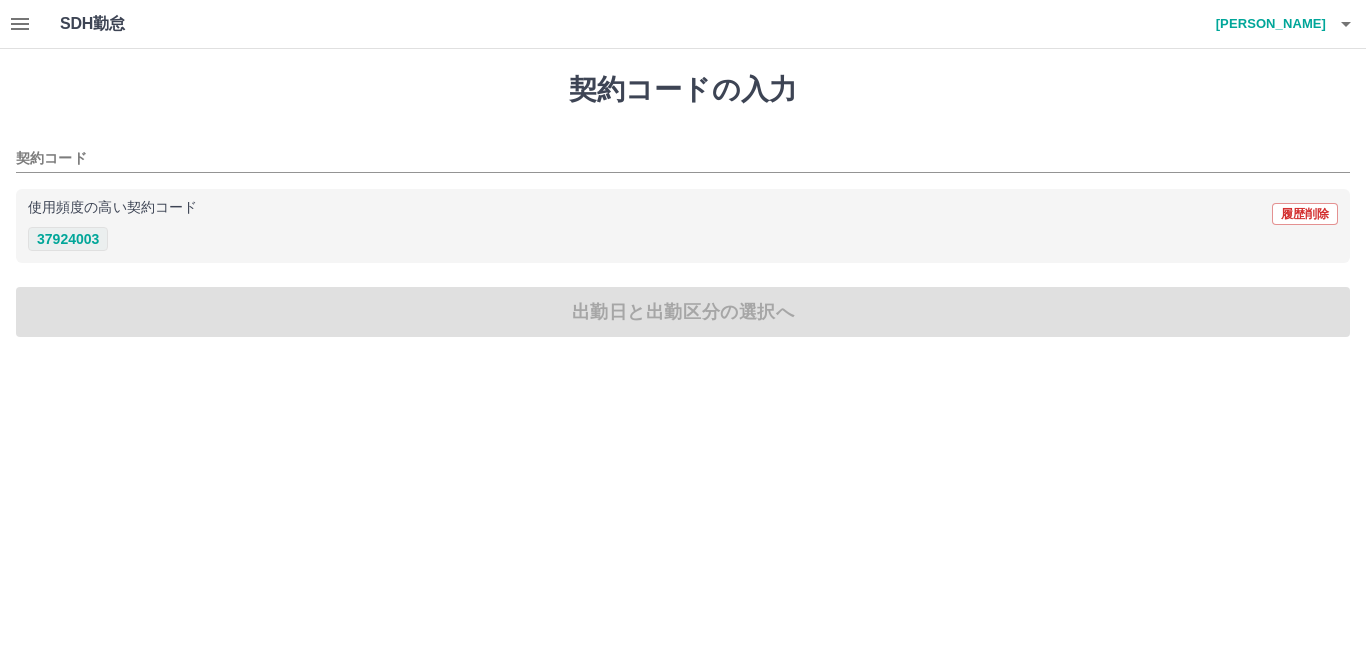 click on "37924003" at bounding box center [68, 239] 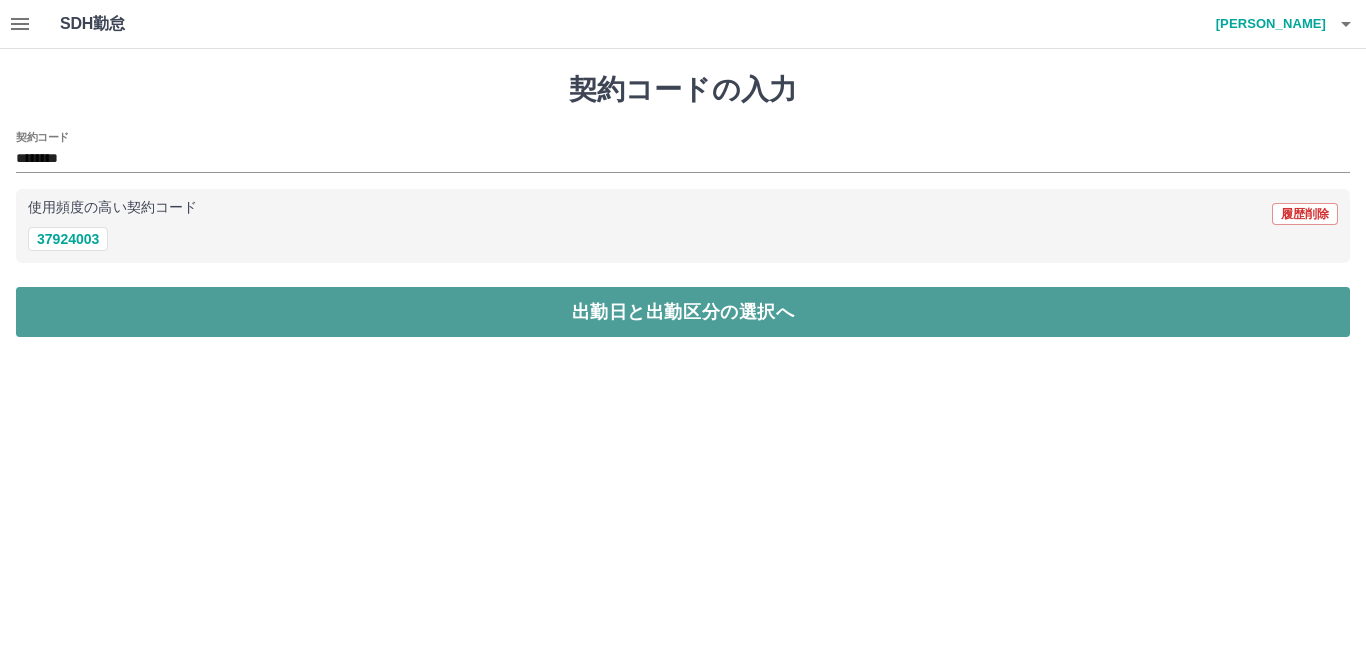 click on "出勤日と出勤区分の選択へ" at bounding box center (683, 312) 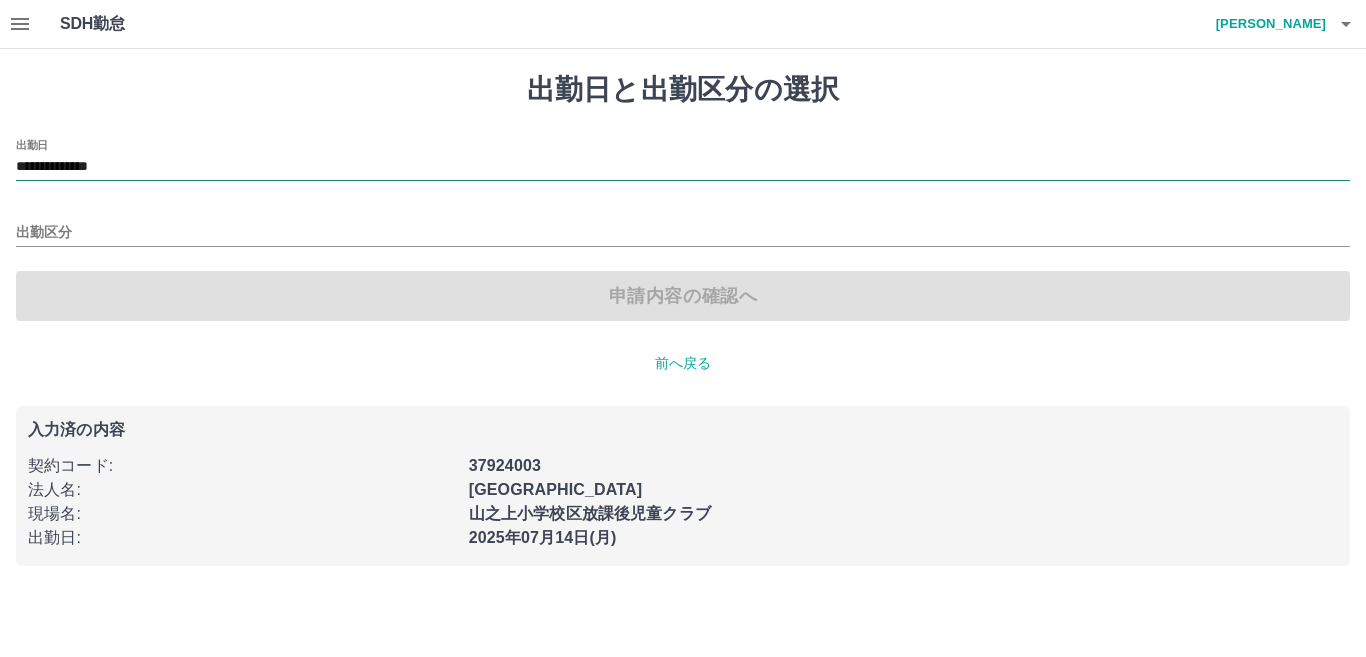 click on "**********" at bounding box center [683, 167] 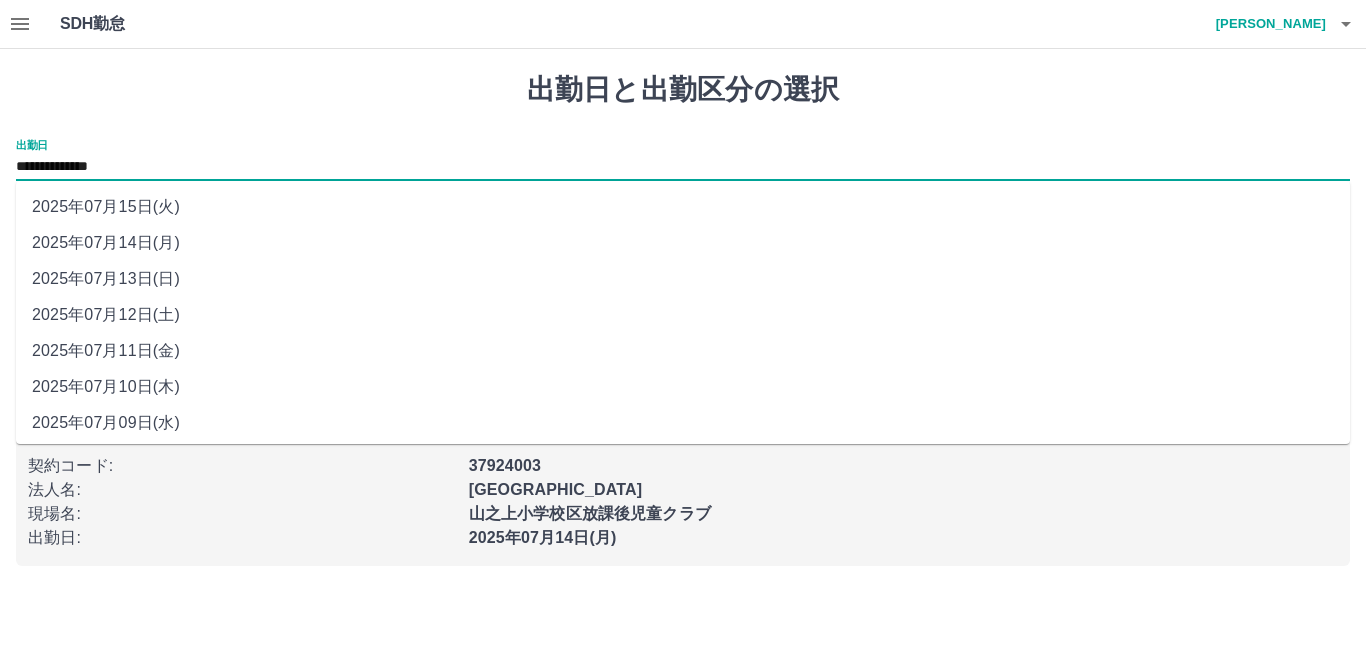 click on "2025年07月13日(日)" at bounding box center (683, 279) 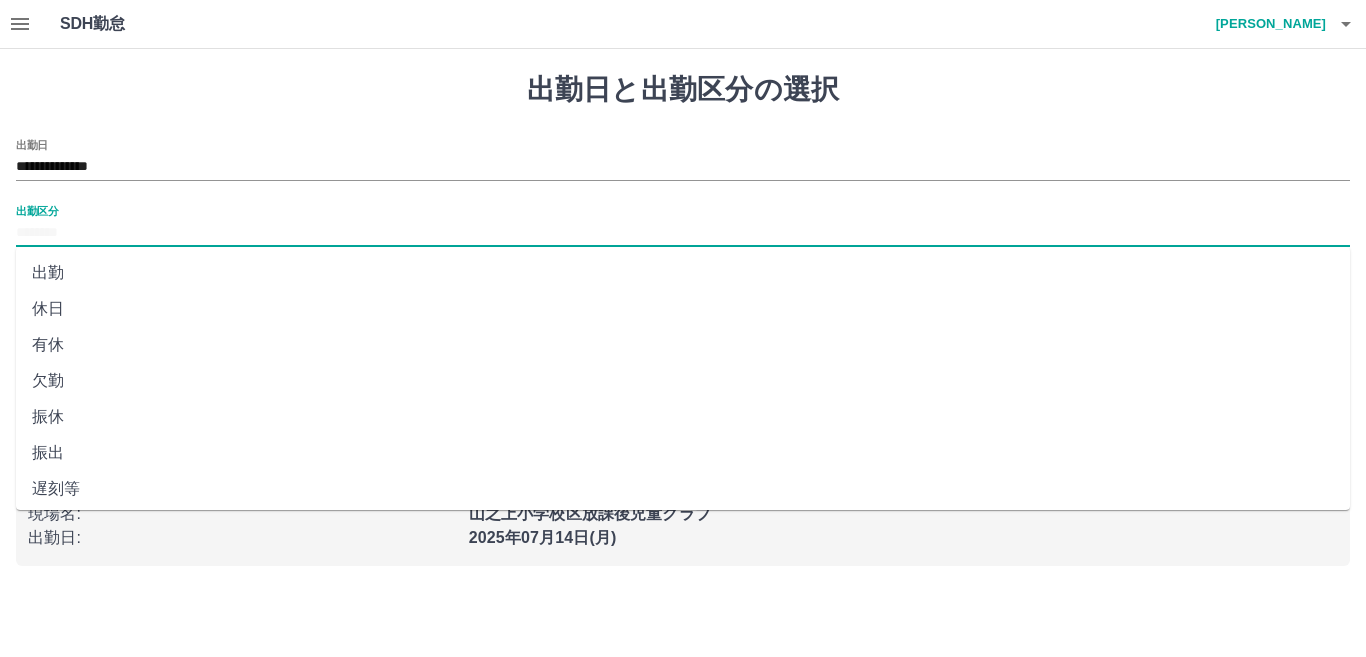 click on "出勤区分" at bounding box center [683, 233] 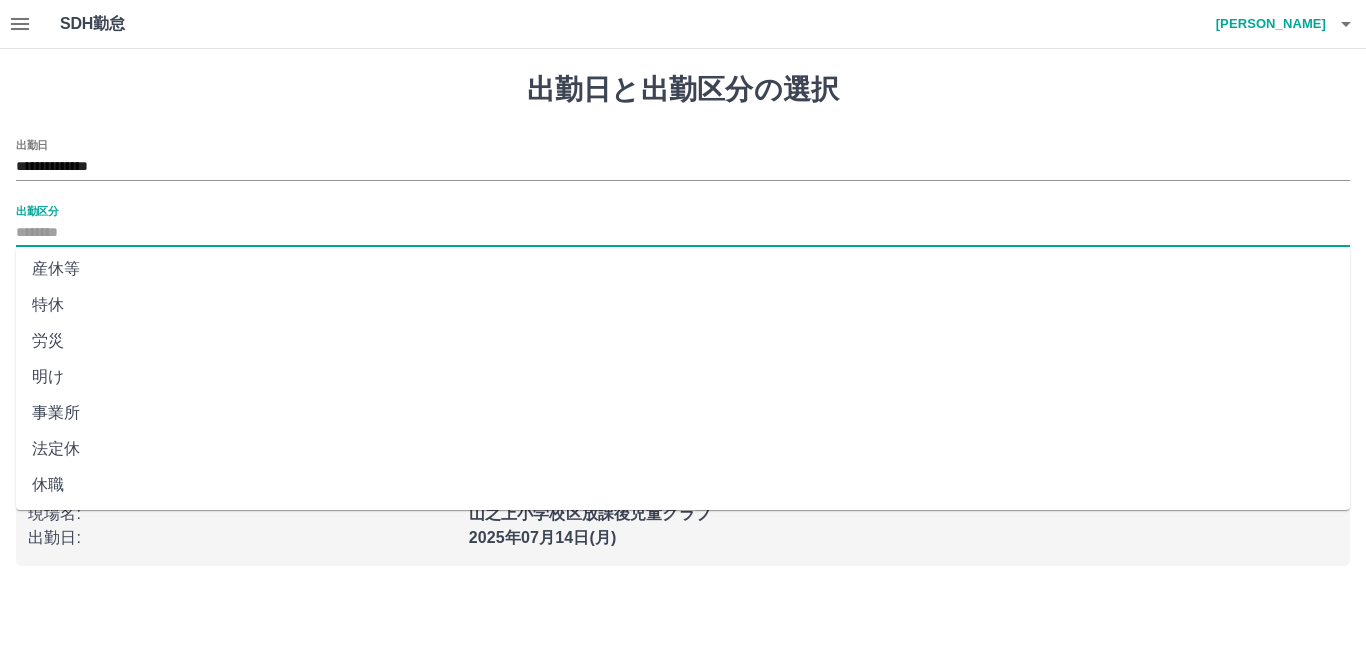 scroll, scrollTop: 401, scrollLeft: 0, axis: vertical 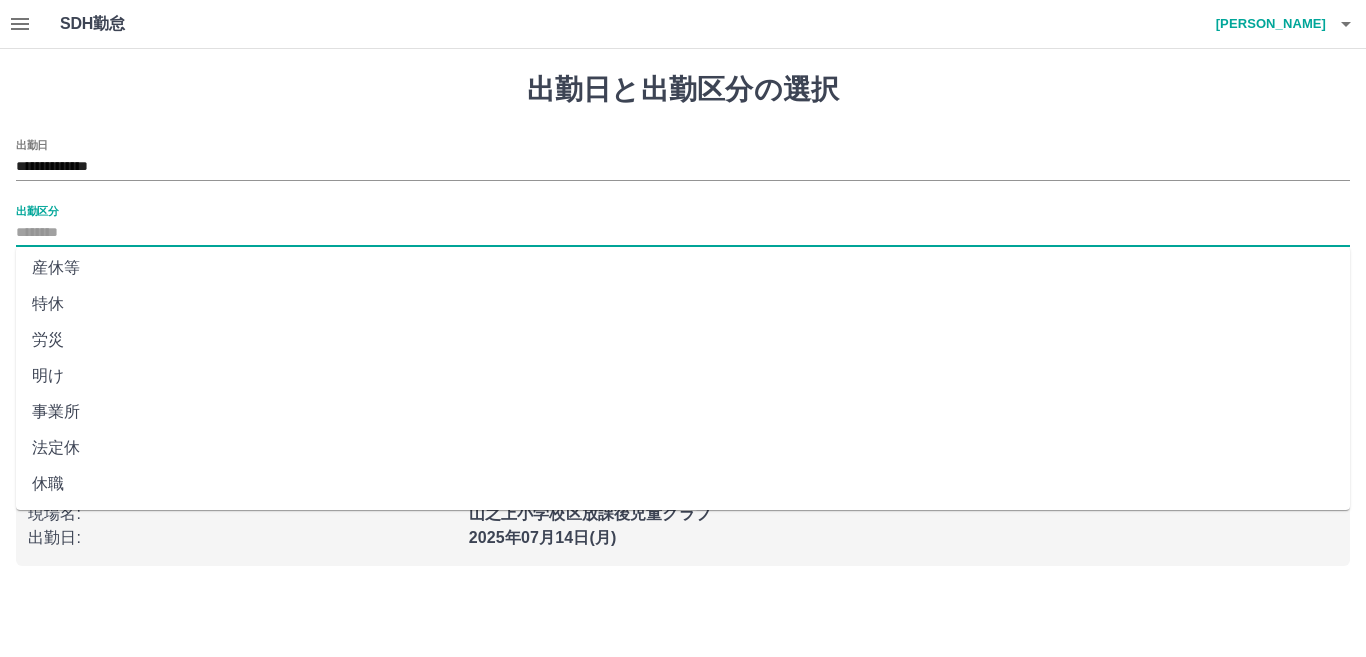 click on "法定休" at bounding box center [683, 448] 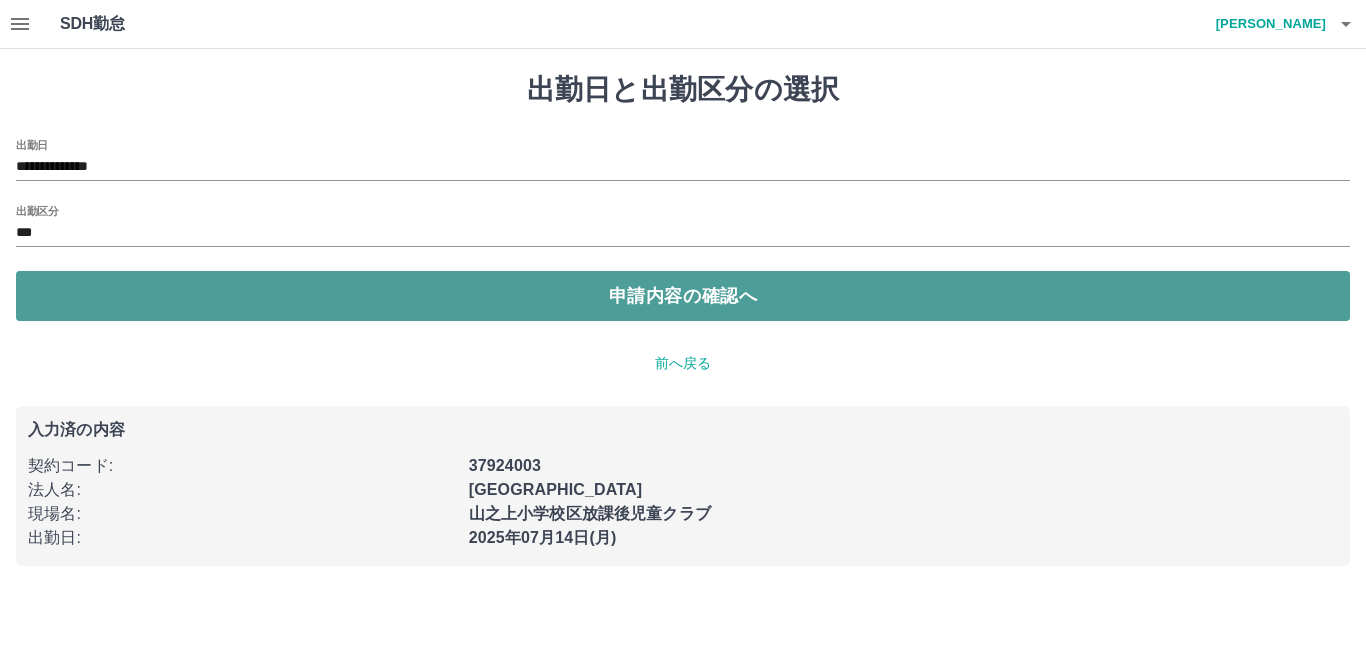 click on "申請内容の確認へ" at bounding box center [683, 296] 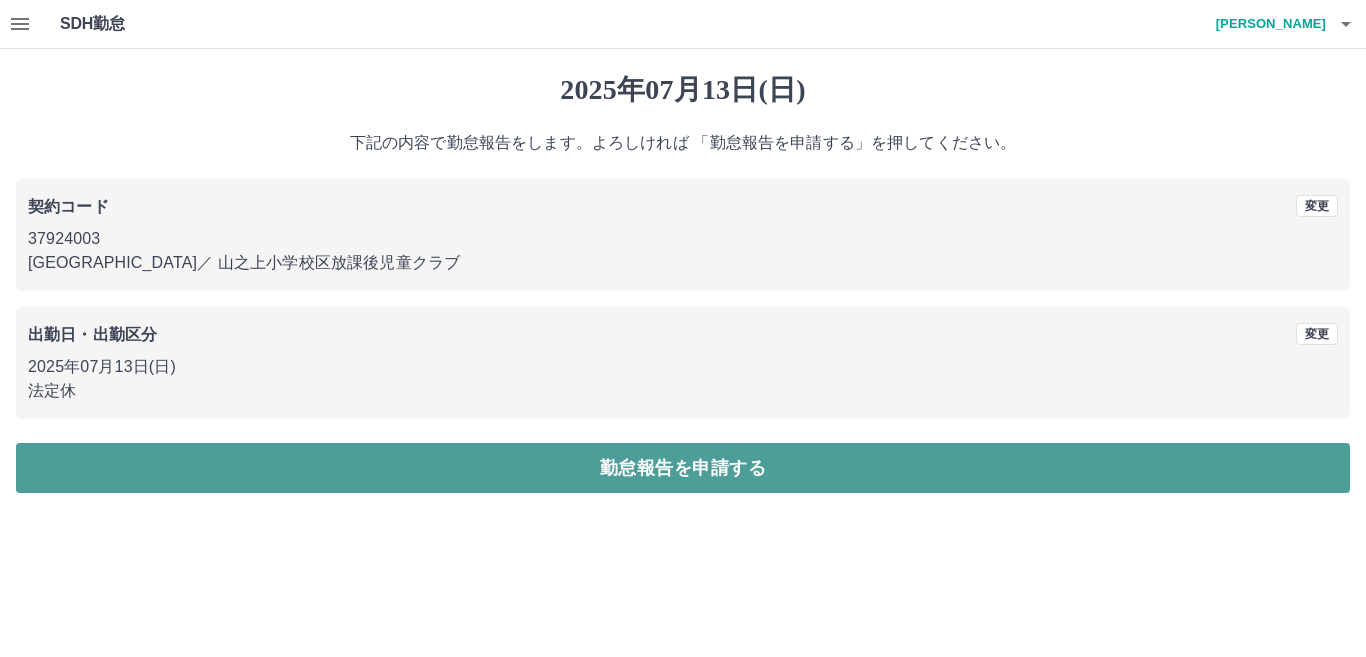 click on "勤怠報告を申請する" at bounding box center (683, 468) 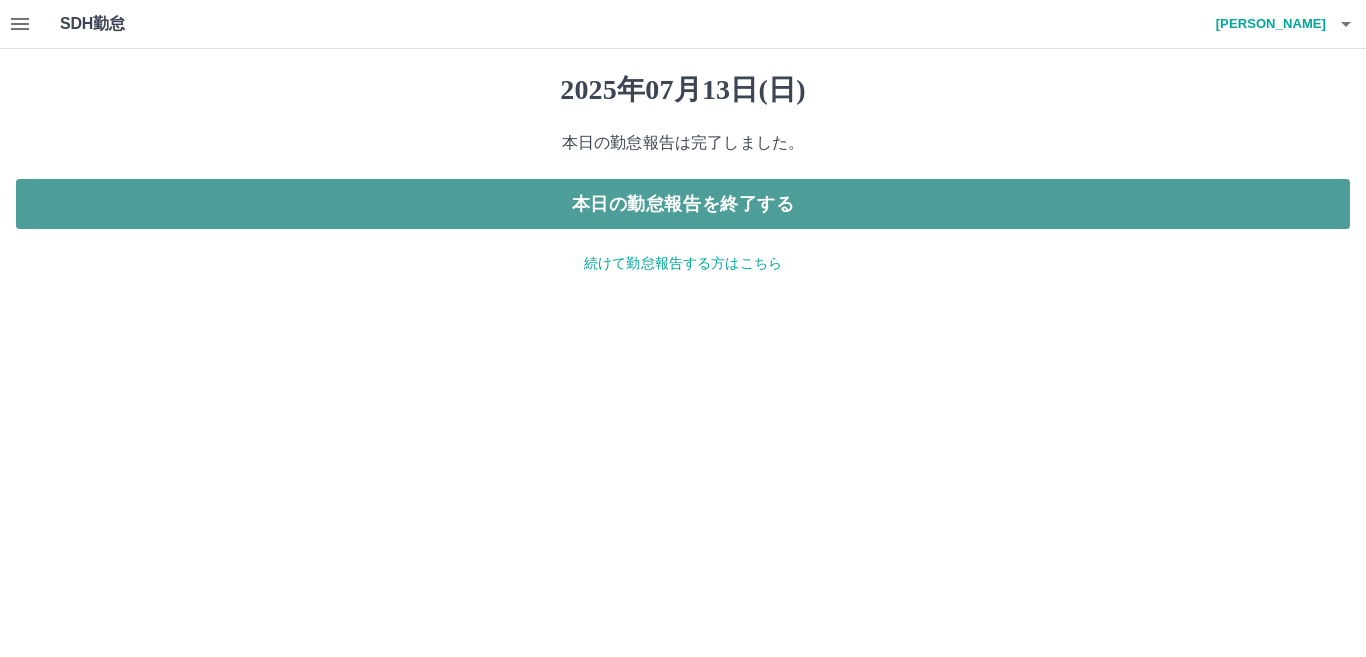 click on "本日の勤怠報告を終了する" at bounding box center [683, 204] 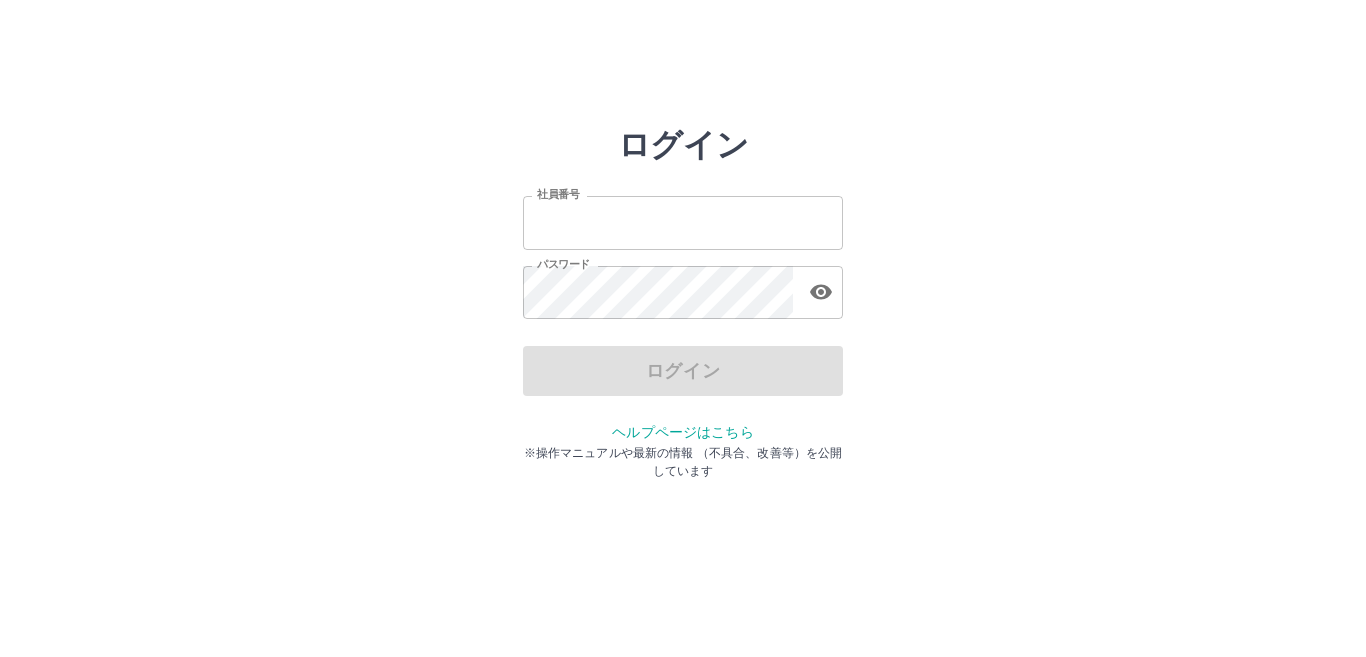 scroll, scrollTop: 0, scrollLeft: 0, axis: both 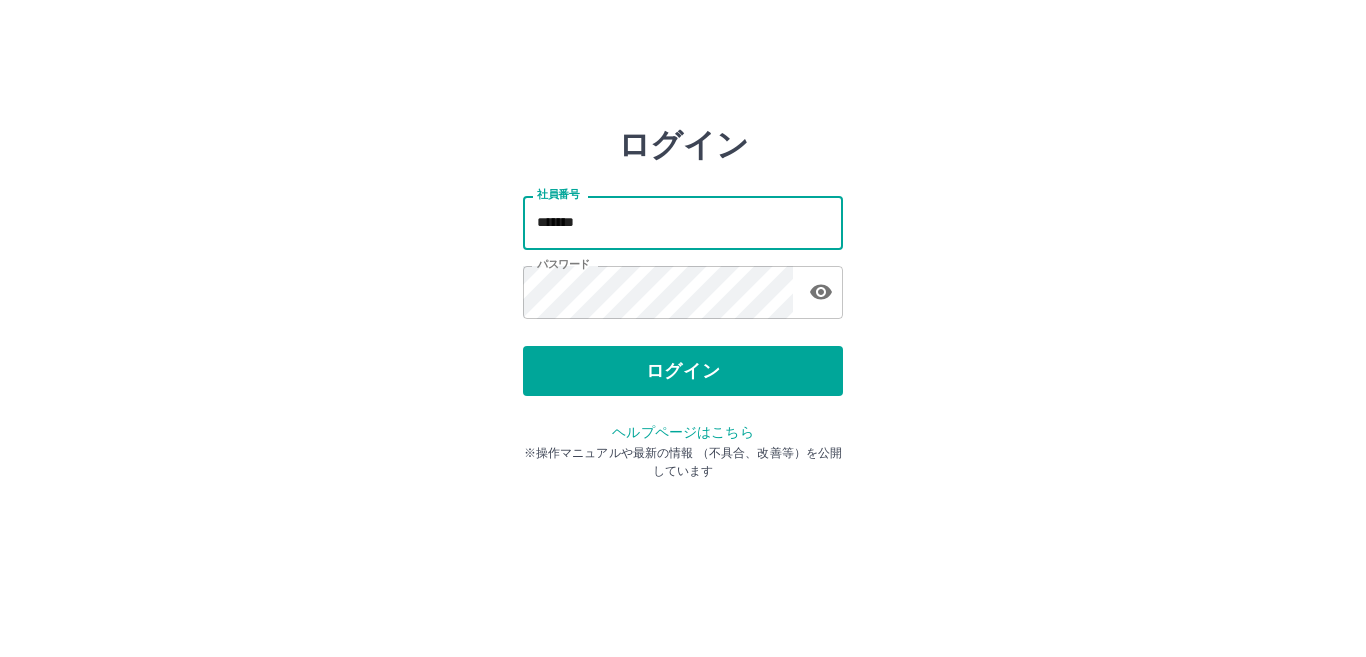 click on "*******" at bounding box center [683, 222] 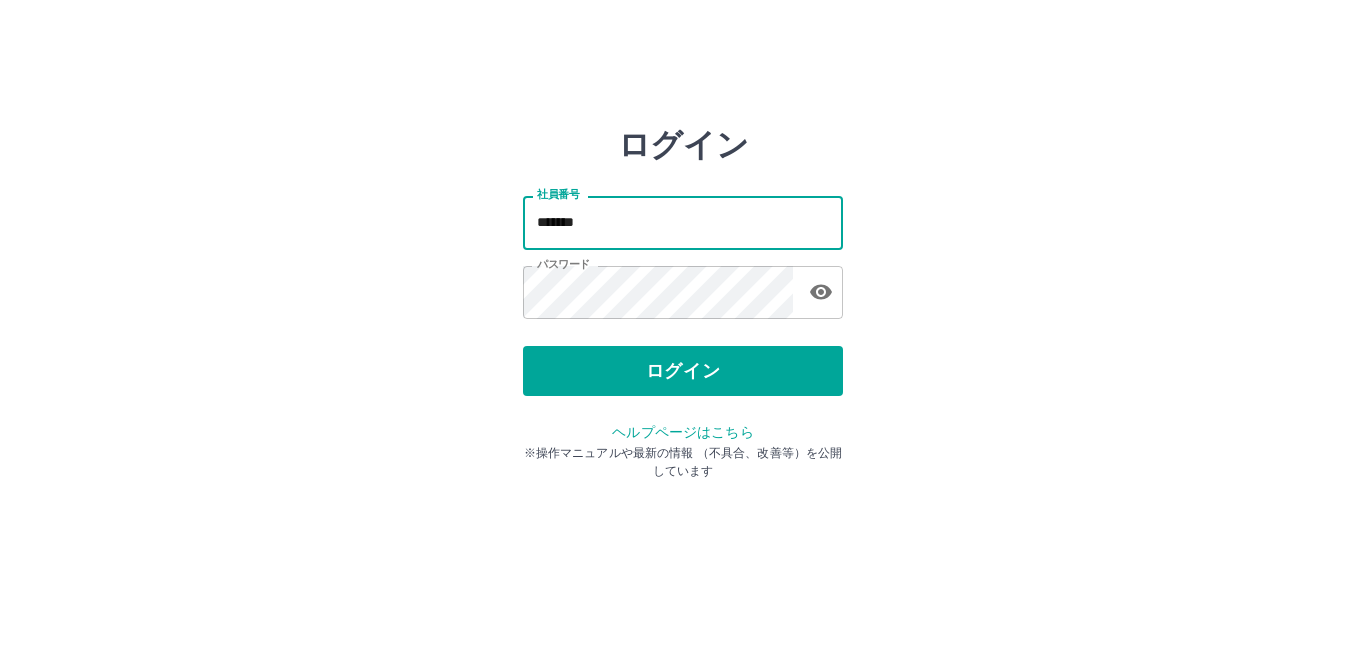 type on "*******" 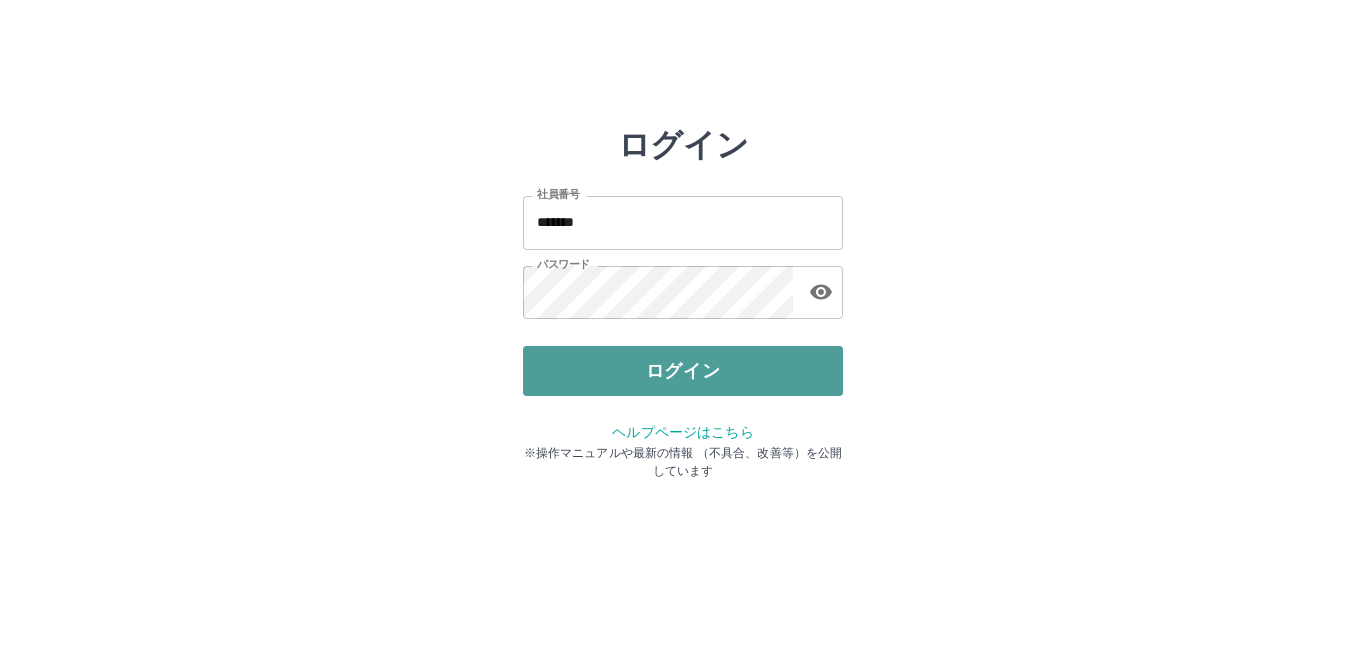 click on "ログイン" at bounding box center (683, 371) 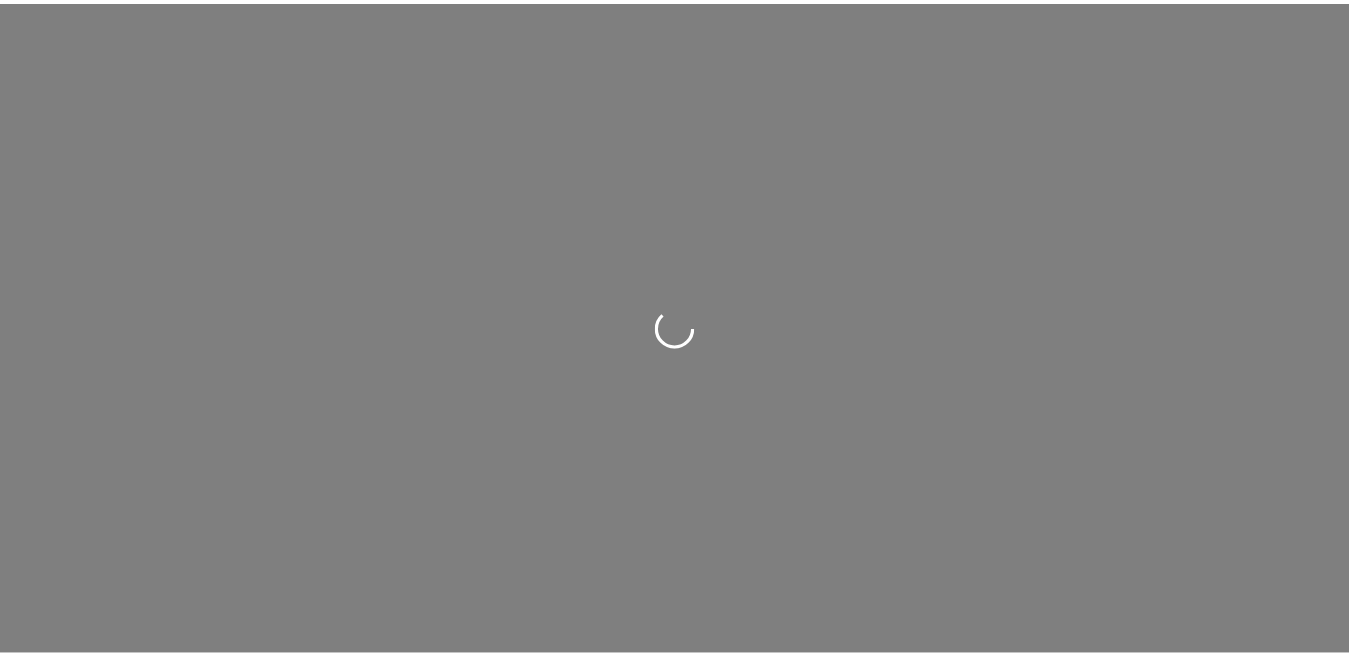 scroll, scrollTop: 0, scrollLeft: 0, axis: both 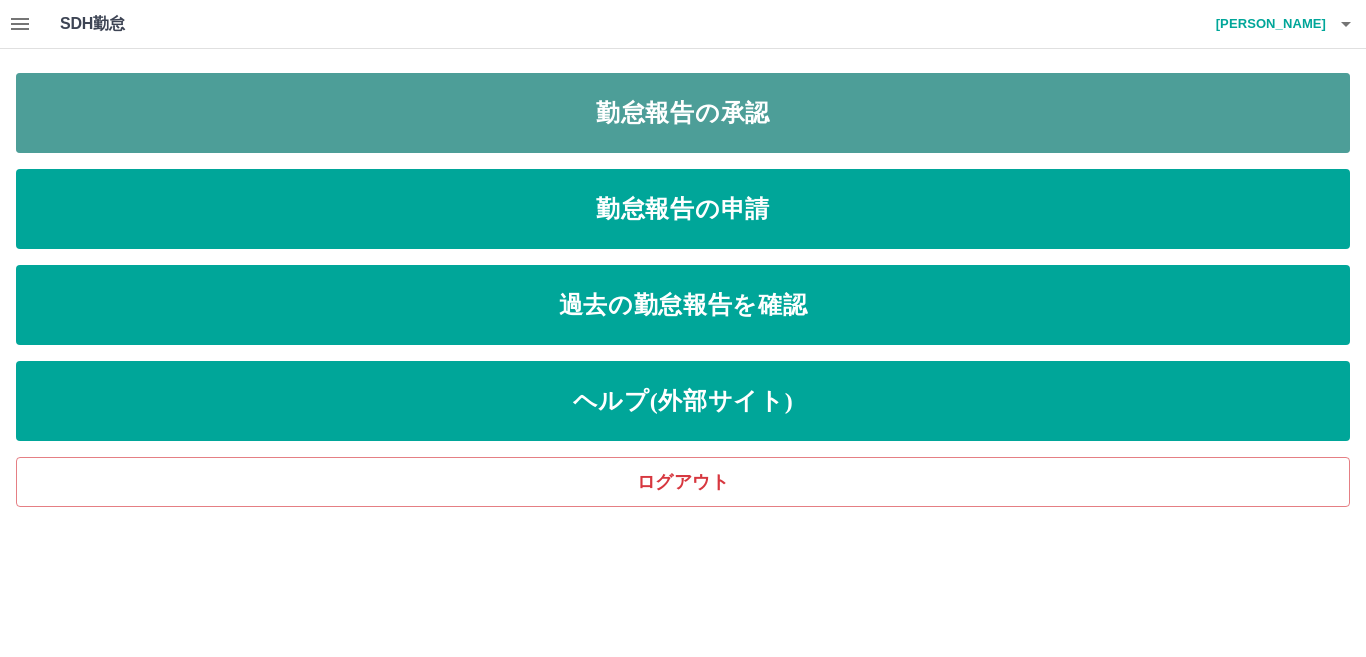 click on "勤怠報告の承認" at bounding box center (683, 113) 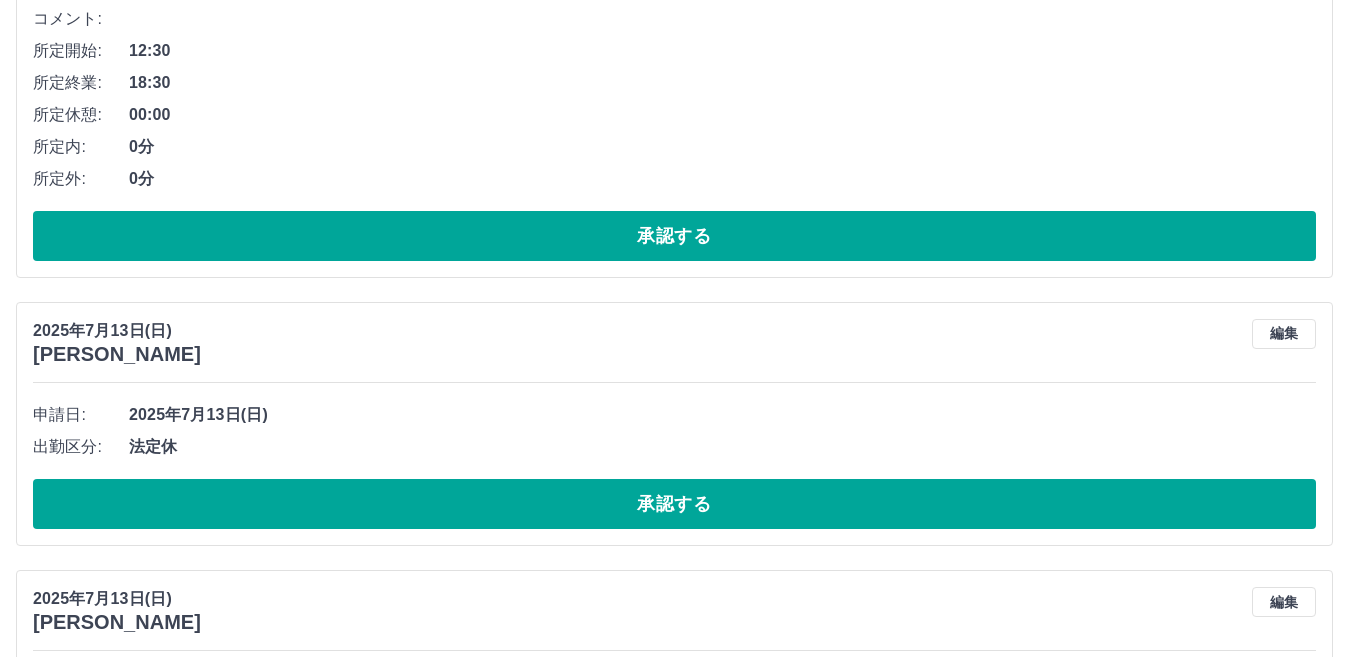 scroll, scrollTop: 2700, scrollLeft: 0, axis: vertical 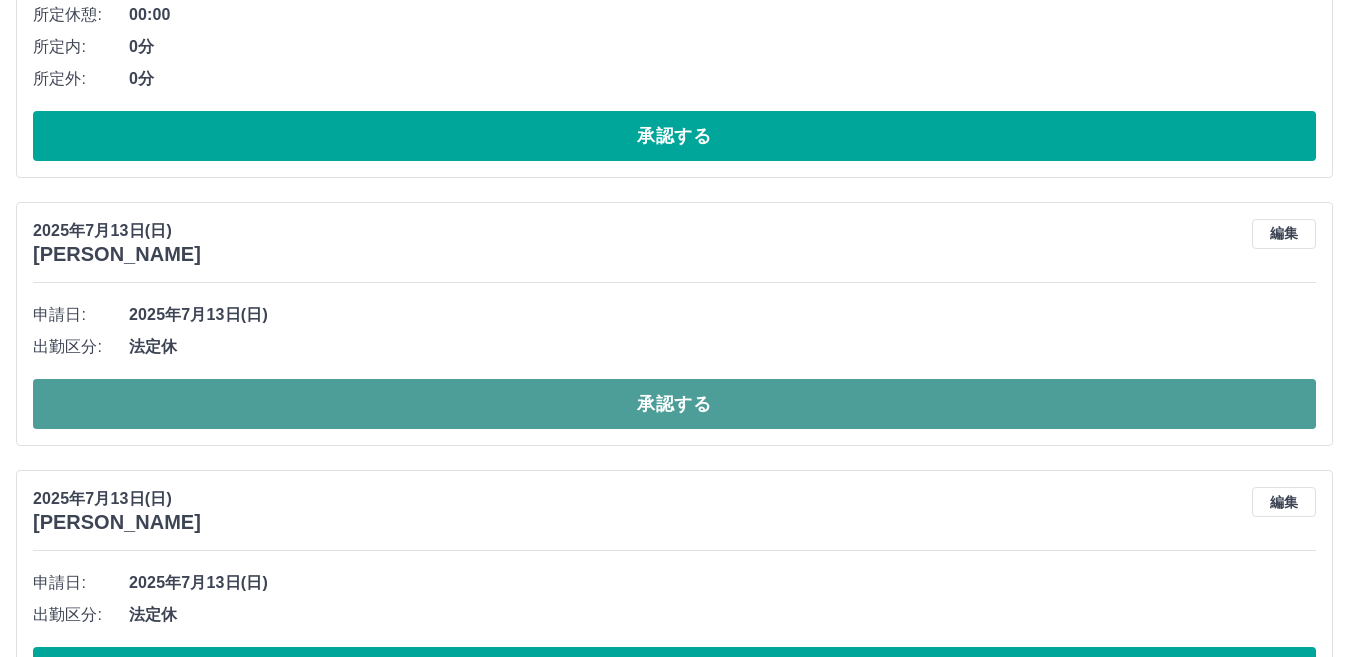 click on "承認する" at bounding box center [674, 404] 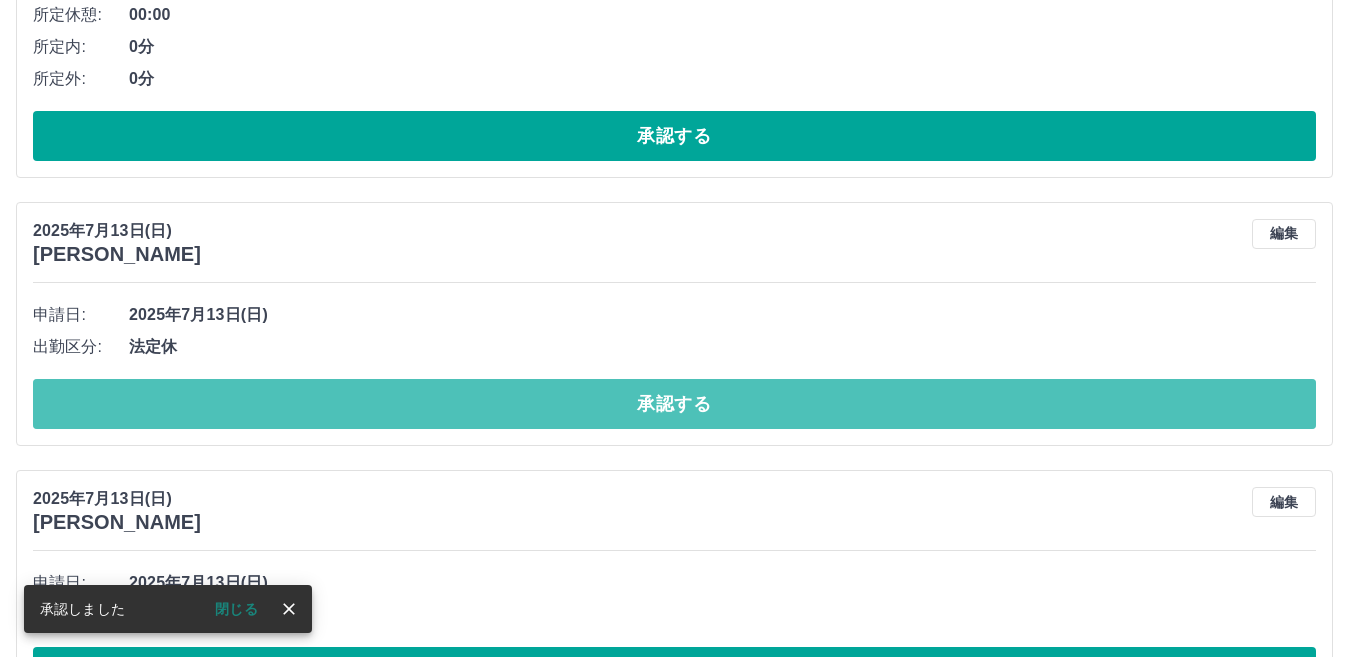 click on "承認する" at bounding box center [674, 404] 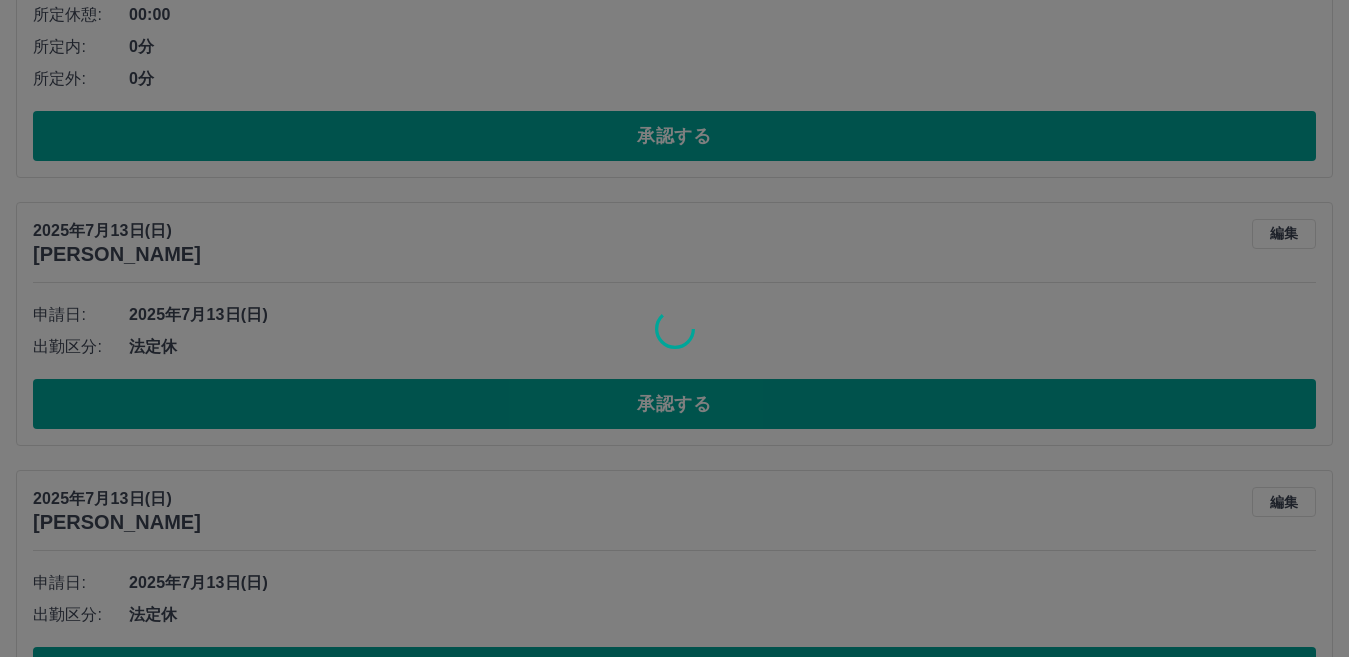scroll, scrollTop: 2515, scrollLeft: 0, axis: vertical 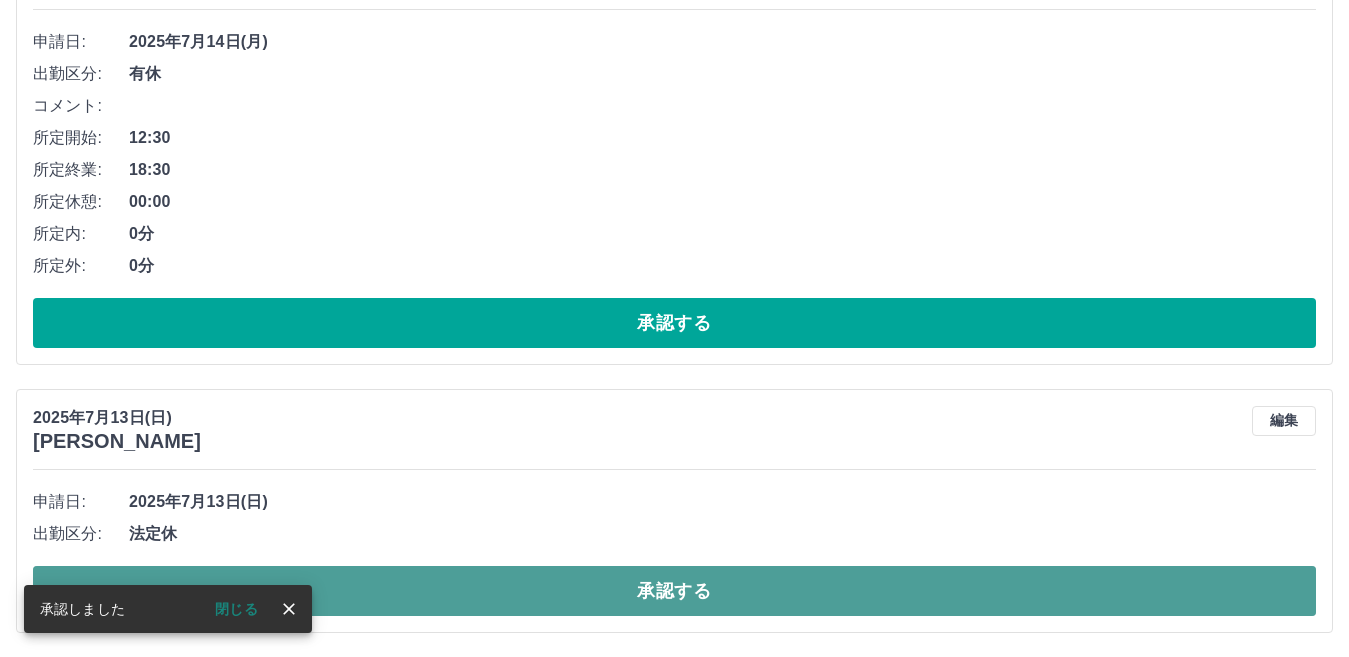 click on "承認する" at bounding box center [674, 591] 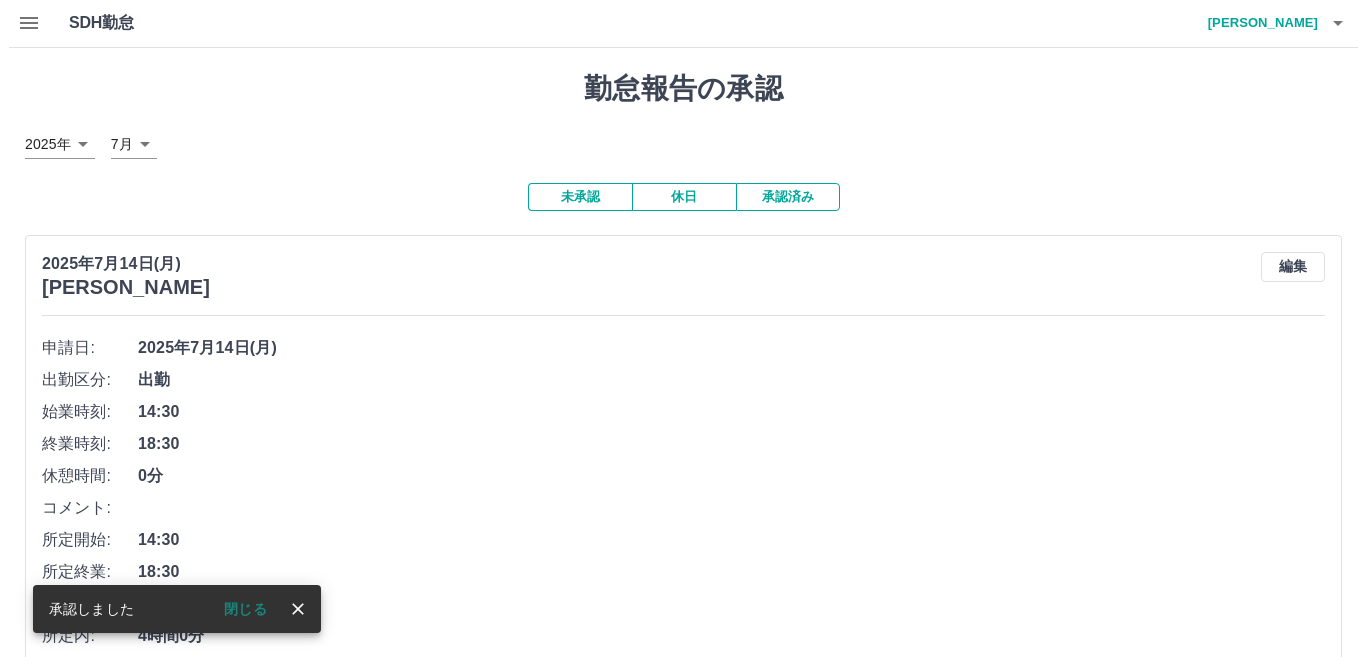 scroll, scrollTop: 0, scrollLeft: 0, axis: both 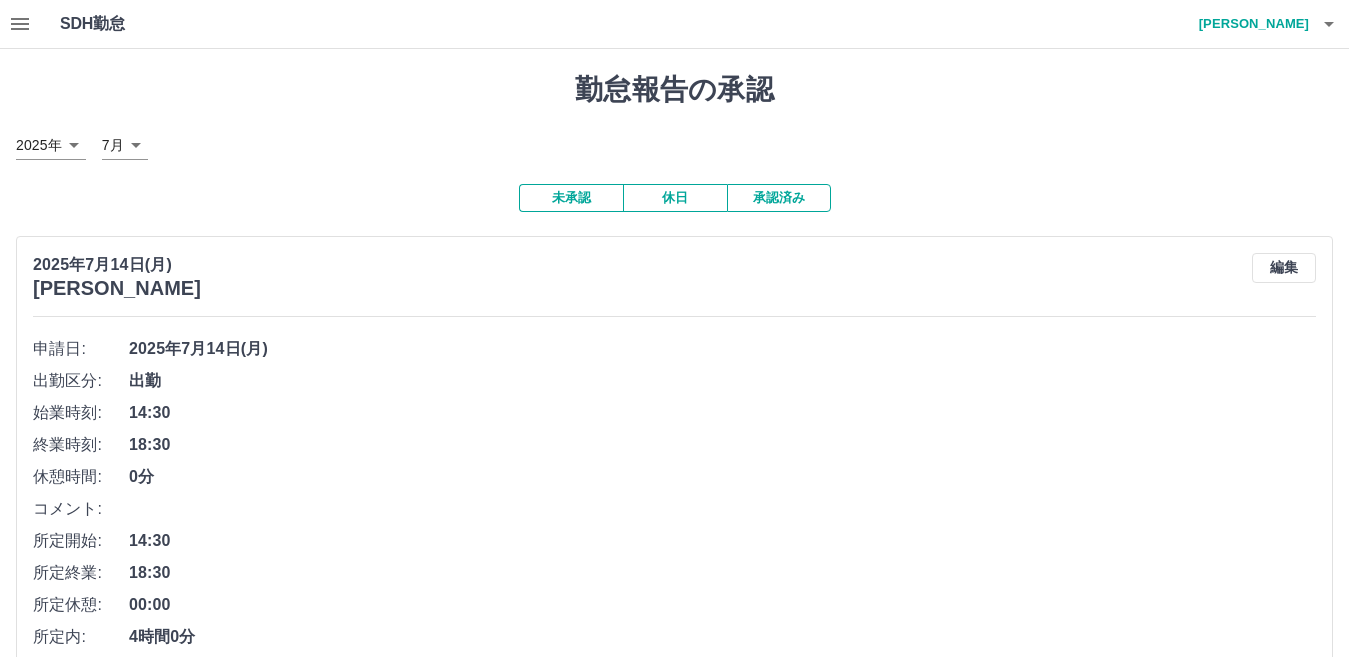 click on "西田　佐百合" at bounding box center (1249, 24) 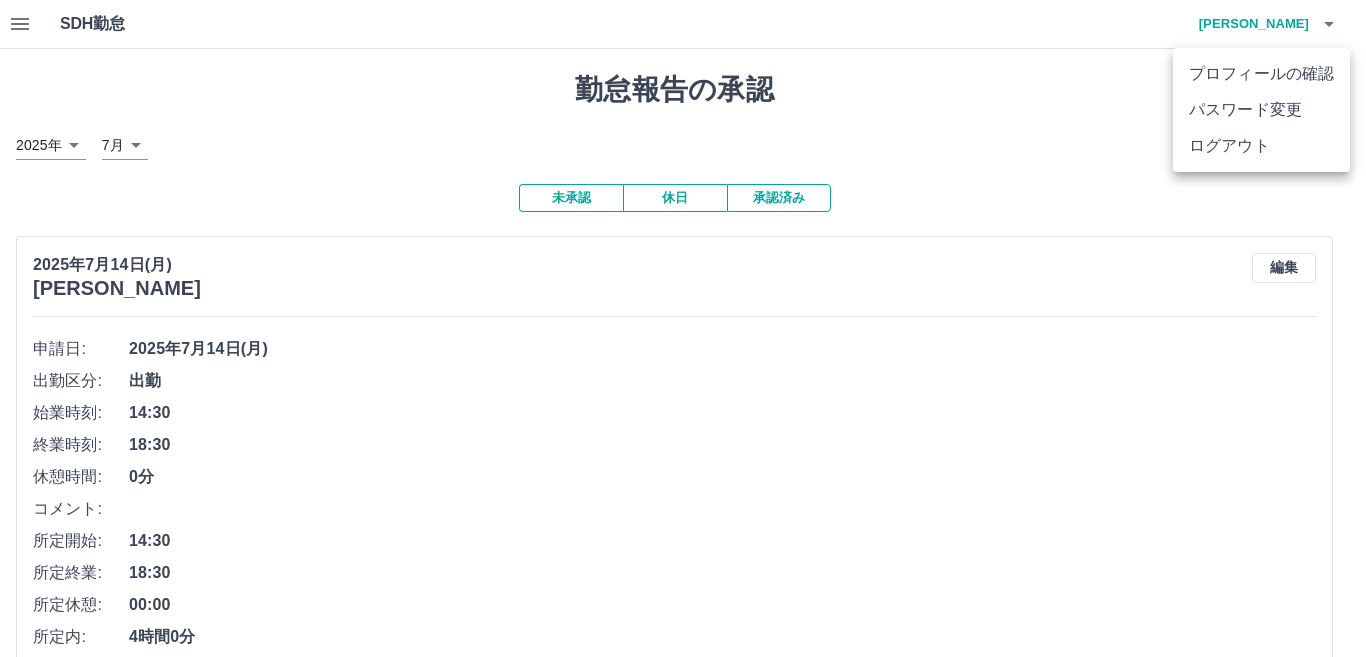 click on "ログアウト" at bounding box center (1261, 146) 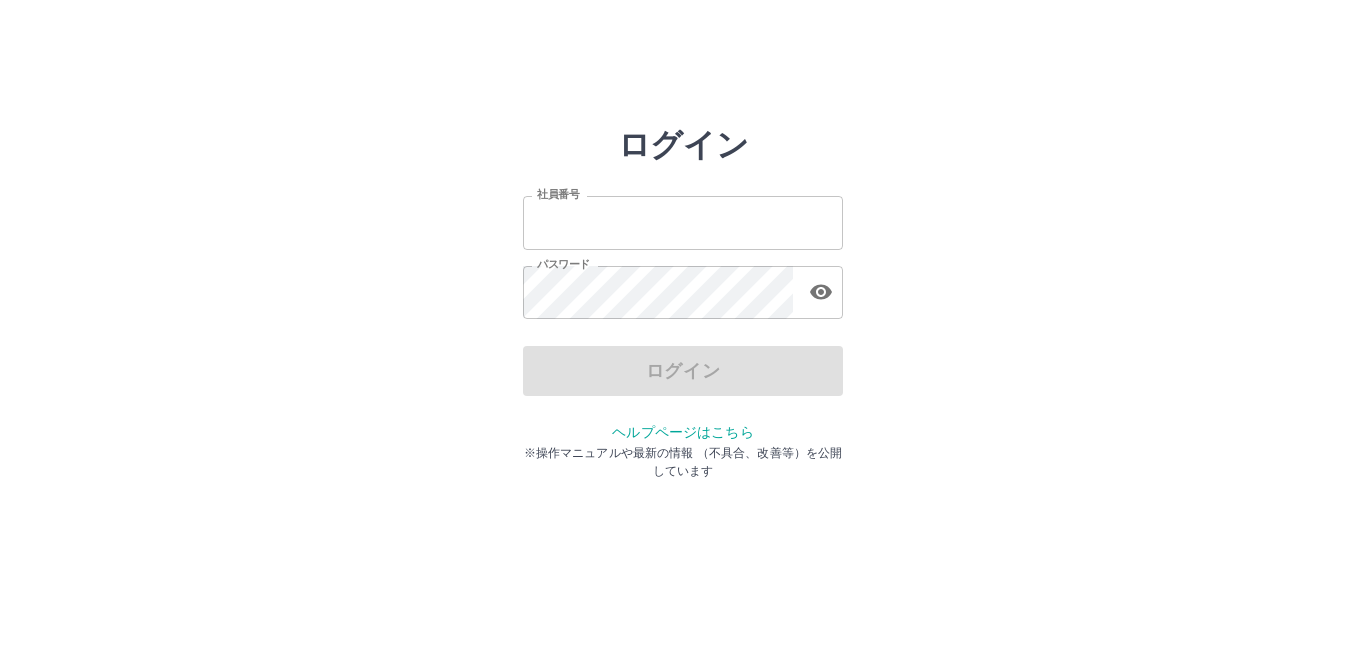 scroll, scrollTop: 0, scrollLeft: 0, axis: both 